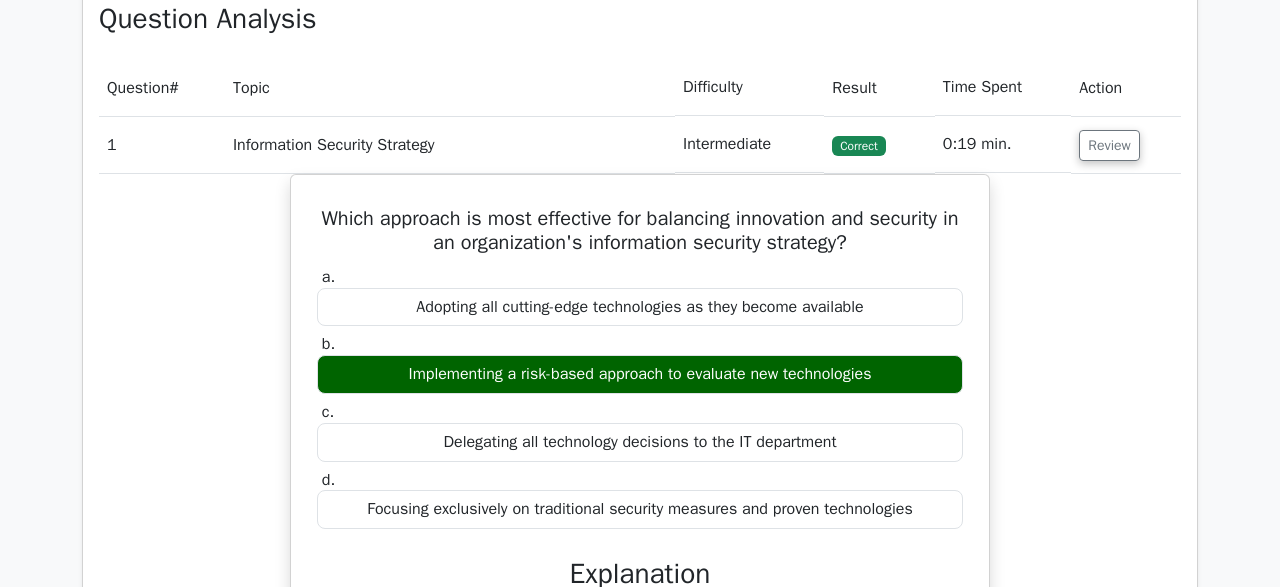 scroll, scrollTop: 1608, scrollLeft: 0, axis: vertical 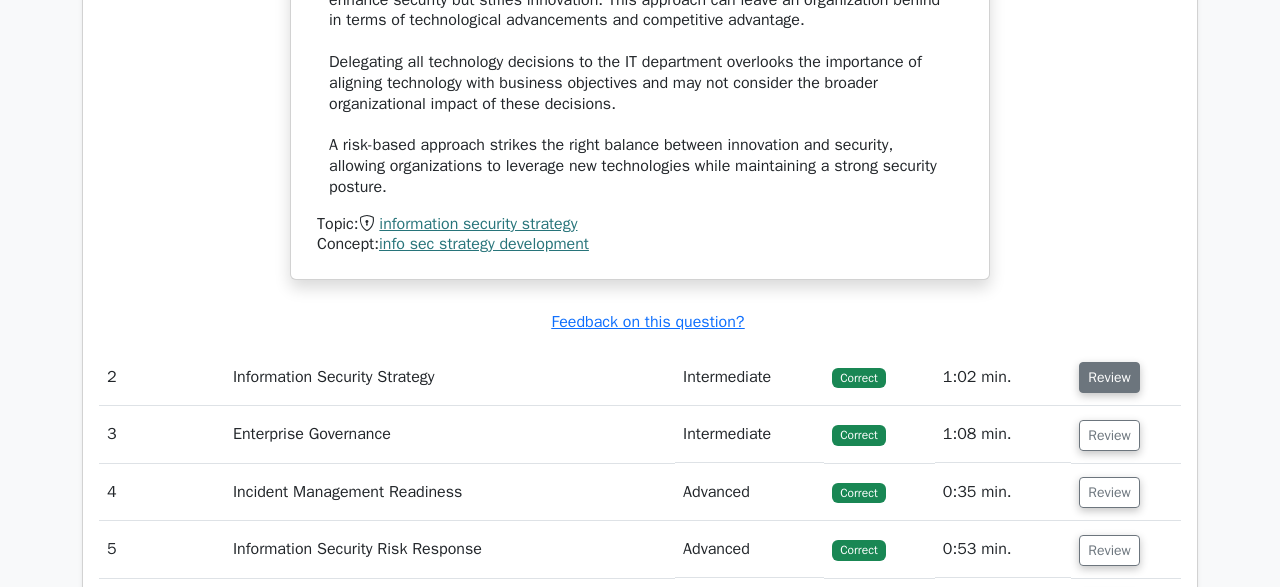 click on "Review" at bounding box center [1109, 377] 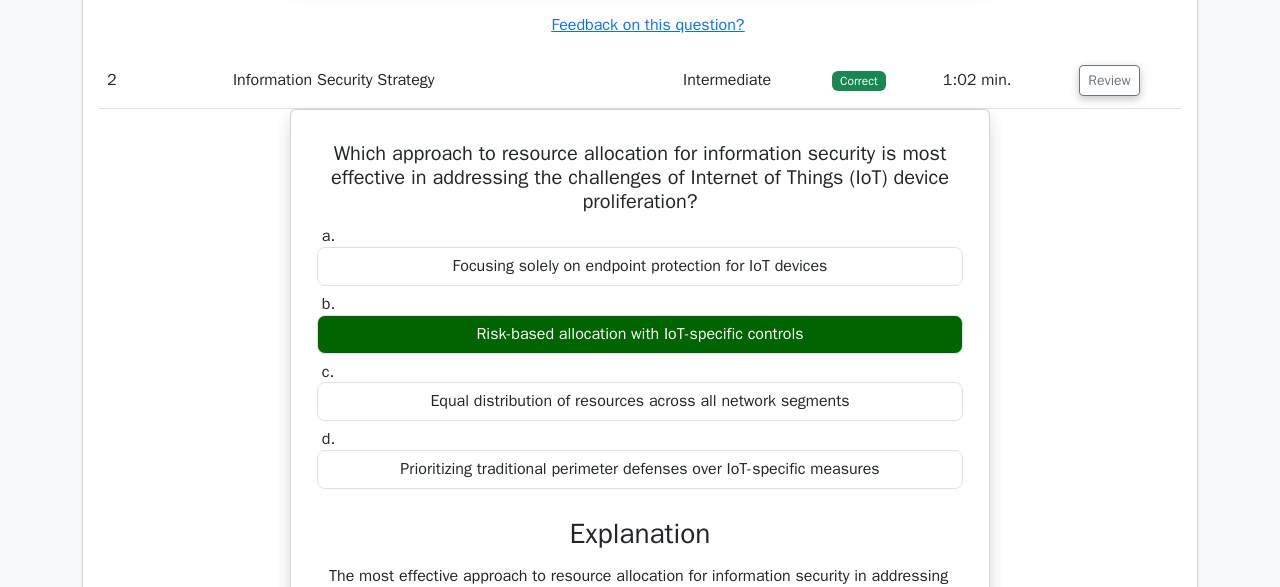 scroll, scrollTop: 2891, scrollLeft: 0, axis: vertical 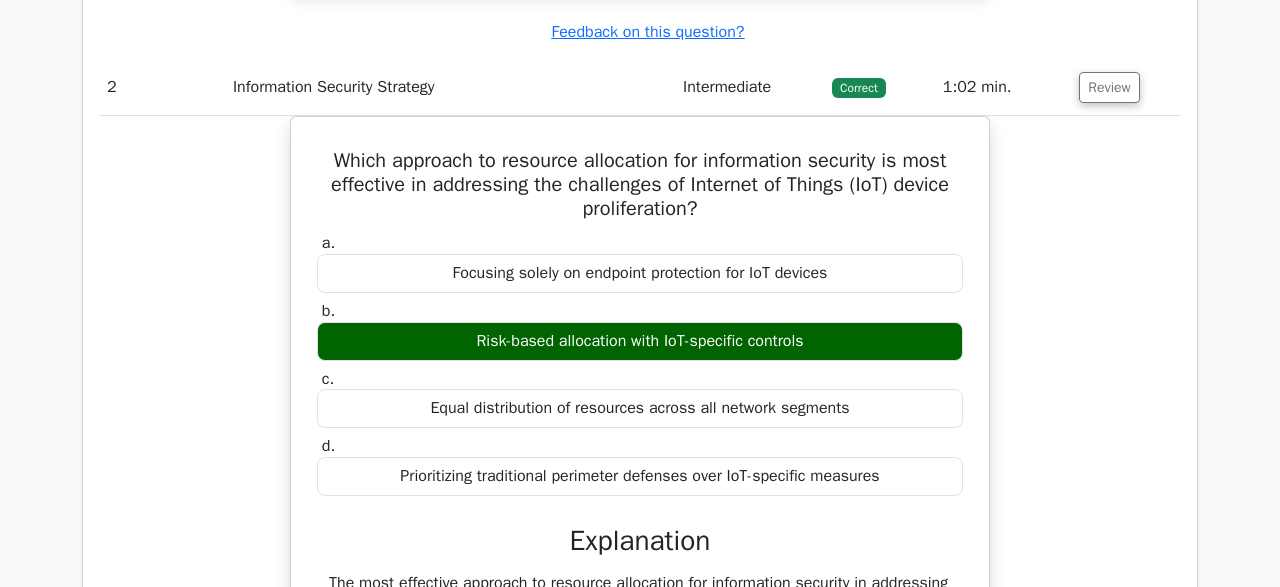 type 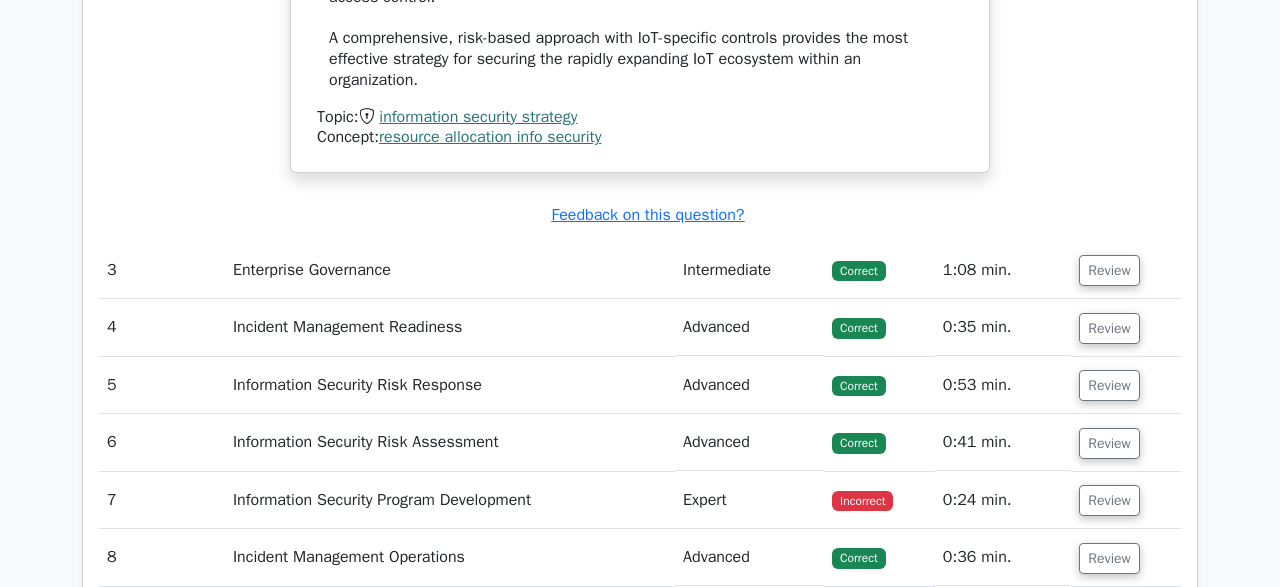 scroll, scrollTop: 3983, scrollLeft: 0, axis: vertical 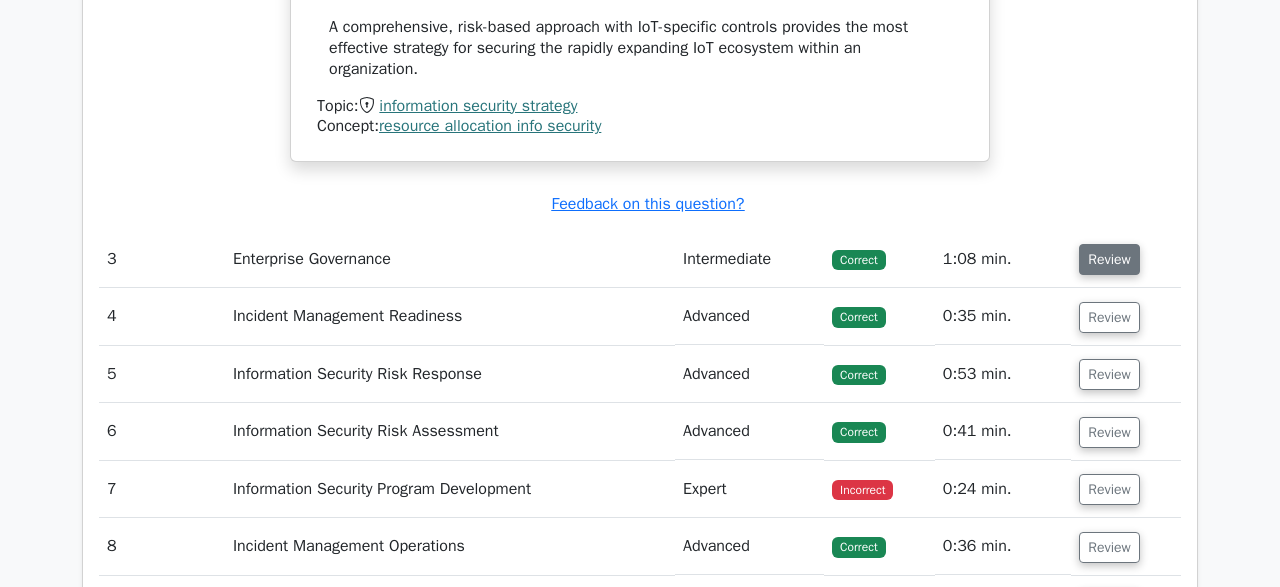 click on "Review" at bounding box center [1109, 259] 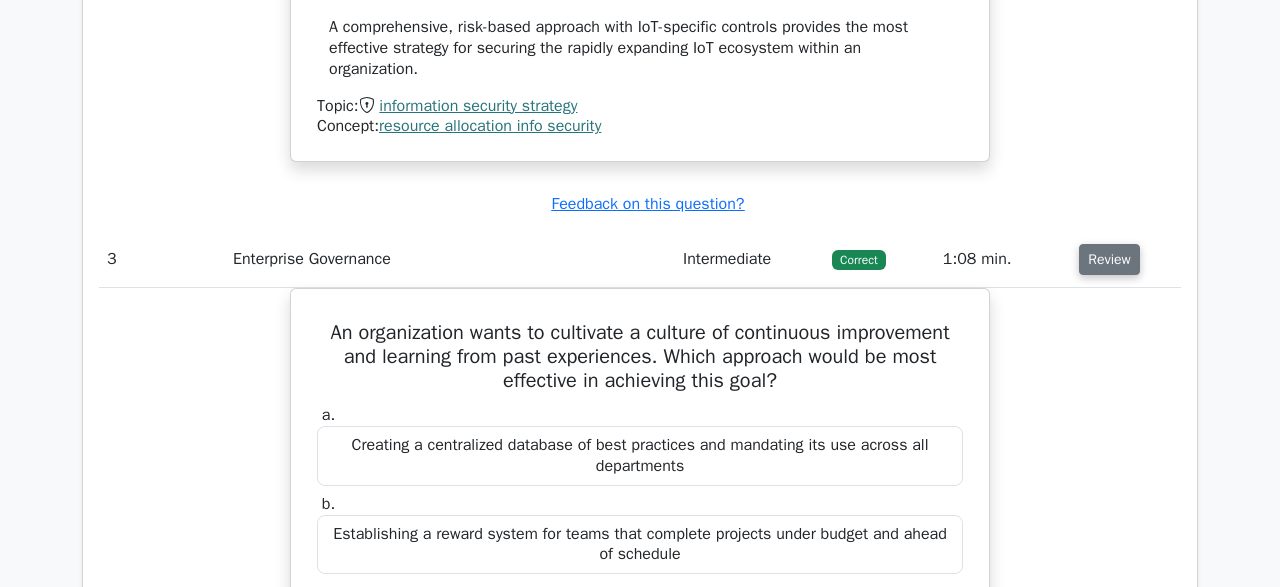 type 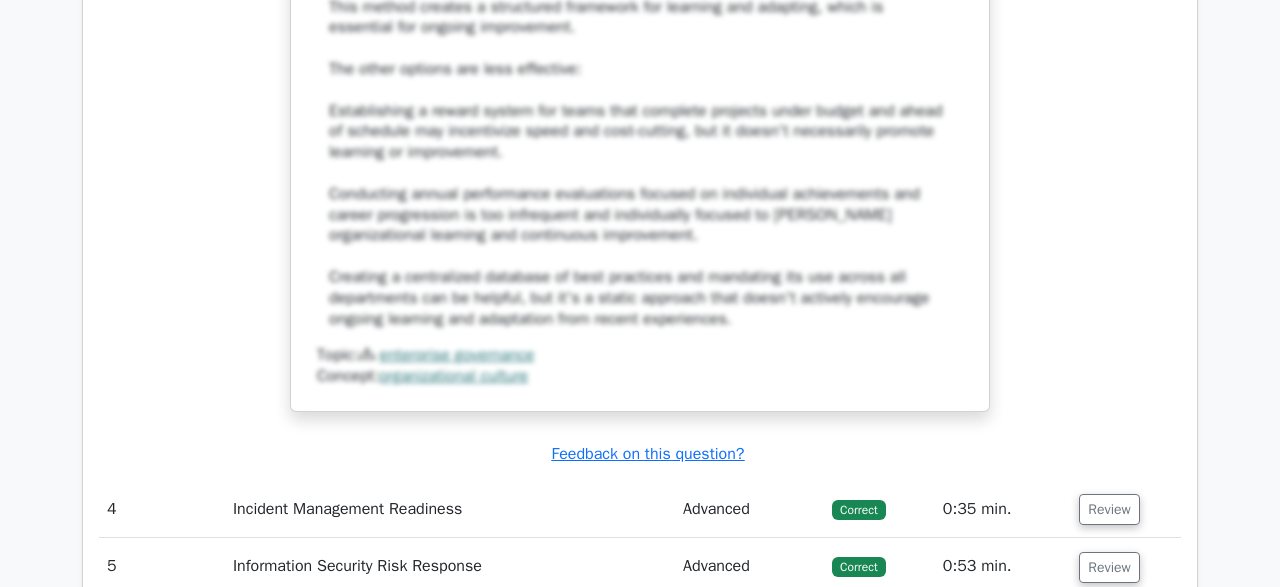 scroll, scrollTop: 5075, scrollLeft: 0, axis: vertical 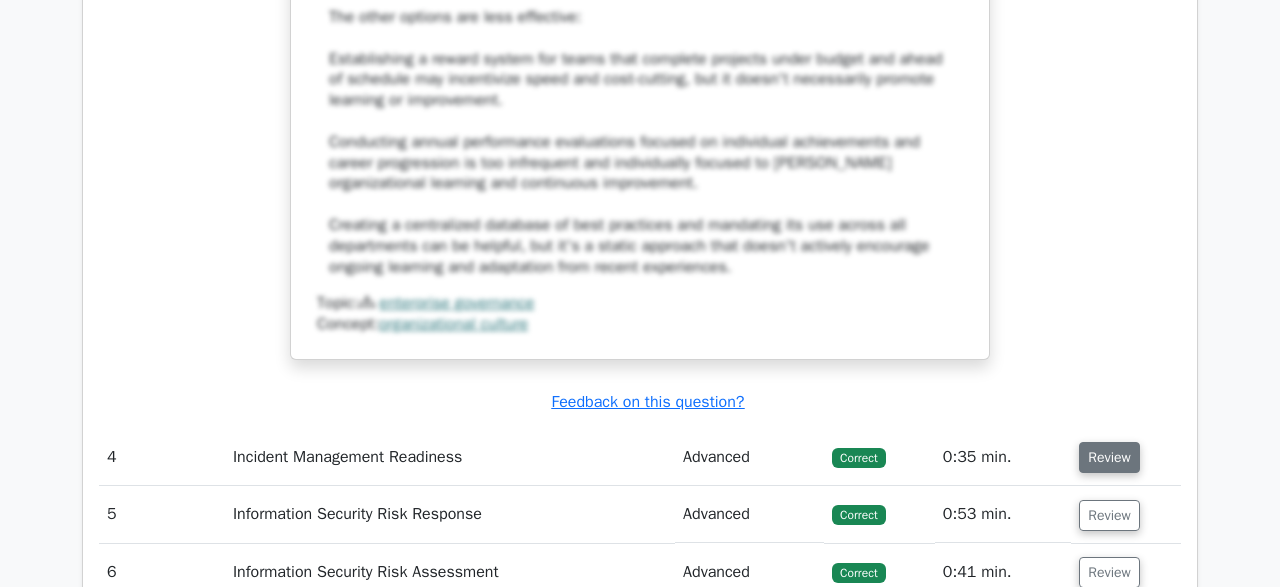 click on "Review" at bounding box center [1109, 457] 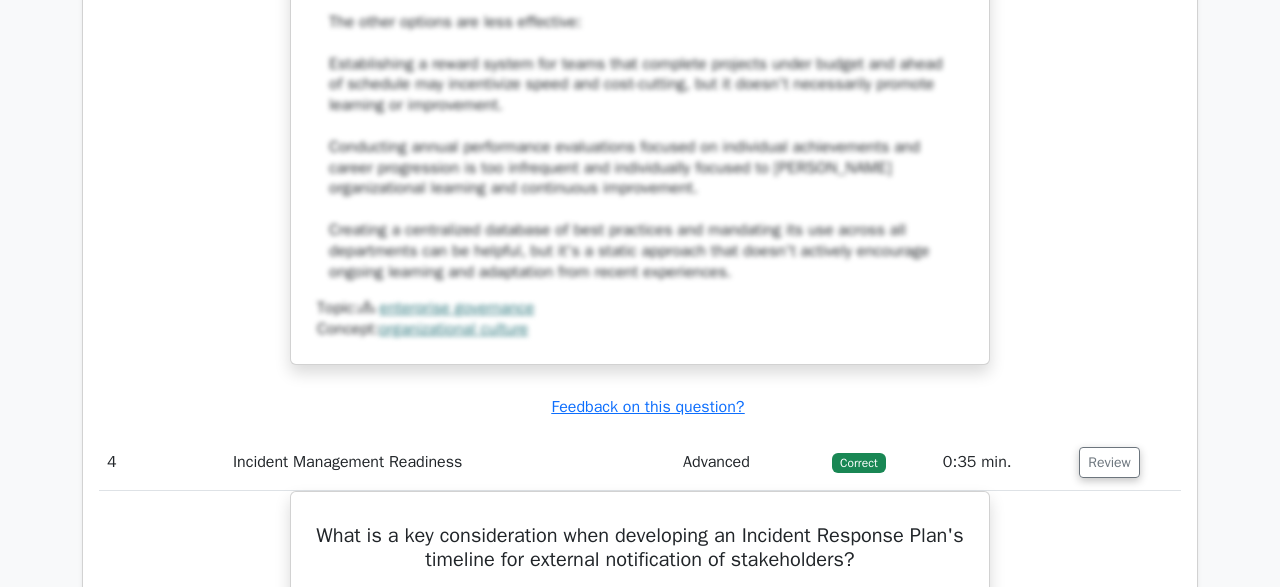 type 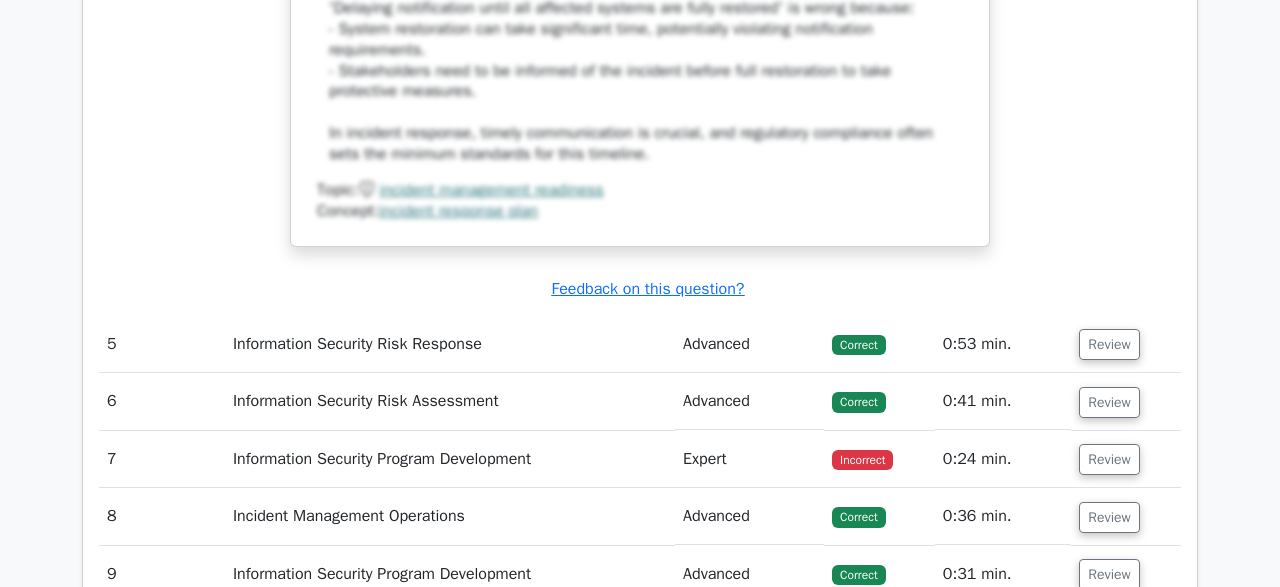 scroll, scrollTop: 6531, scrollLeft: 0, axis: vertical 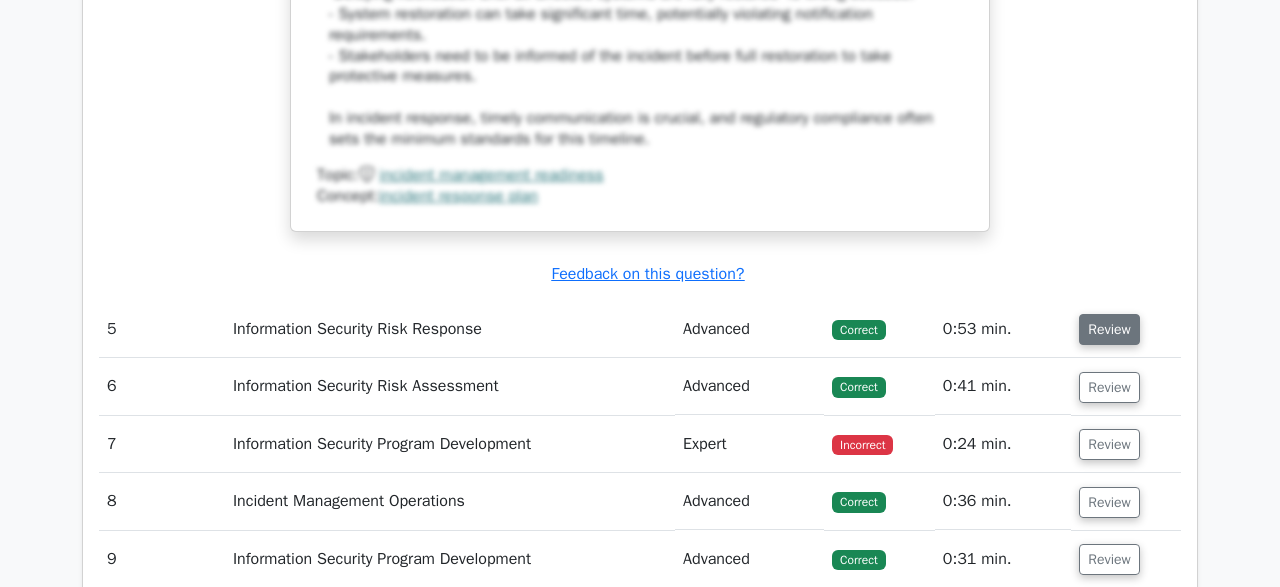 click on "Review" at bounding box center (1109, 329) 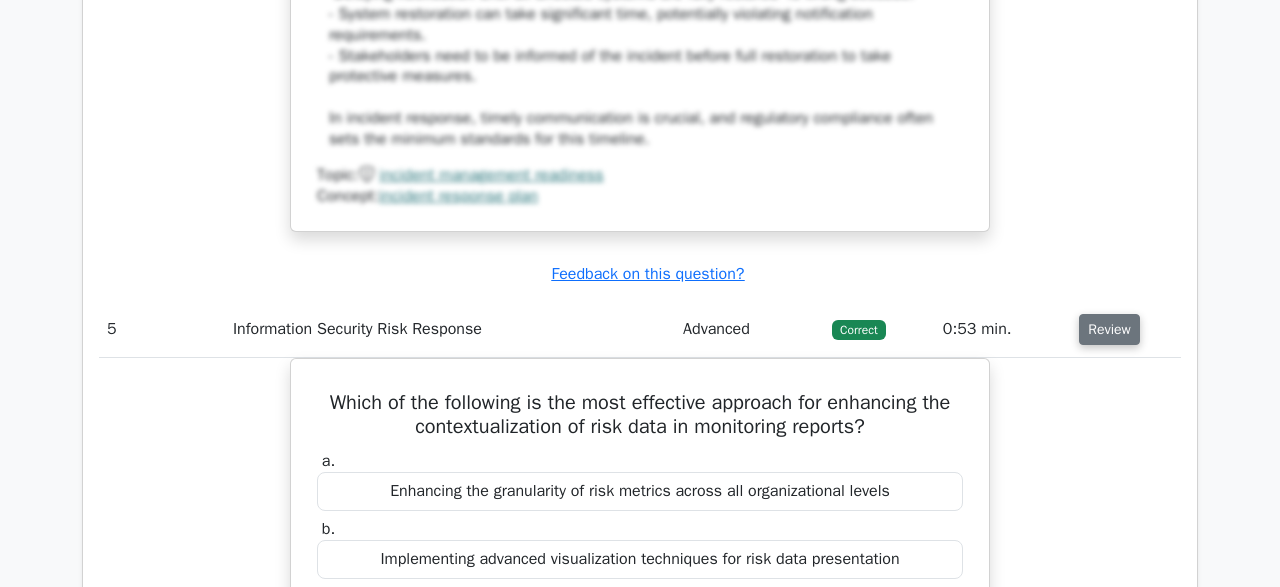 type 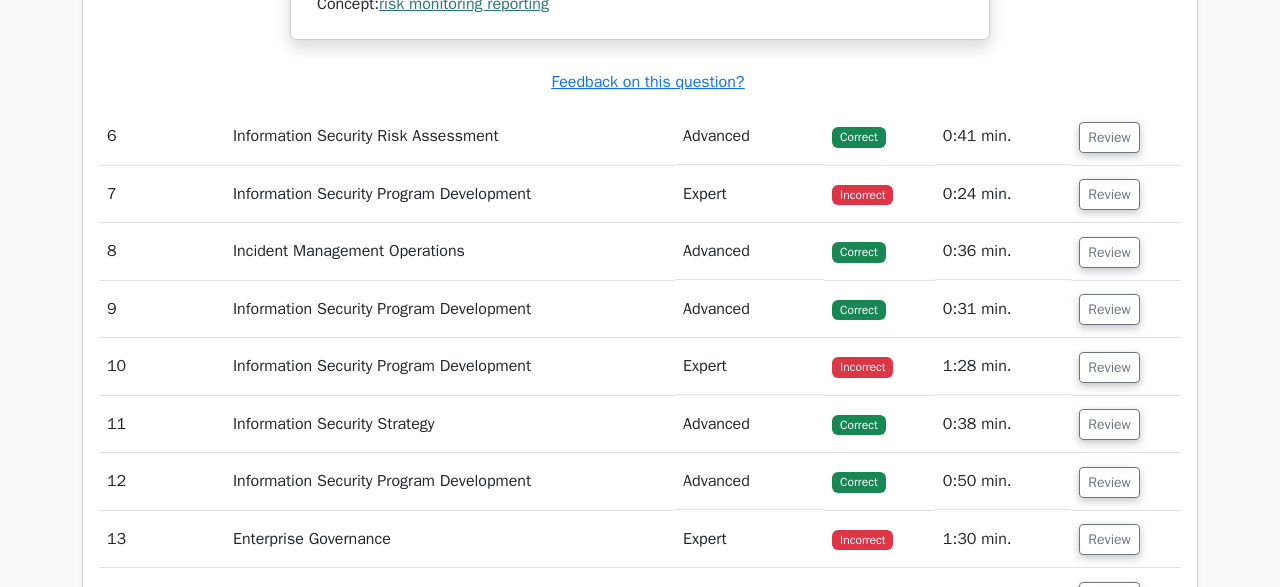 scroll, scrollTop: 7987, scrollLeft: 0, axis: vertical 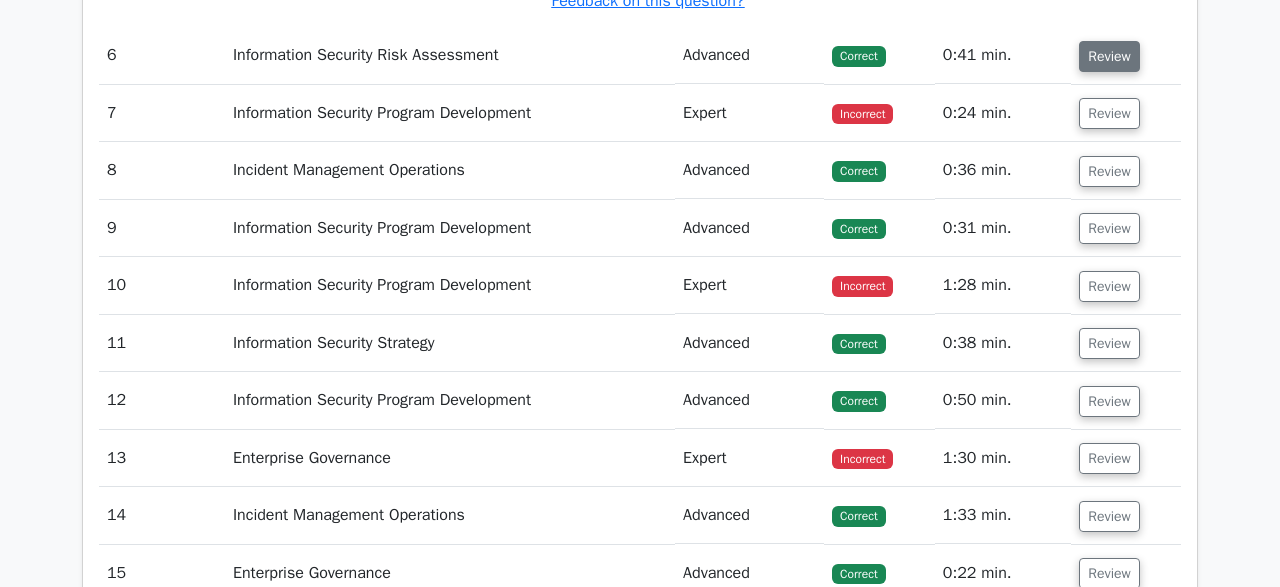 click on "Review" at bounding box center (1109, 56) 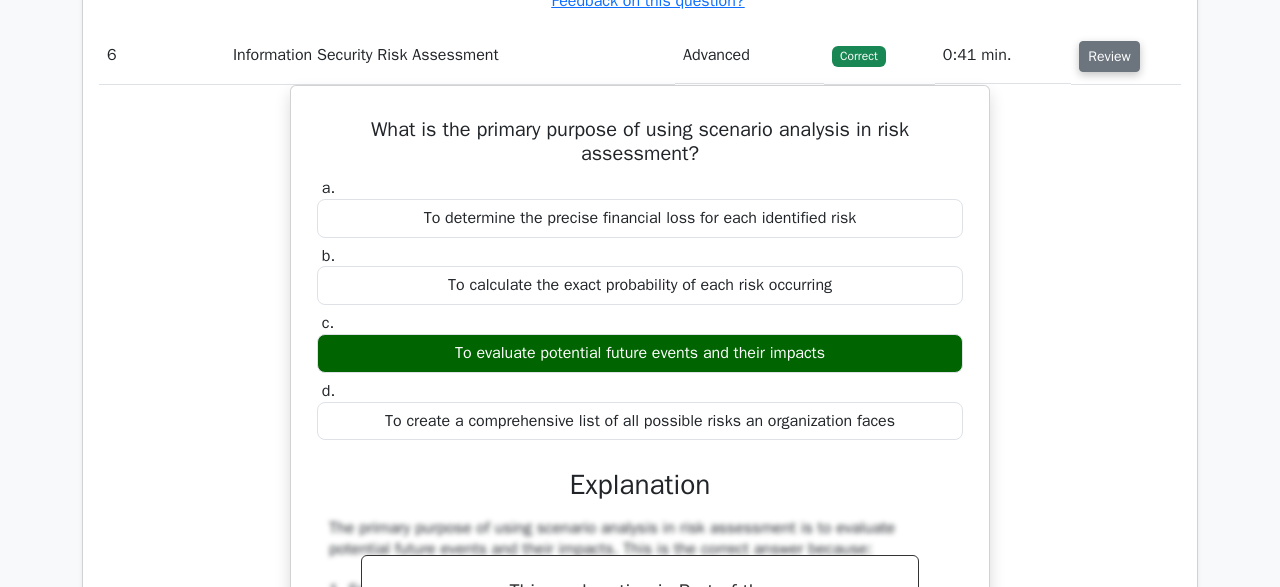type 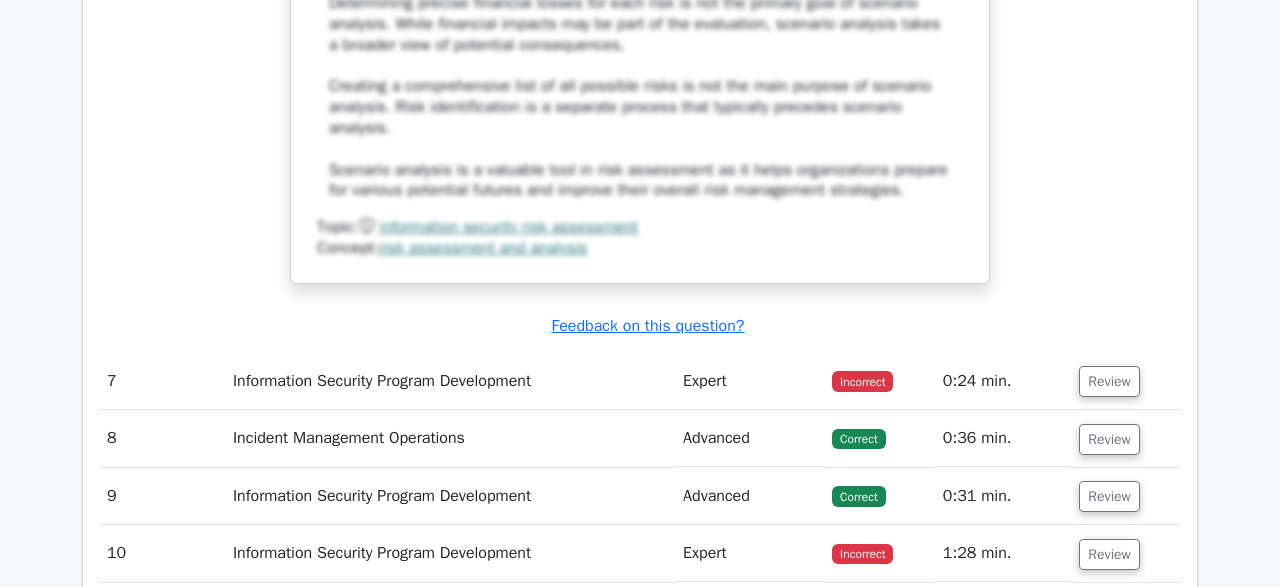 scroll, scrollTop: 9027, scrollLeft: 0, axis: vertical 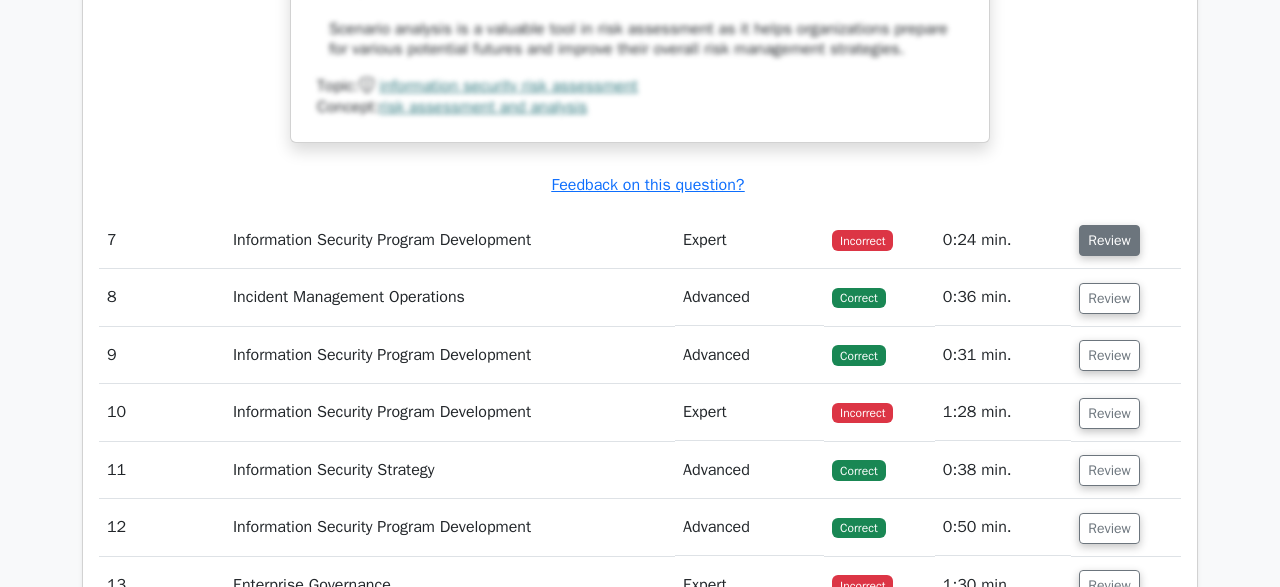 click on "Review" at bounding box center (1109, 240) 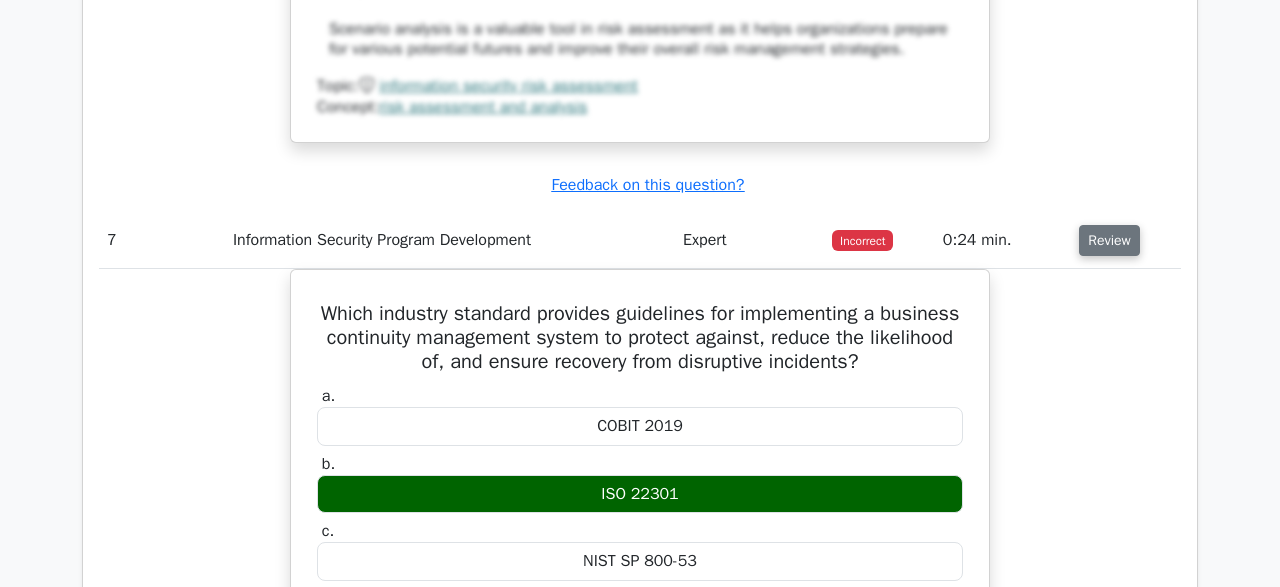 type 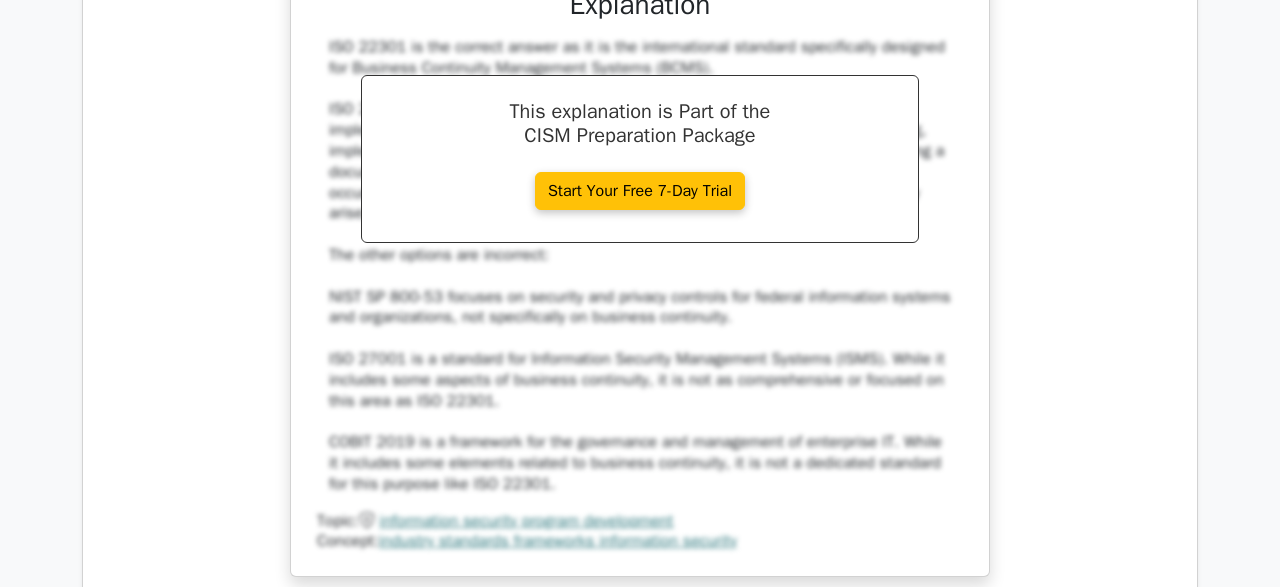 scroll, scrollTop: 9911, scrollLeft: 0, axis: vertical 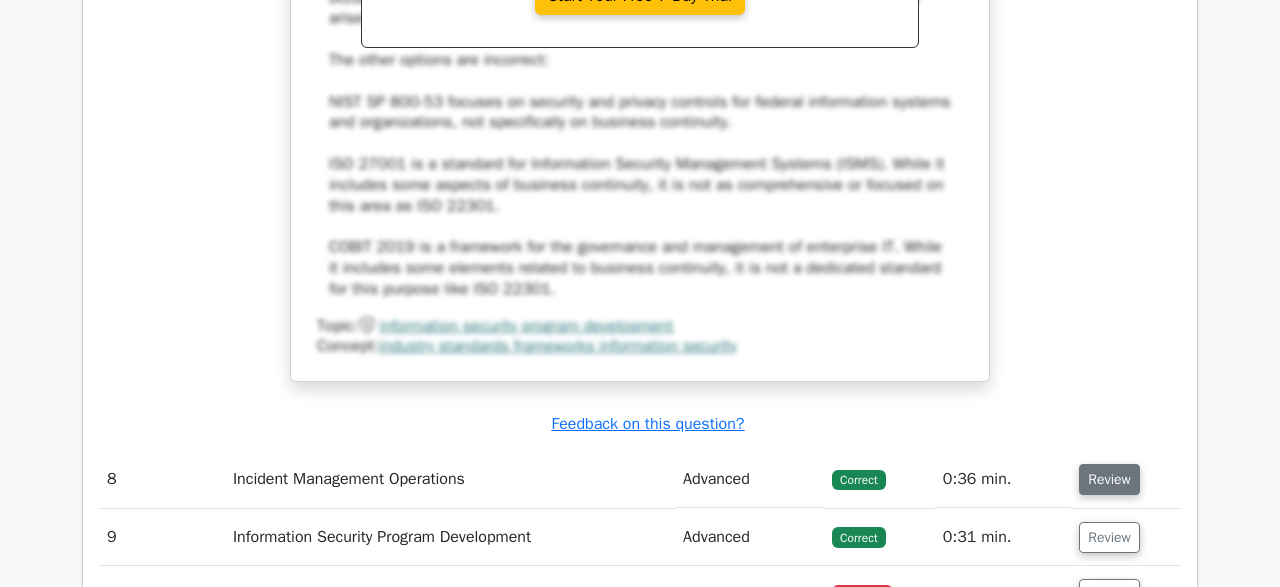 click on "Review" at bounding box center [1109, 479] 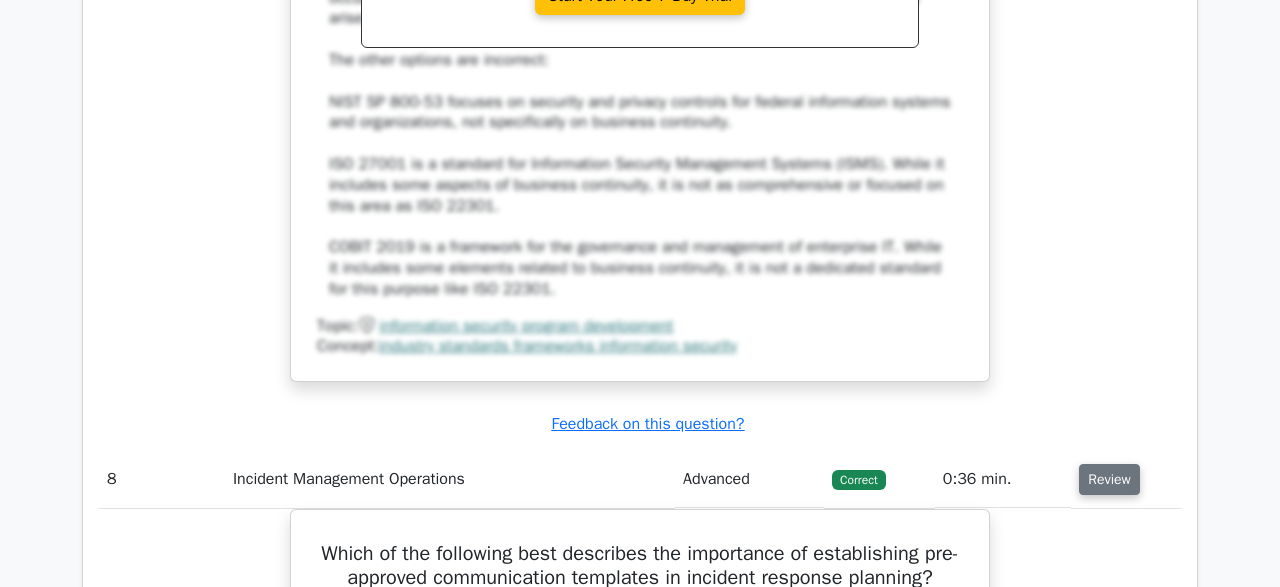 type 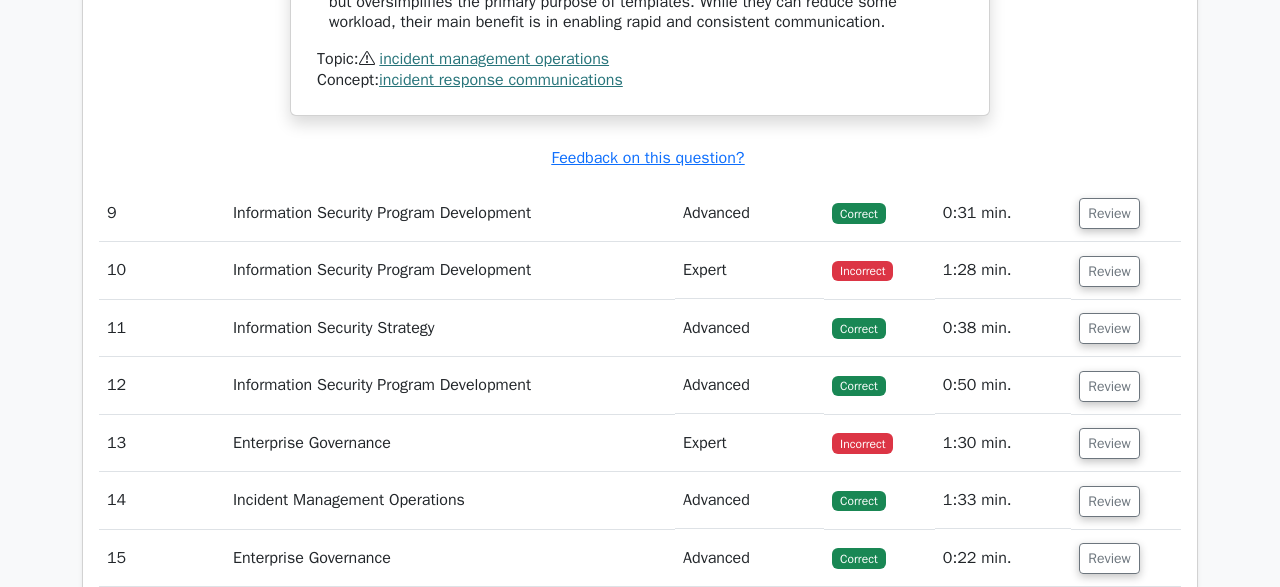 scroll, scrollTop: 11471, scrollLeft: 0, axis: vertical 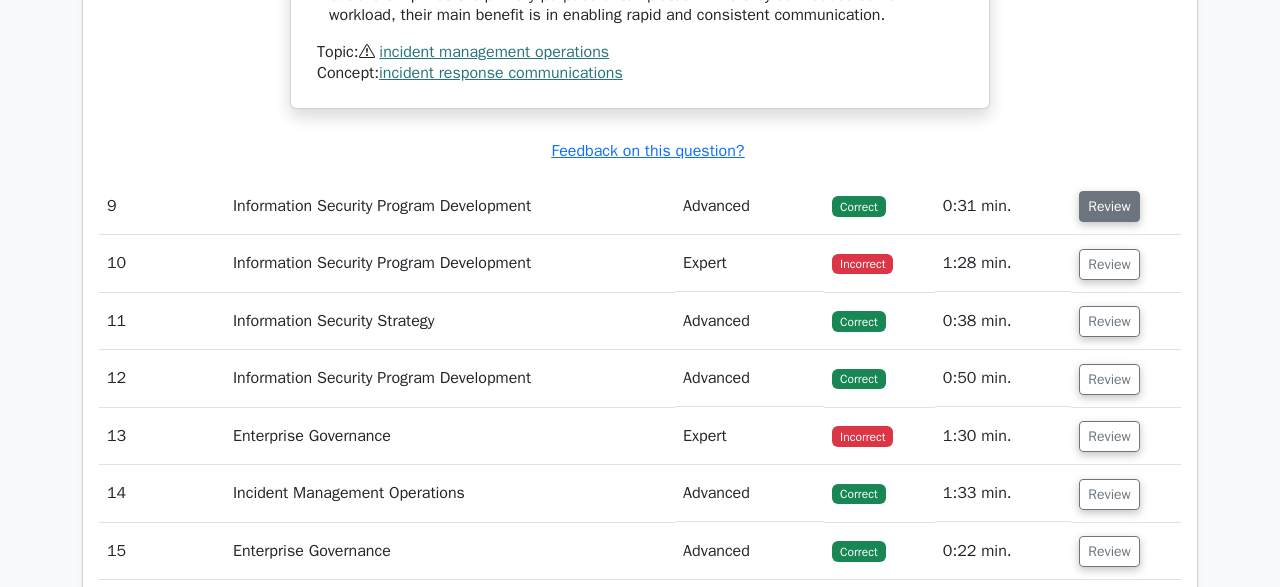 click on "Review" at bounding box center (1109, 206) 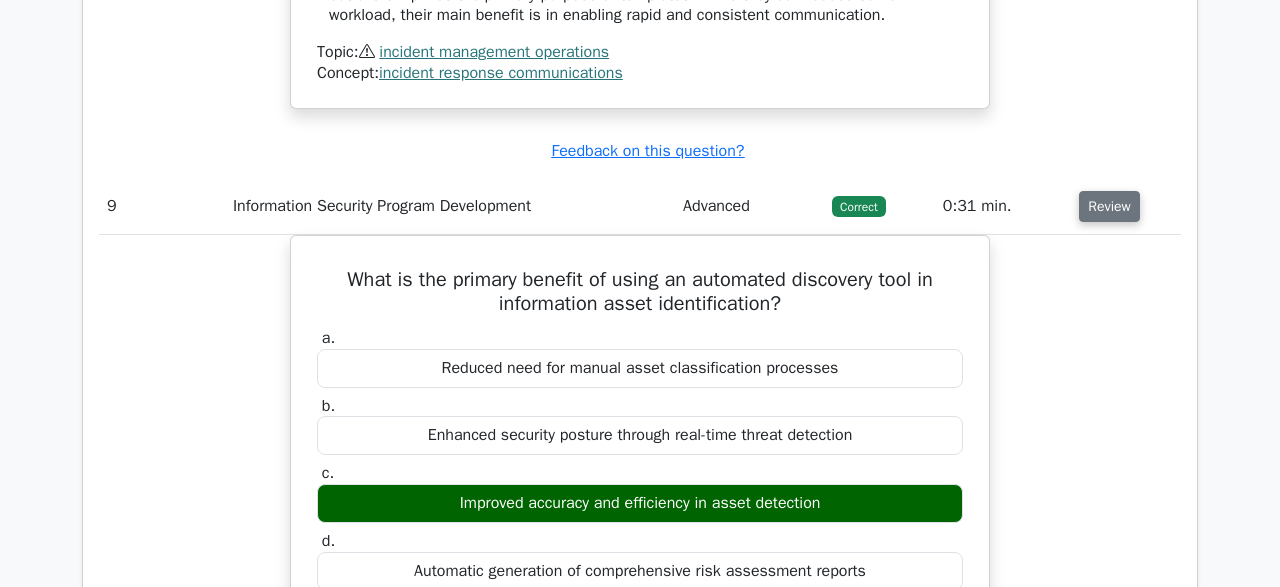 type 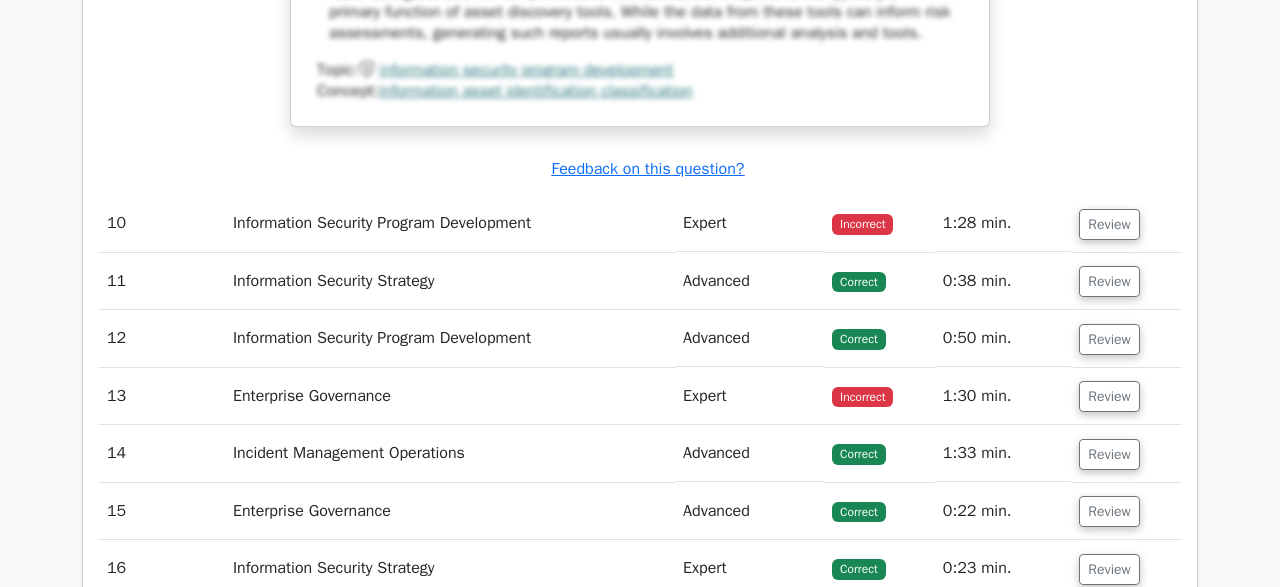 scroll, scrollTop: 12667, scrollLeft: 0, axis: vertical 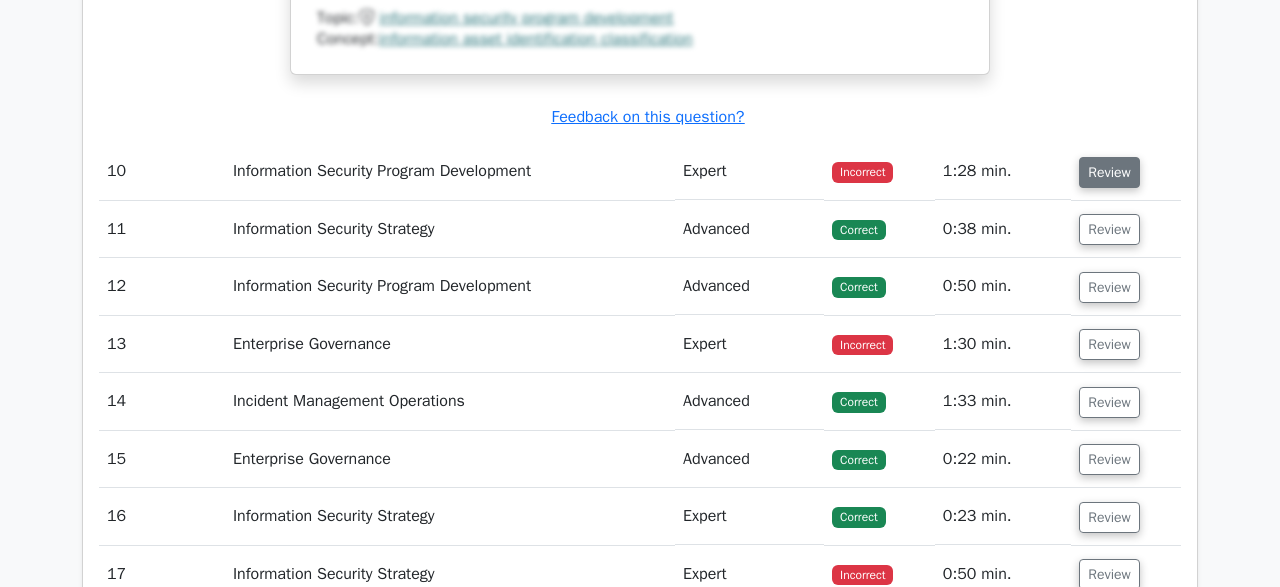 click on "Review" at bounding box center [1109, 172] 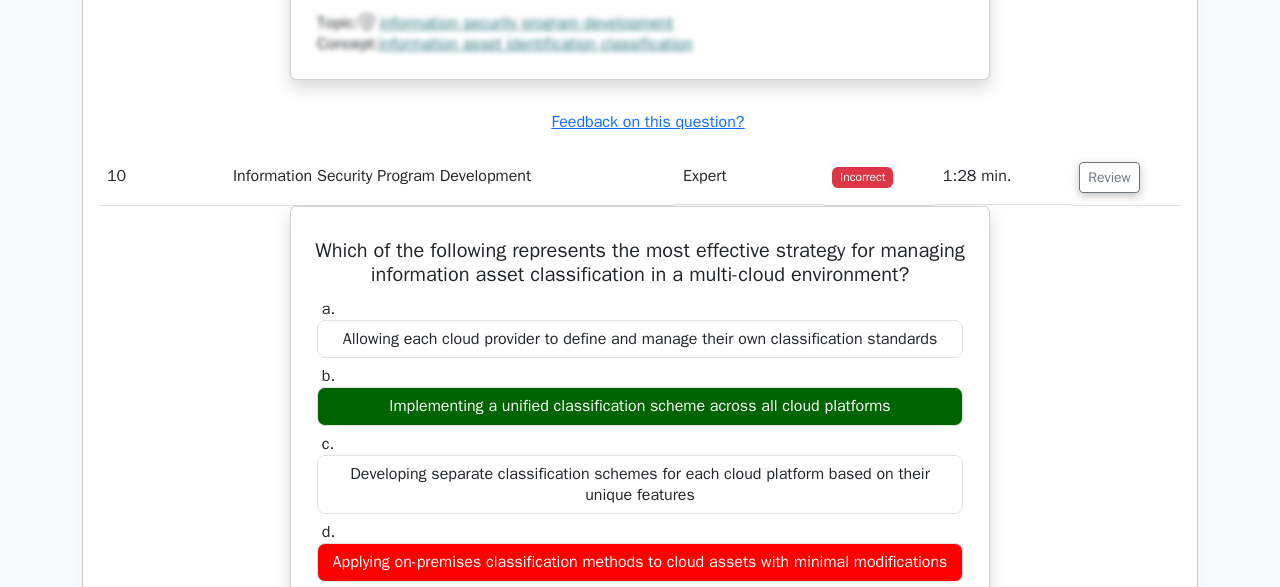 type 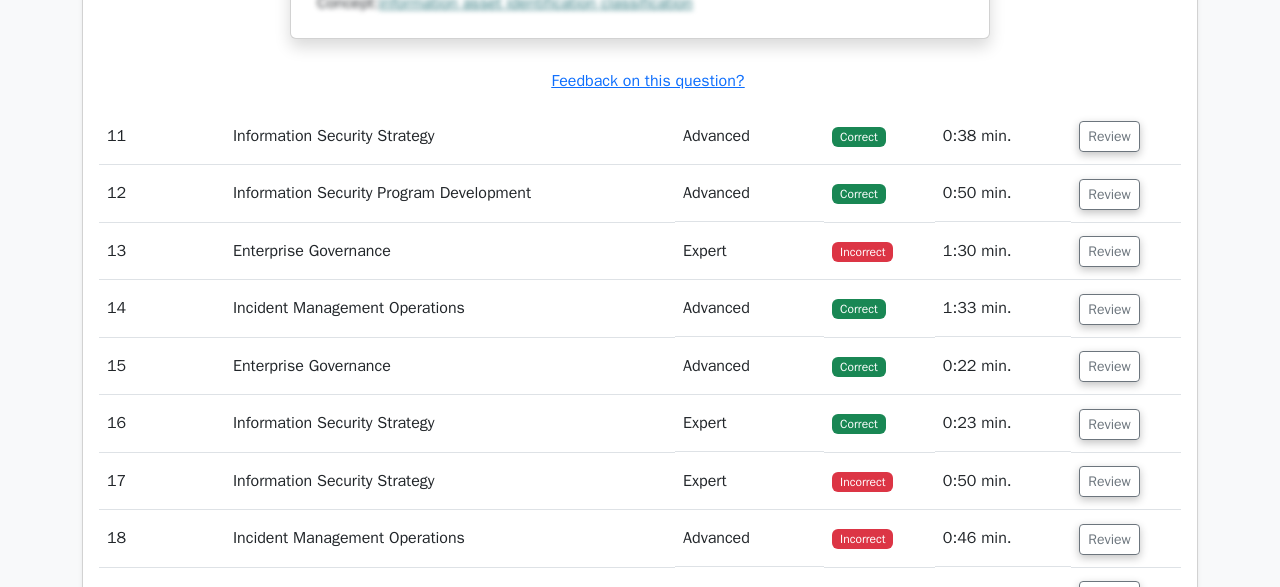 scroll, scrollTop: 13811, scrollLeft: 0, axis: vertical 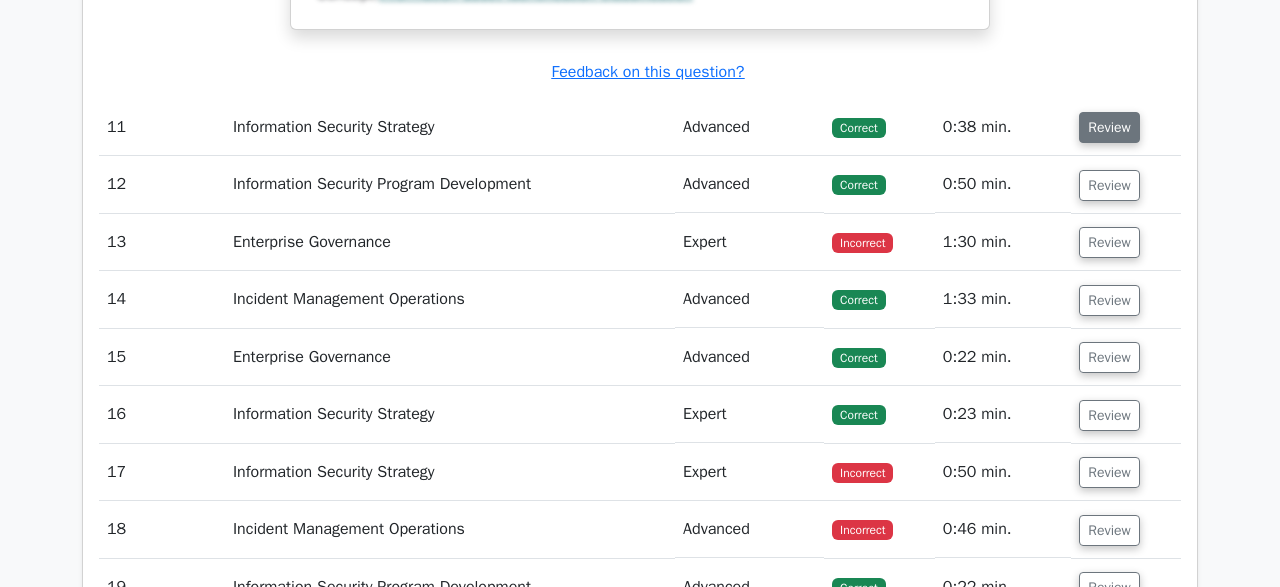 click on "Review" at bounding box center [1109, 127] 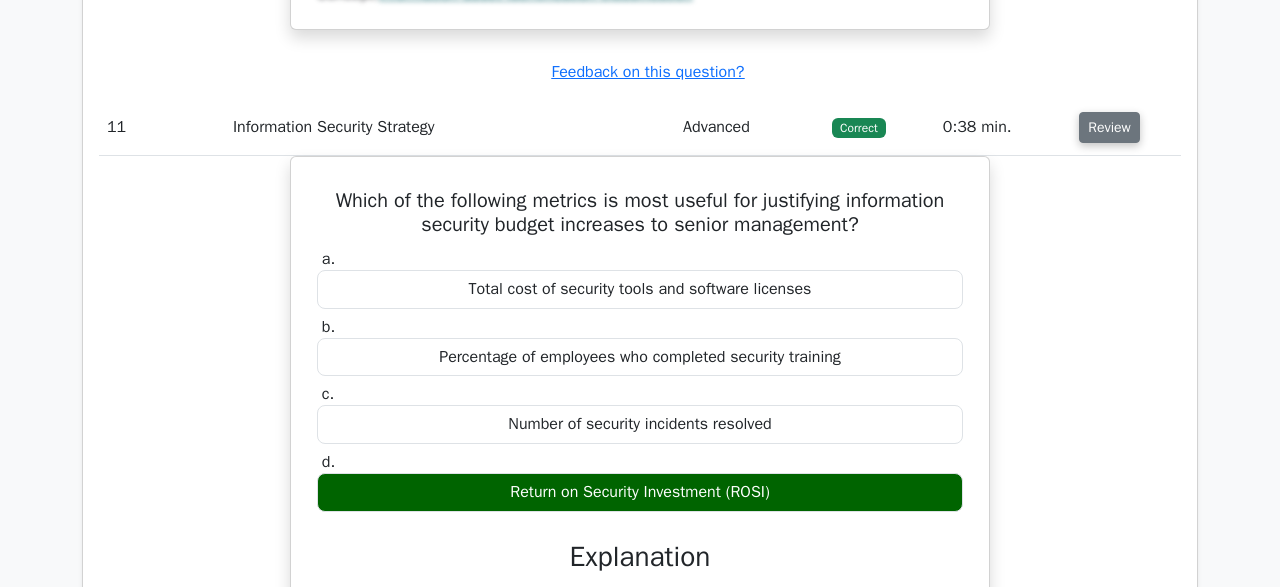 type 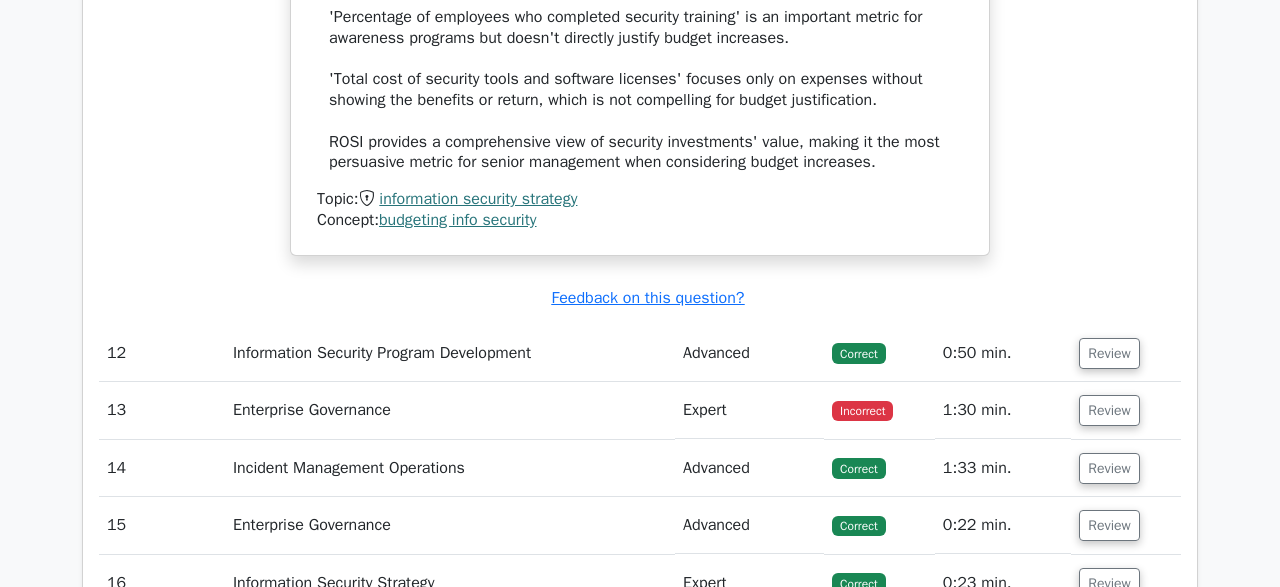 scroll, scrollTop: 14799, scrollLeft: 0, axis: vertical 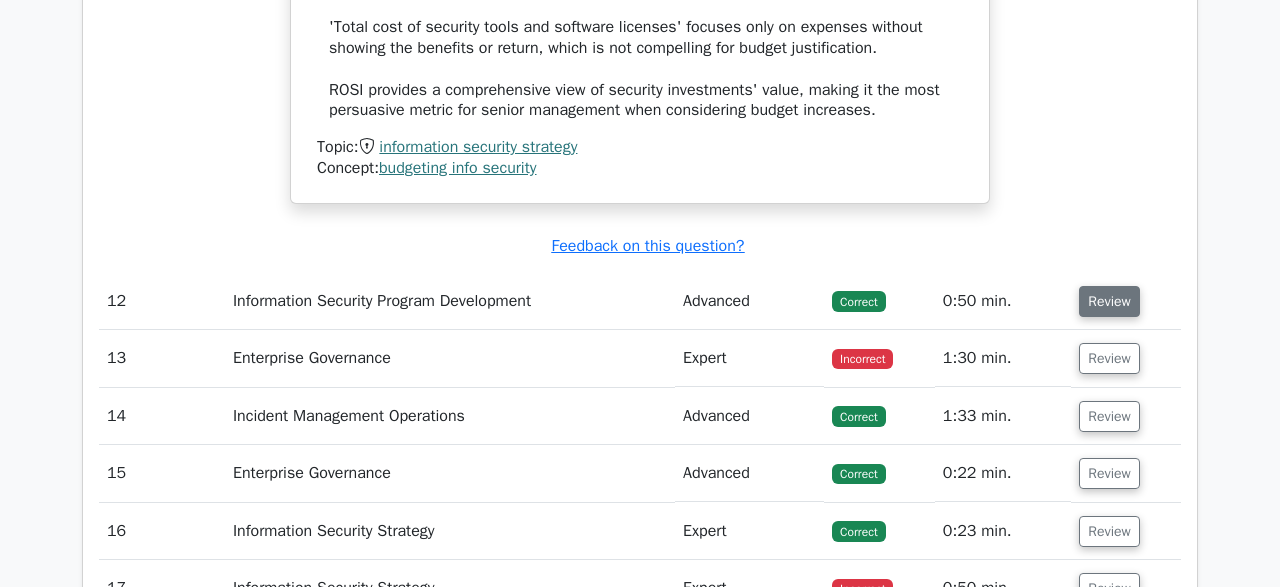 click on "Review" at bounding box center (1109, 301) 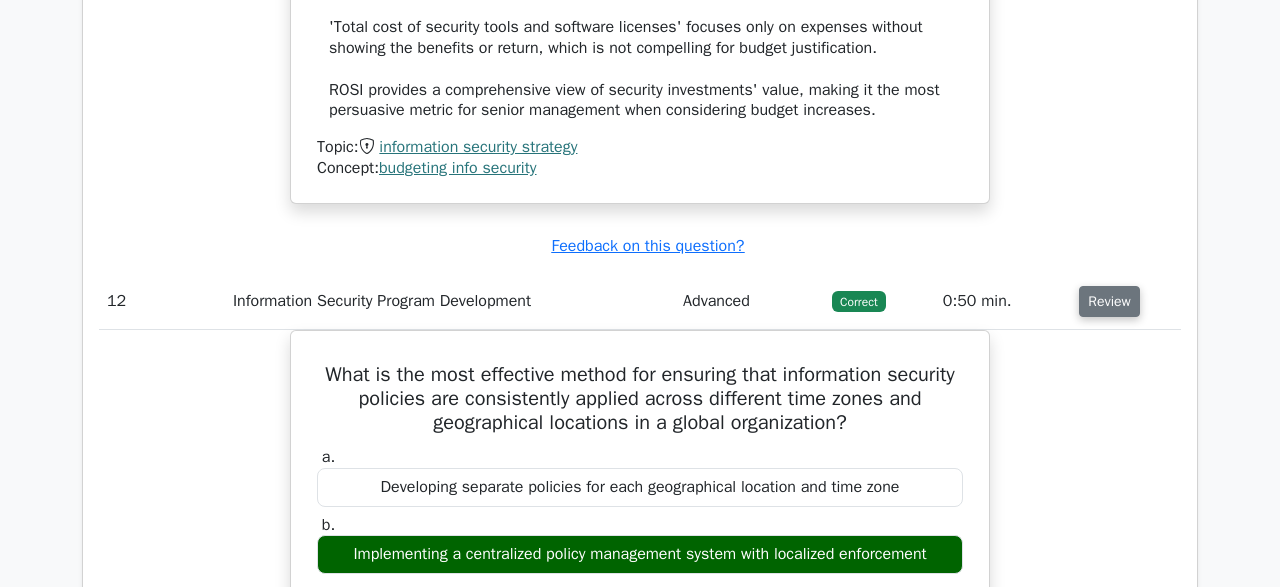 type 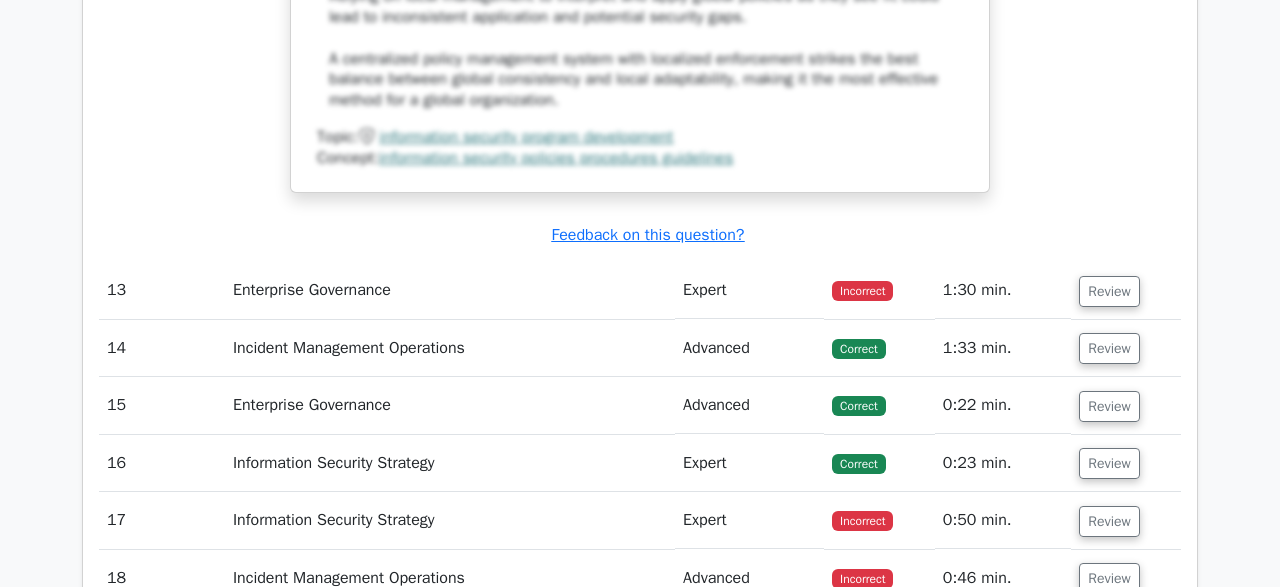 scroll, scrollTop: 16255, scrollLeft: 0, axis: vertical 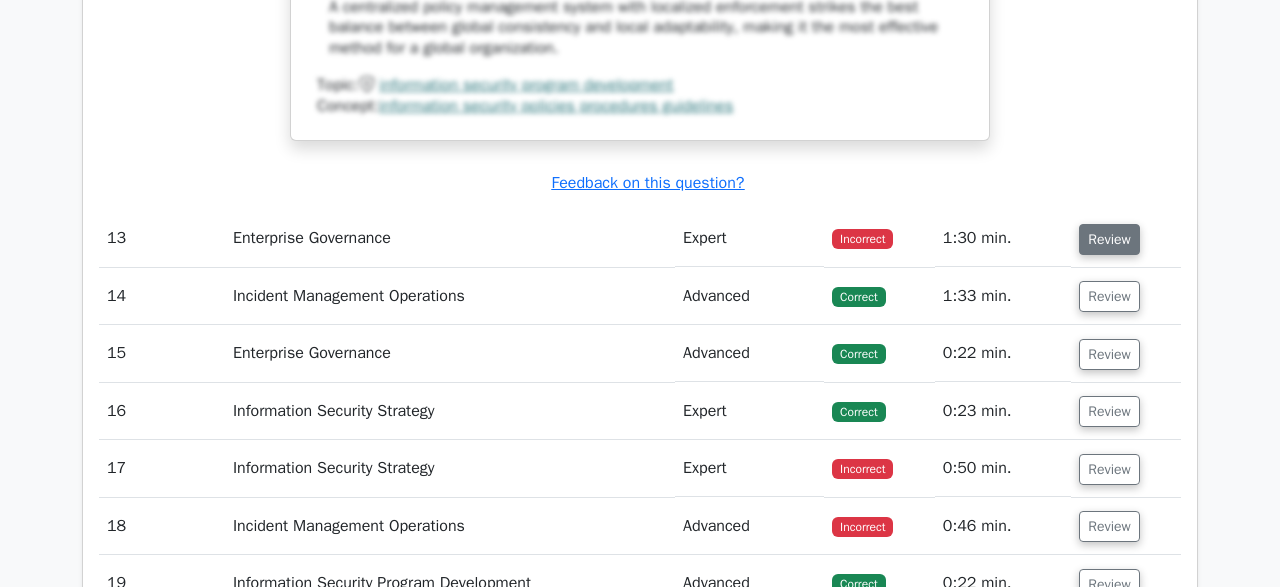 click on "Review" at bounding box center (1109, 239) 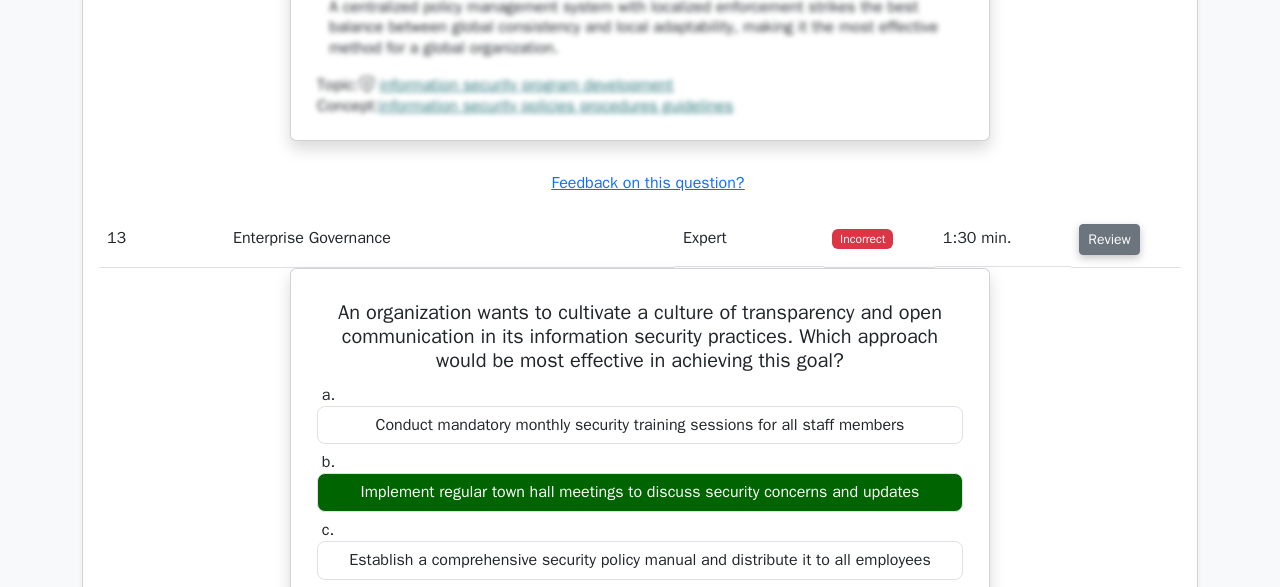 type 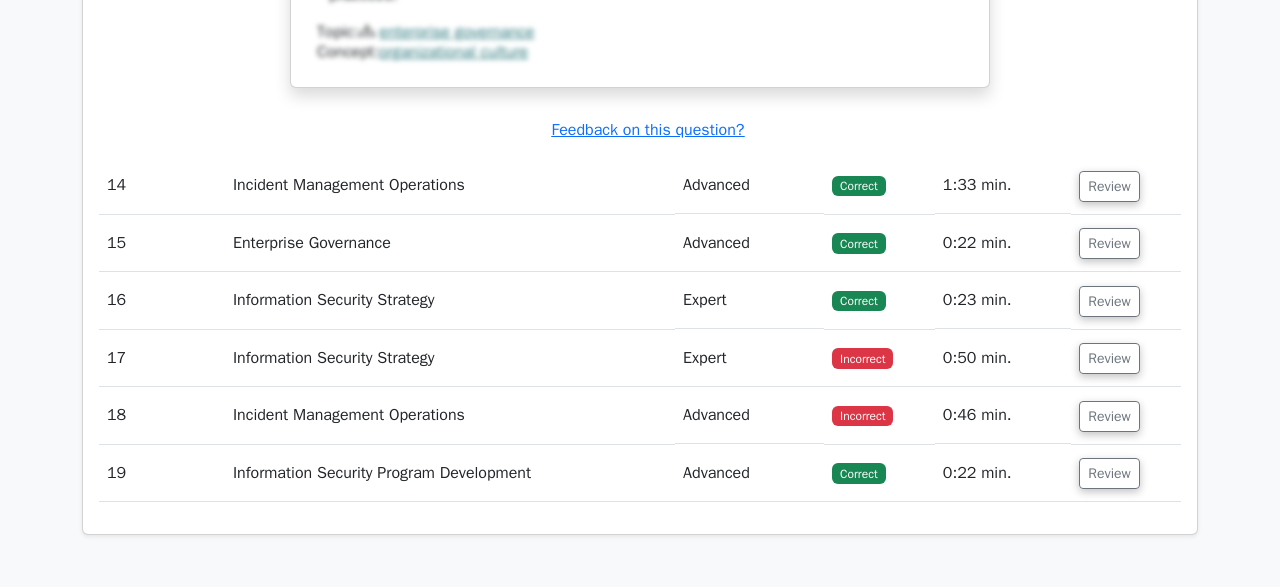 scroll, scrollTop: 17503, scrollLeft: 0, axis: vertical 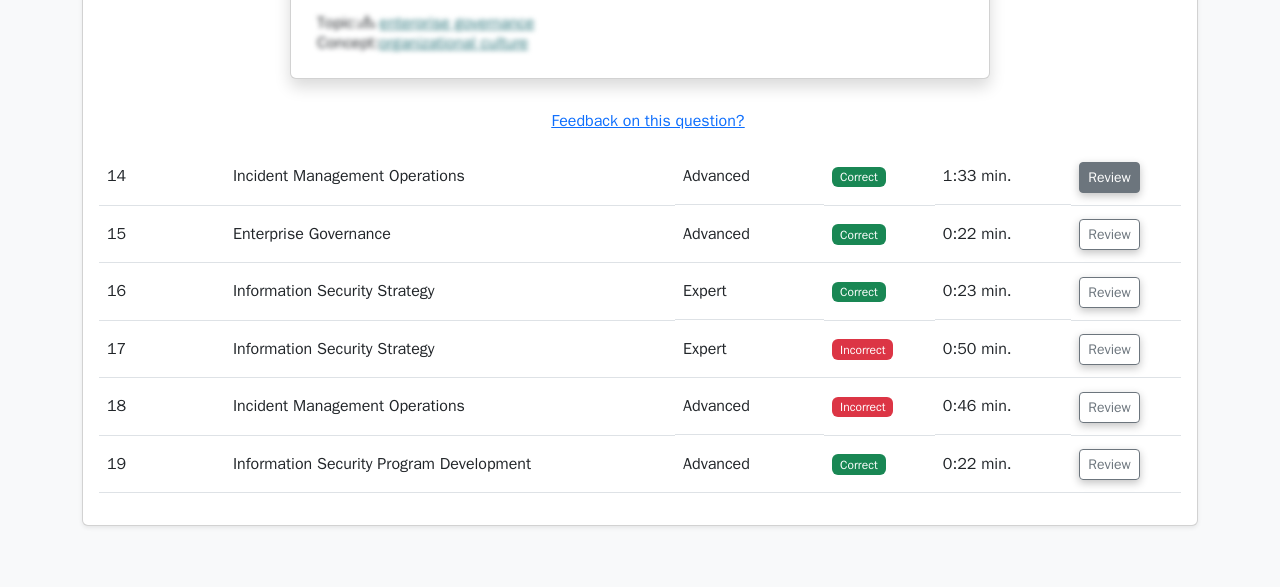 click on "Review" at bounding box center (1109, 177) 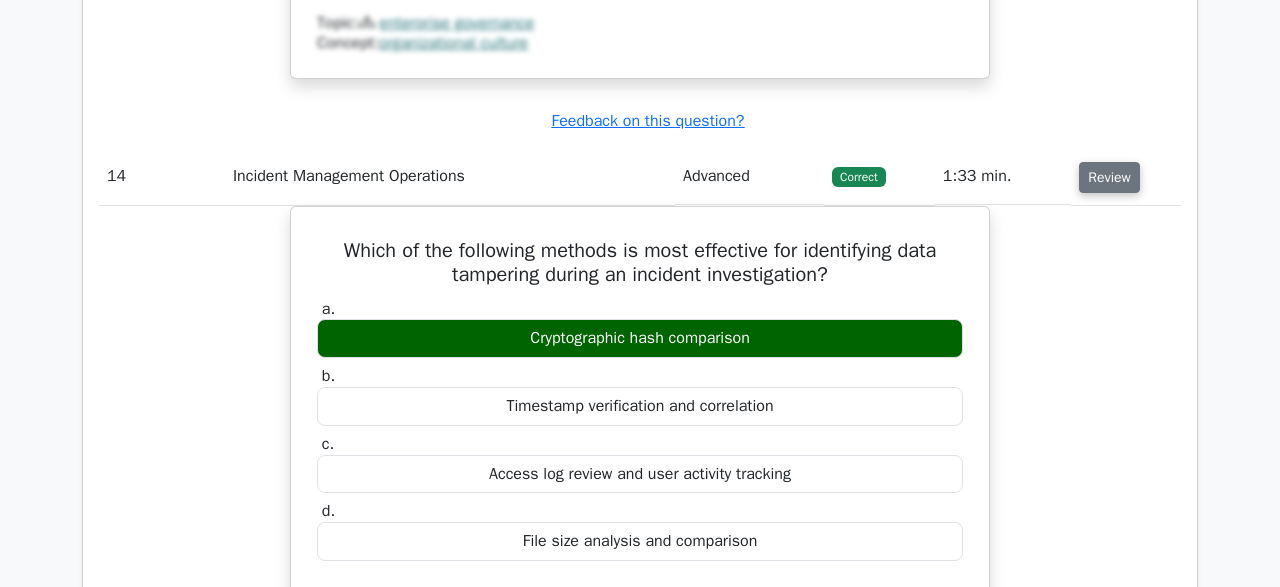 type 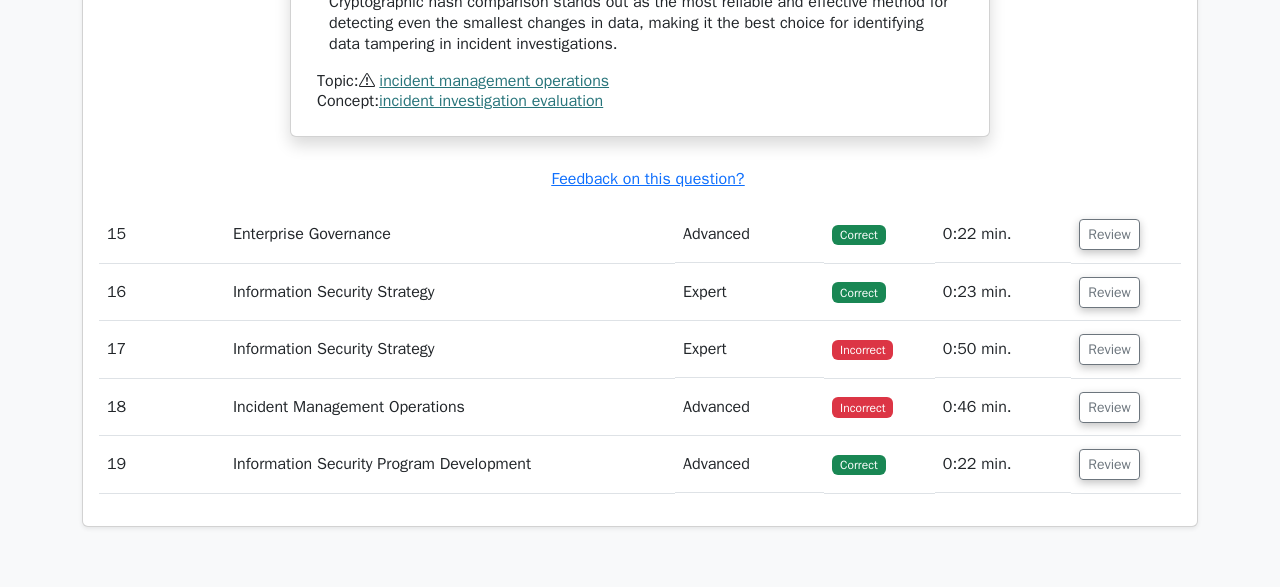 scroll, scrollTop: 18699, scrollLeft: 0, axis: vertical 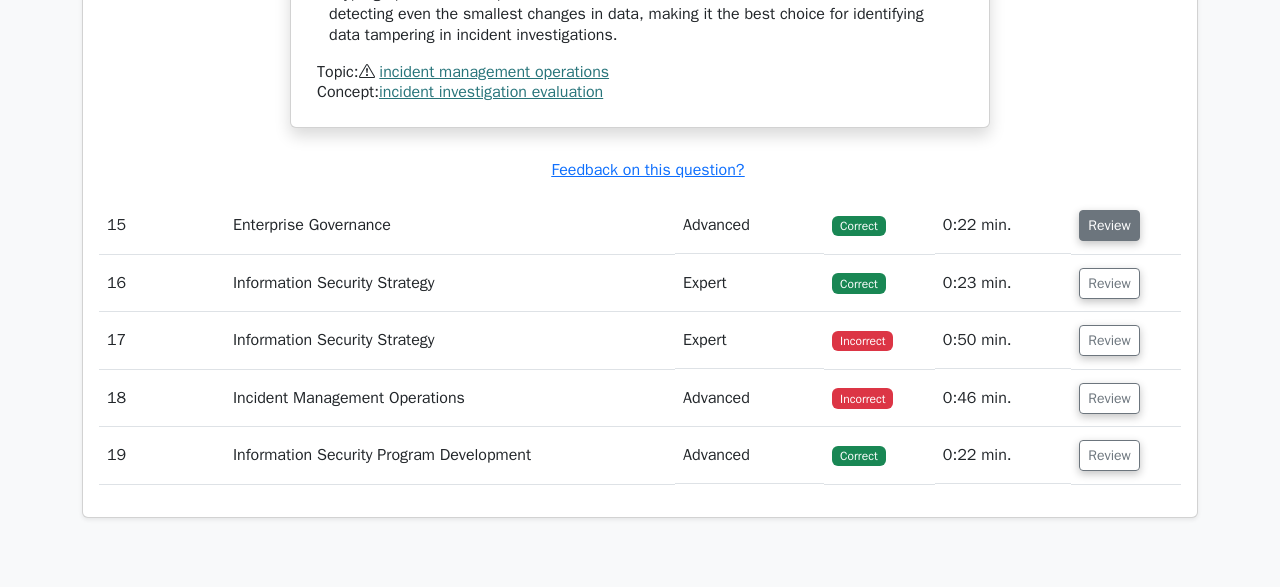 click on "Review" at bounding box center (1109, 225) 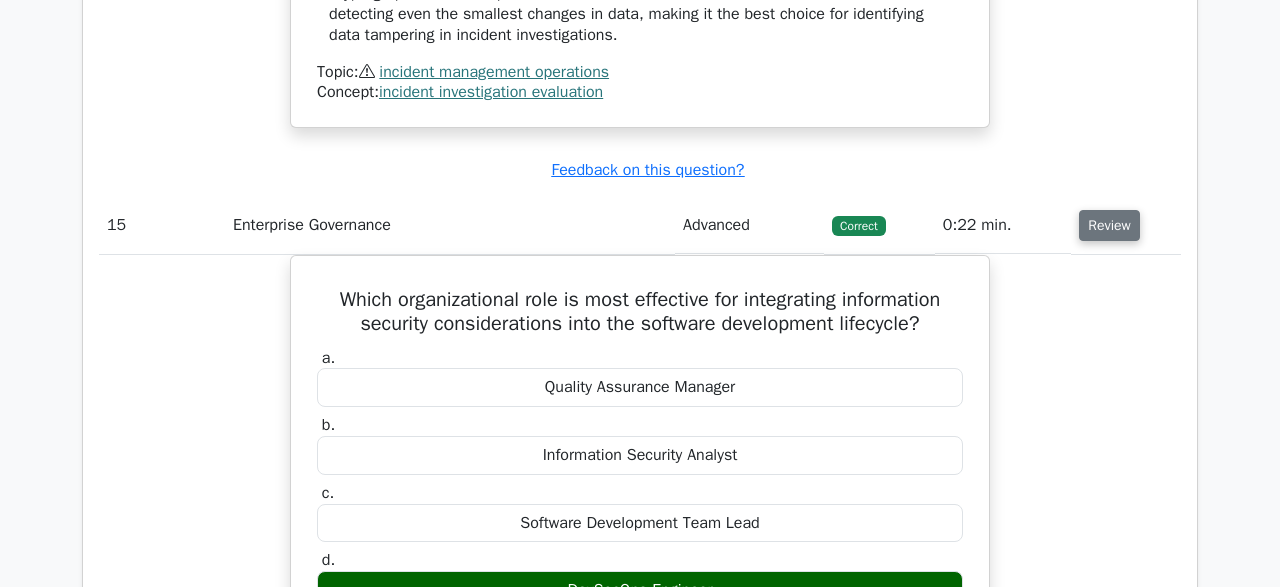 type 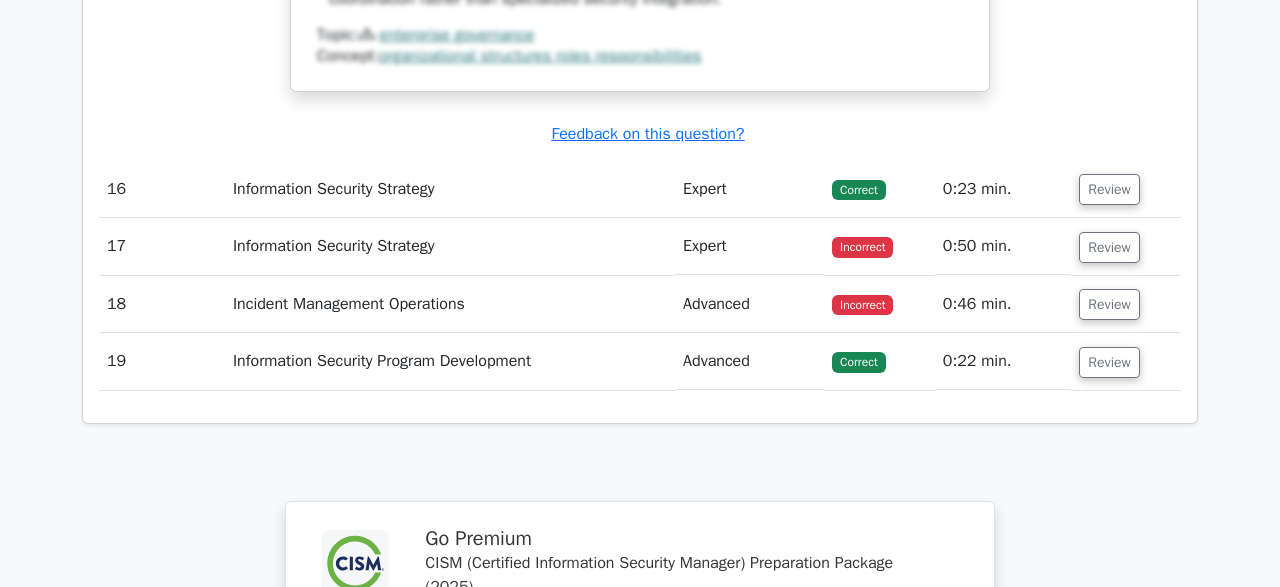 scroll, scrollTop: 19947, scrollLeft: 0, axis: vertical 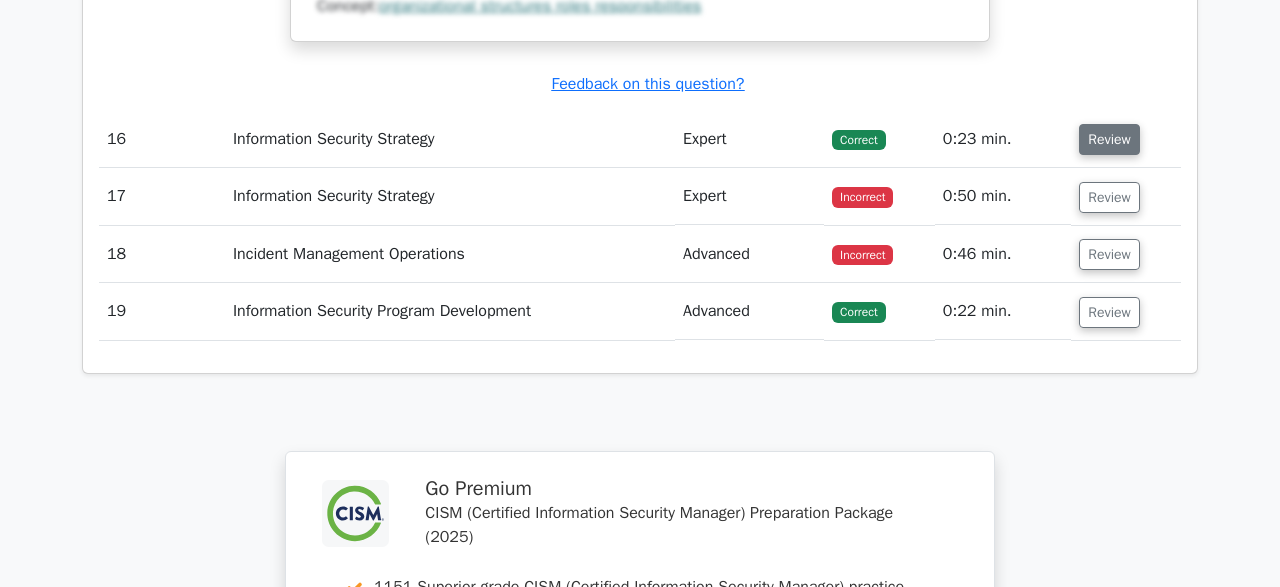 click on "Review" at bounding box center (1109, 139) 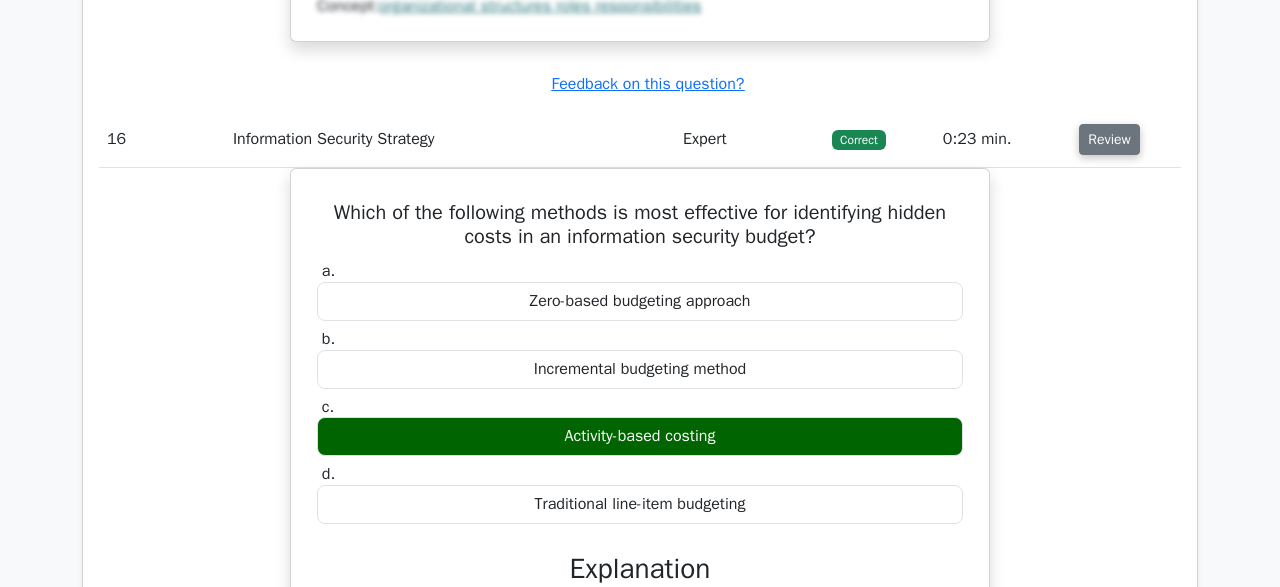 type 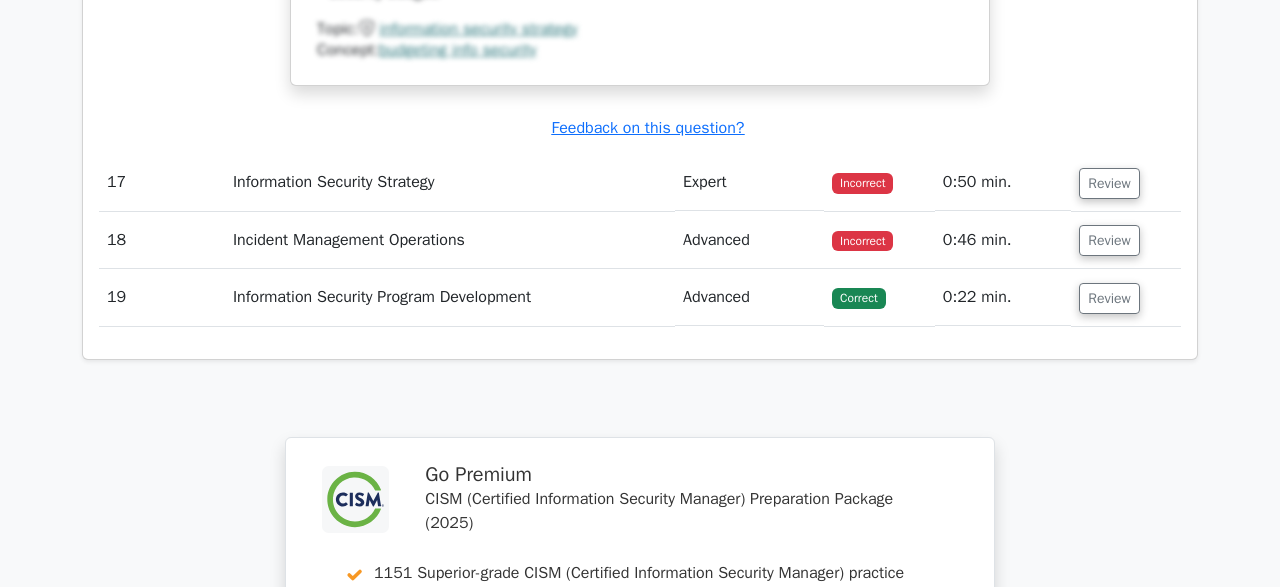 scroll, scrollTop: 20987, scrollLeft: 0, axis: vertical 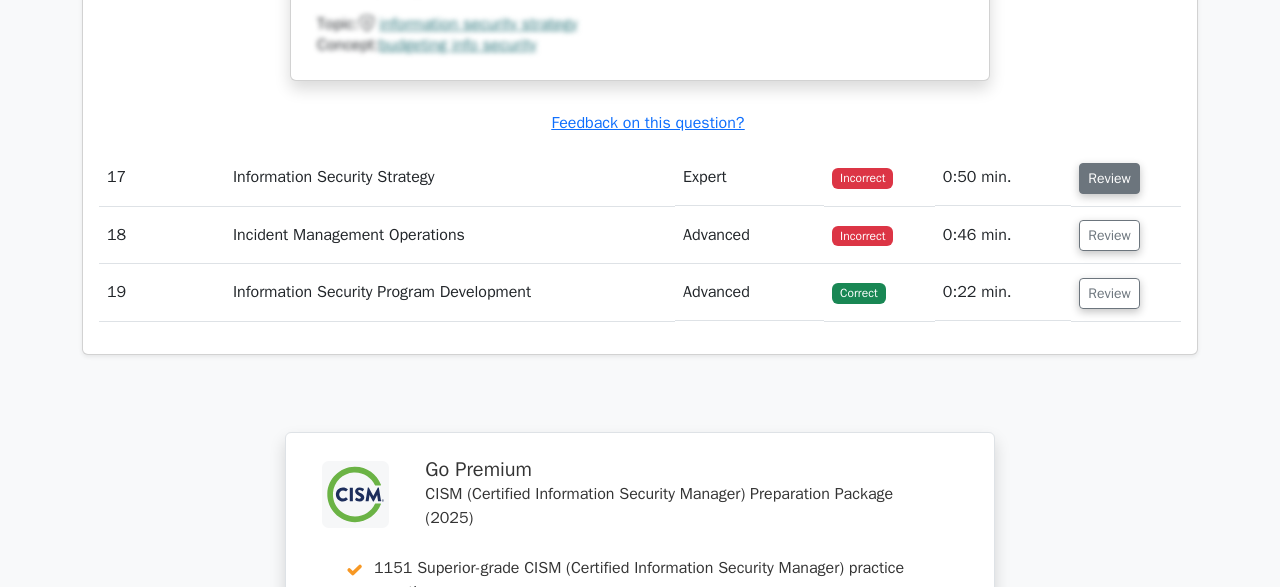 click on "Review" at bounding box center [1109, 178] 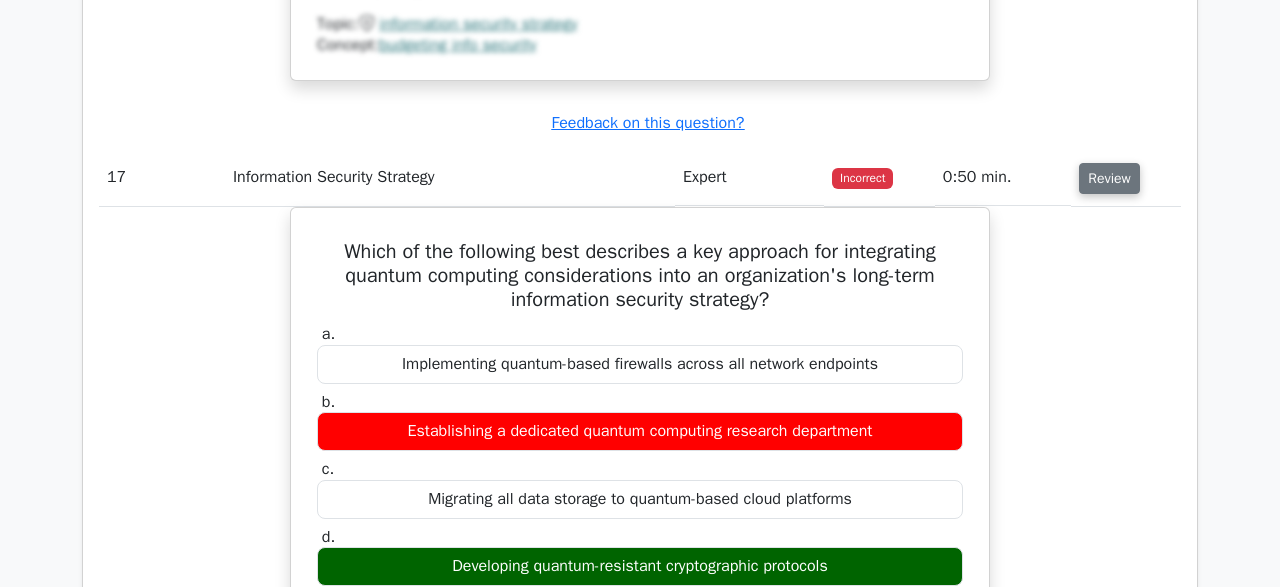 type 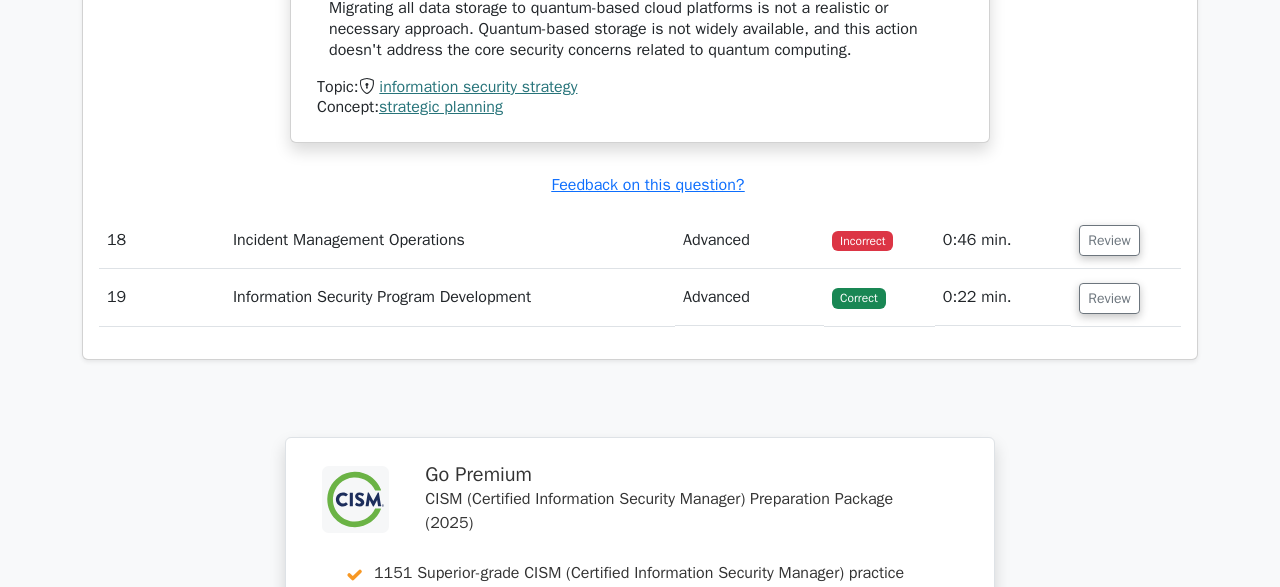 scroll, scrollTop: 22183, scrollLeft: 0, axis: vertical 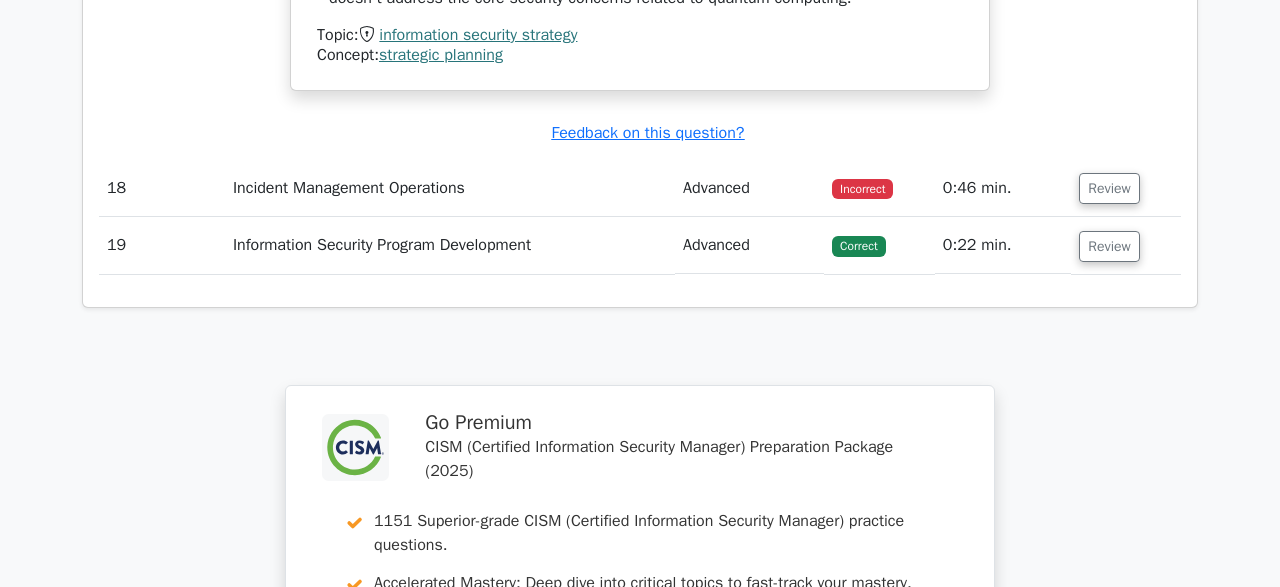 click on "Review" at bounding box center [1109, 188] 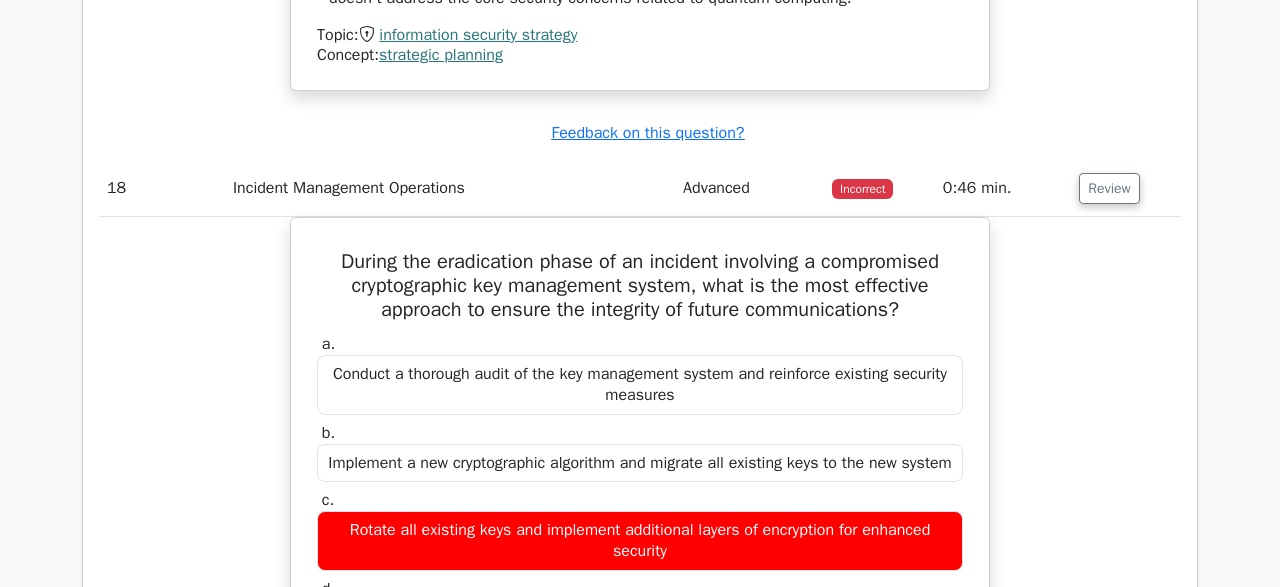 click on "Review" at bounding box center (1109, 188) 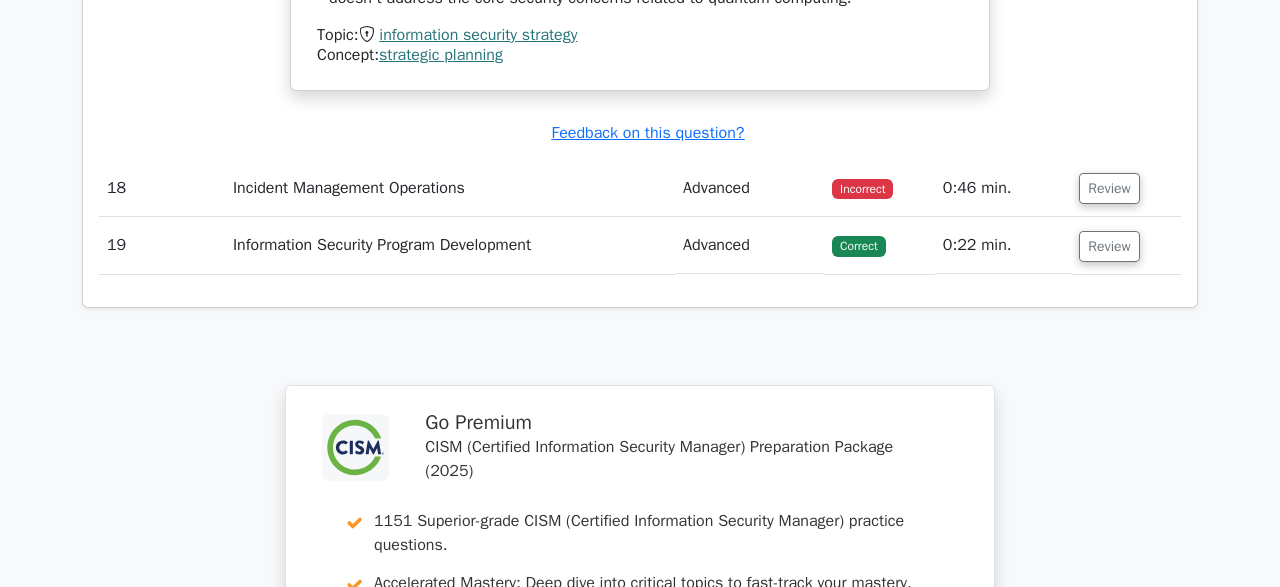 click on "Review" at bounding box center (1109, 188) 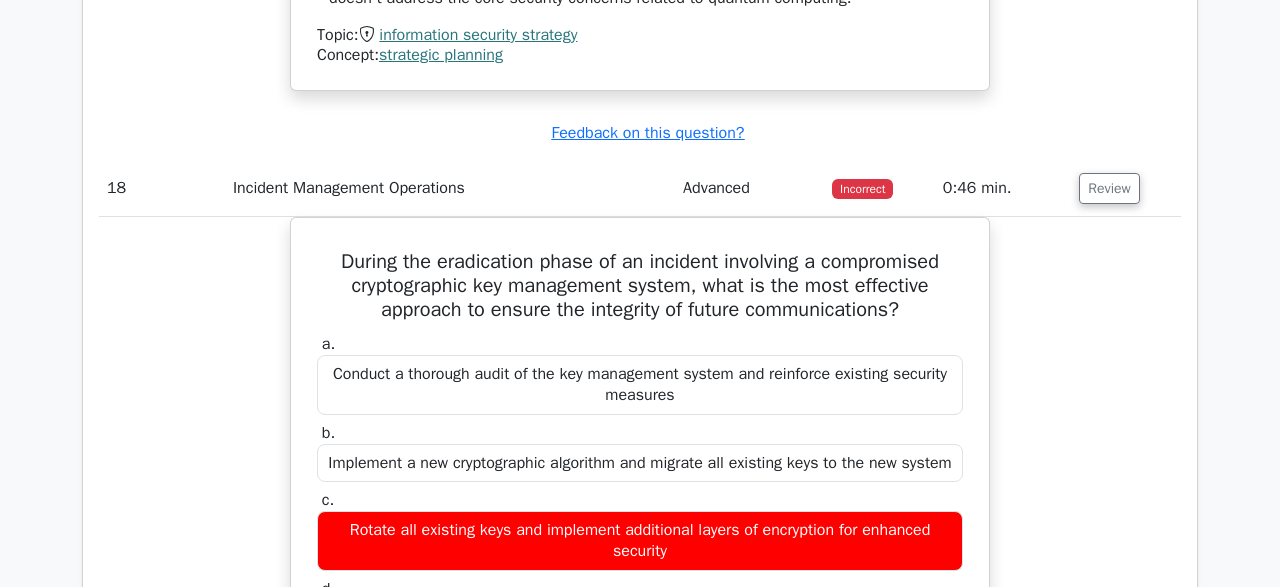 type 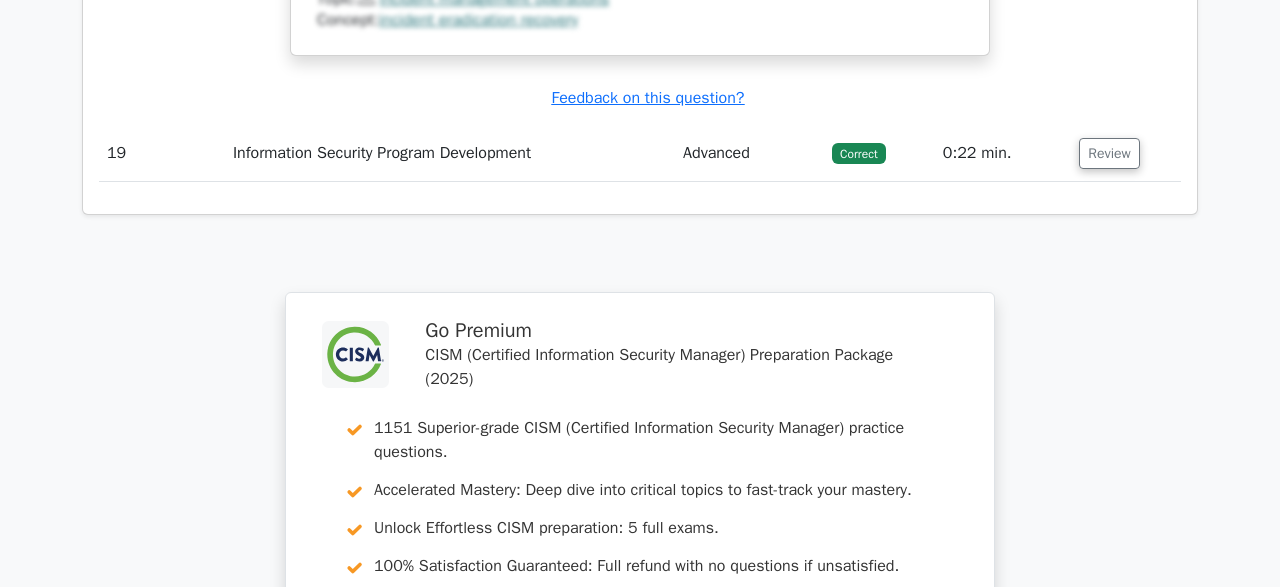 scroll, scrollTop: 23535, scrollLeft: 0, axis: vertical 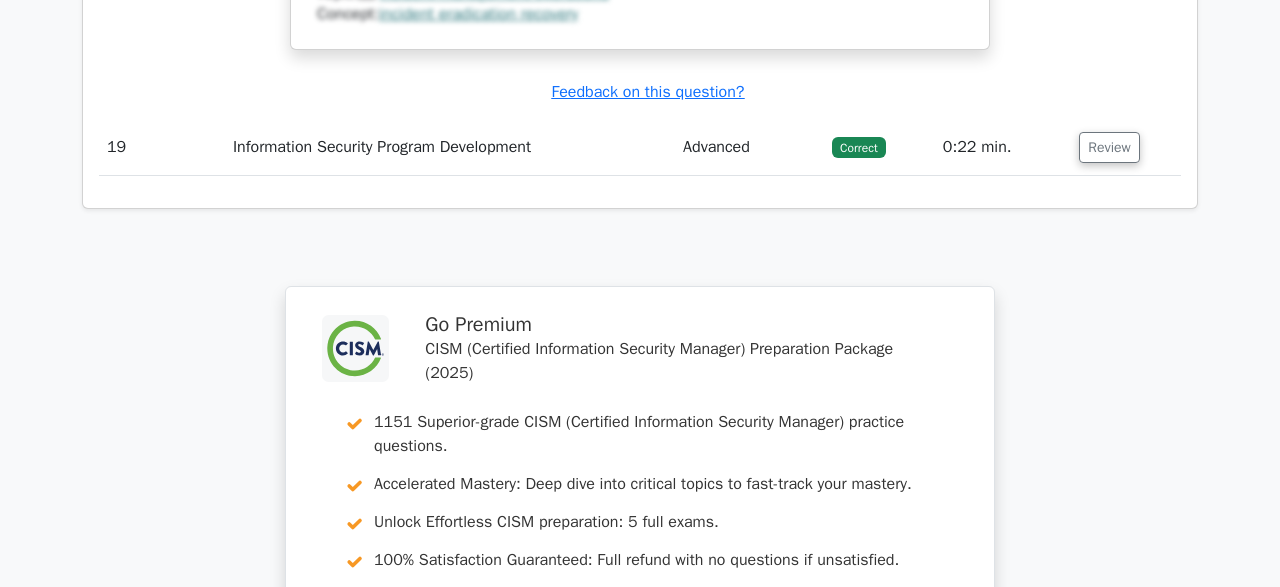 click on "Review" at bounding box center [1109, 147] 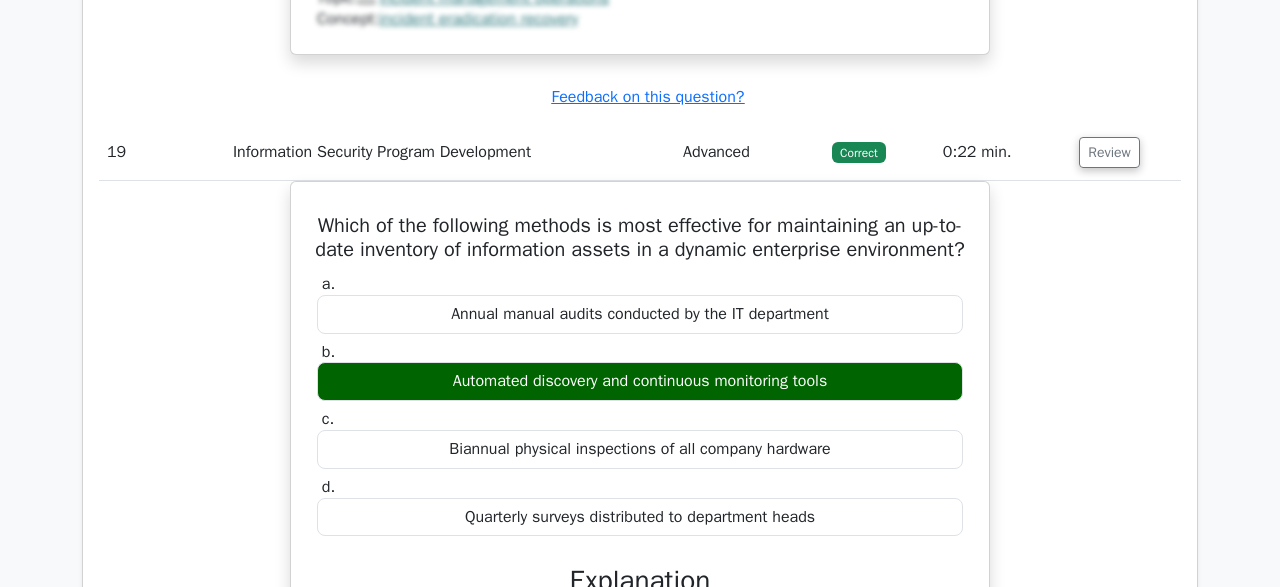 type 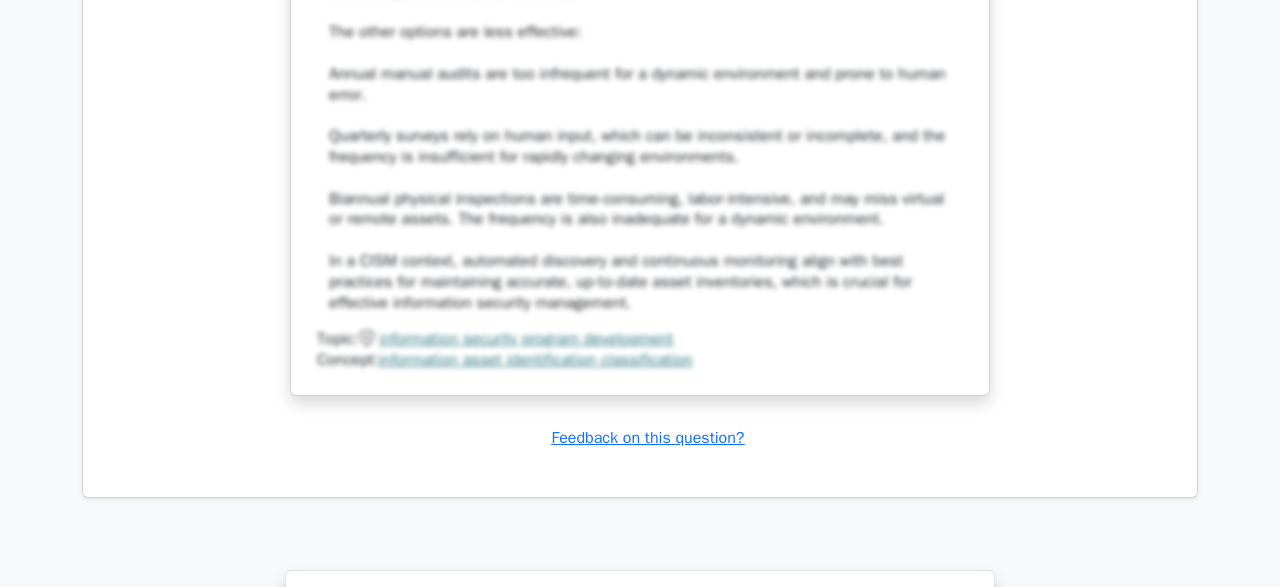 scroll, scrollTop: 24575, scrollLeft: 0, axis: vertical 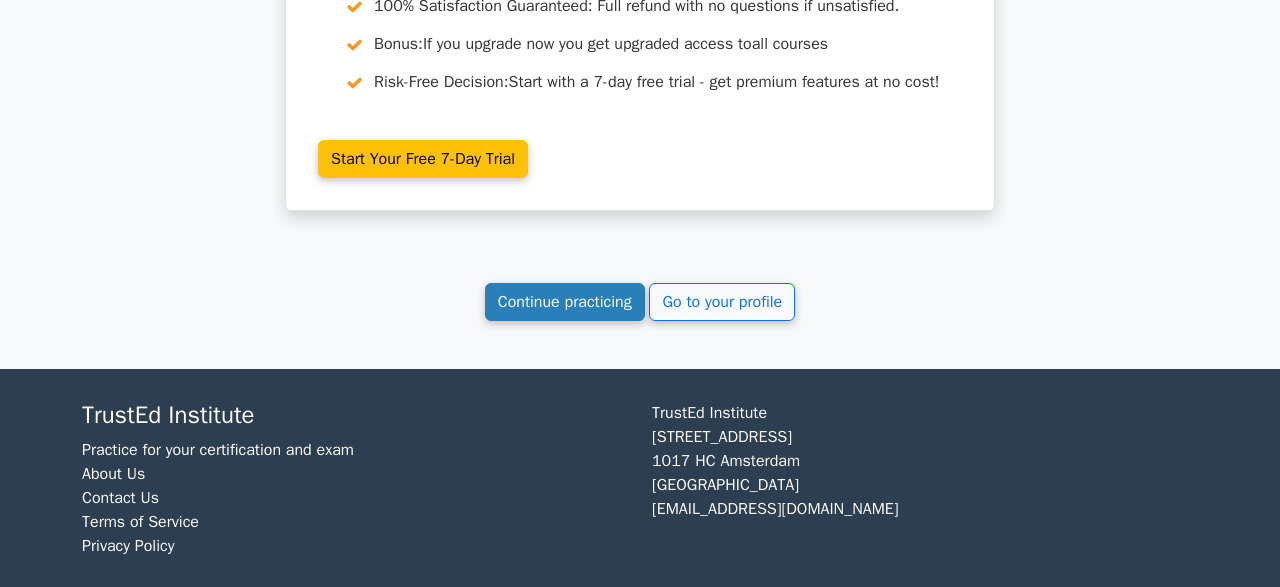 click on "Continue practicing" at bounding box center [565, 302] 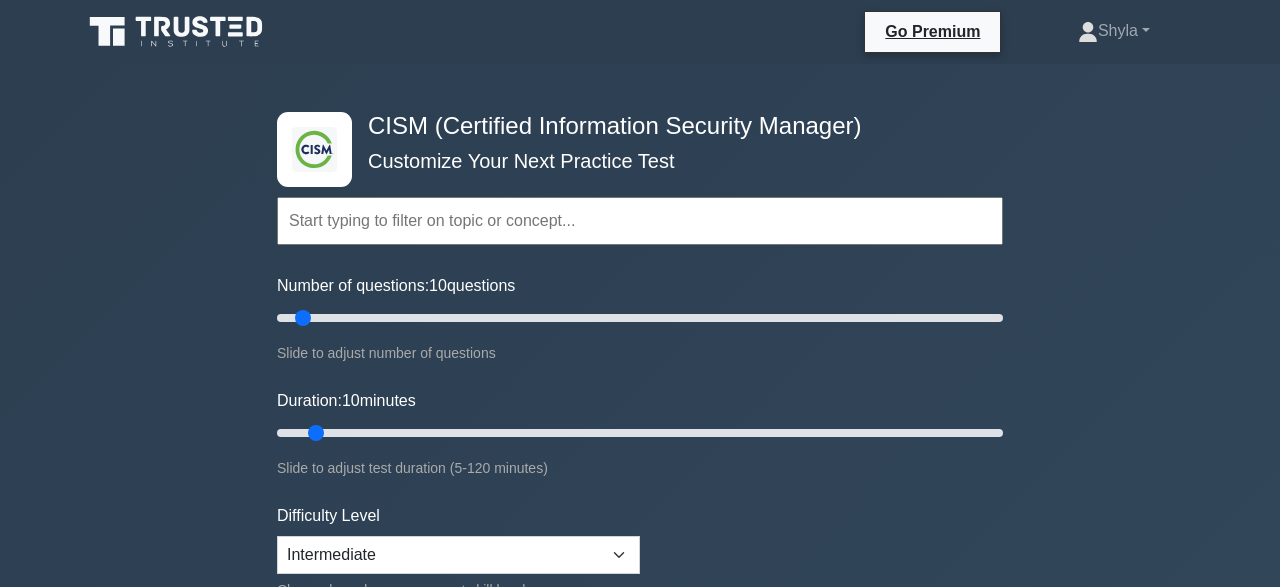 scroll, scrollTop: 0, scrollLeft: 0, axis: both 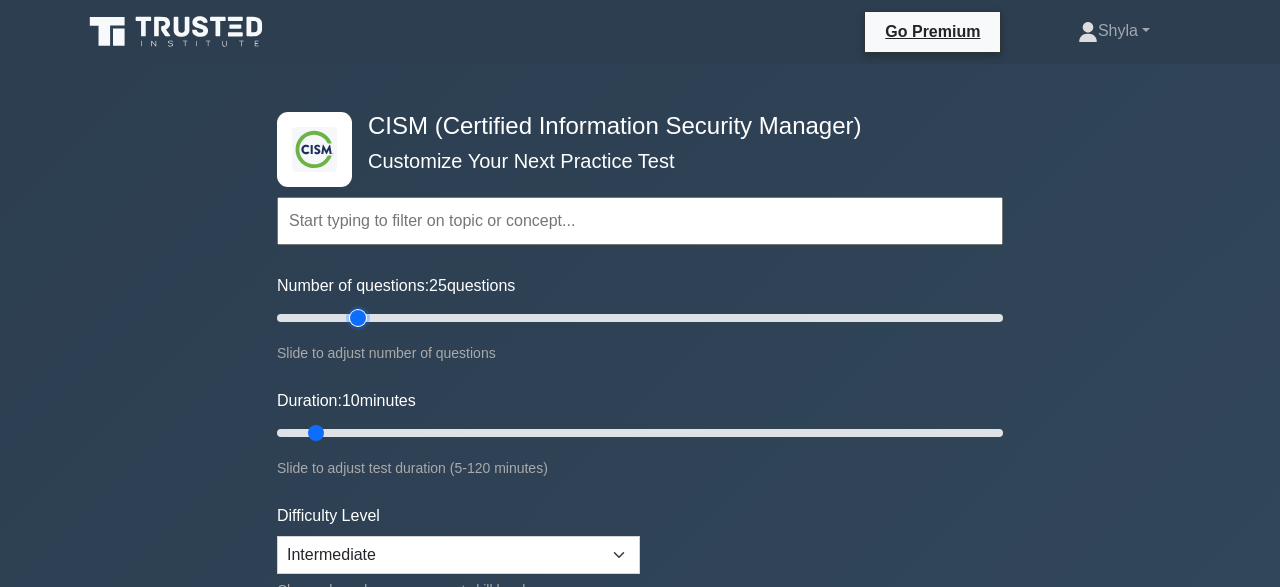 click on "Number of questions:  25  questions" at bounding box center (640, 318) 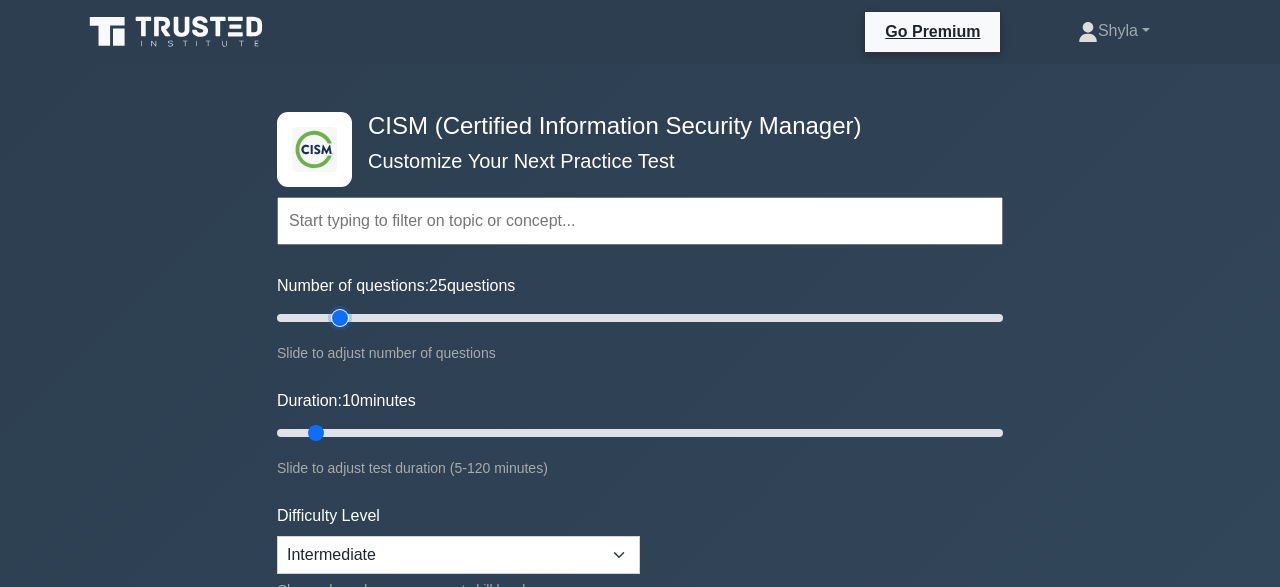 type on "20" 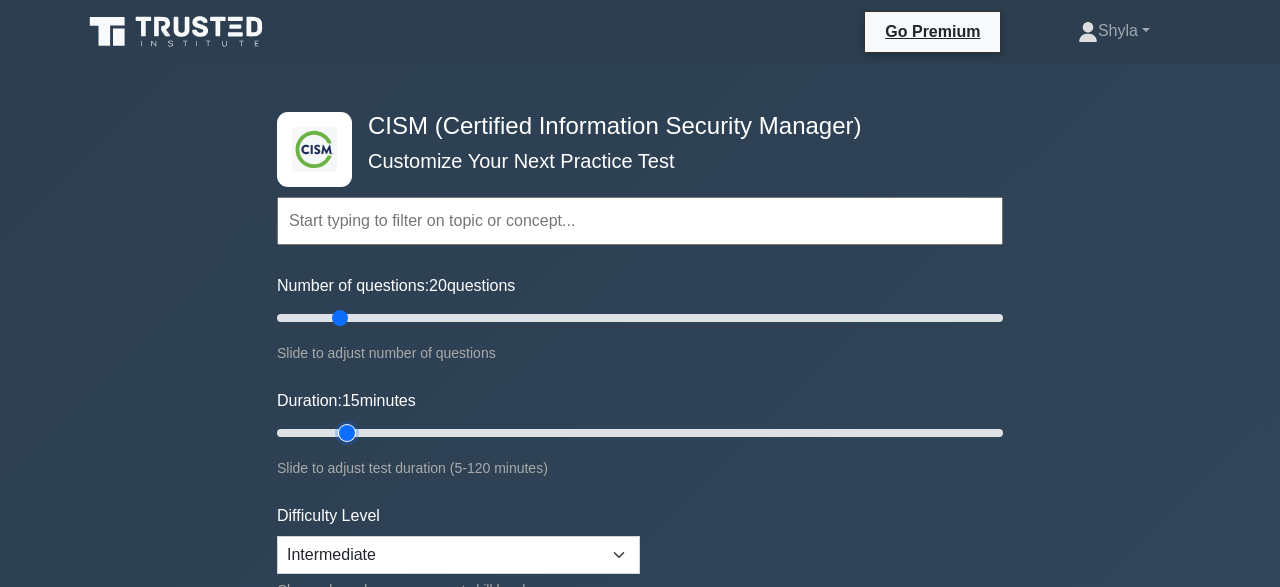 type on "15" 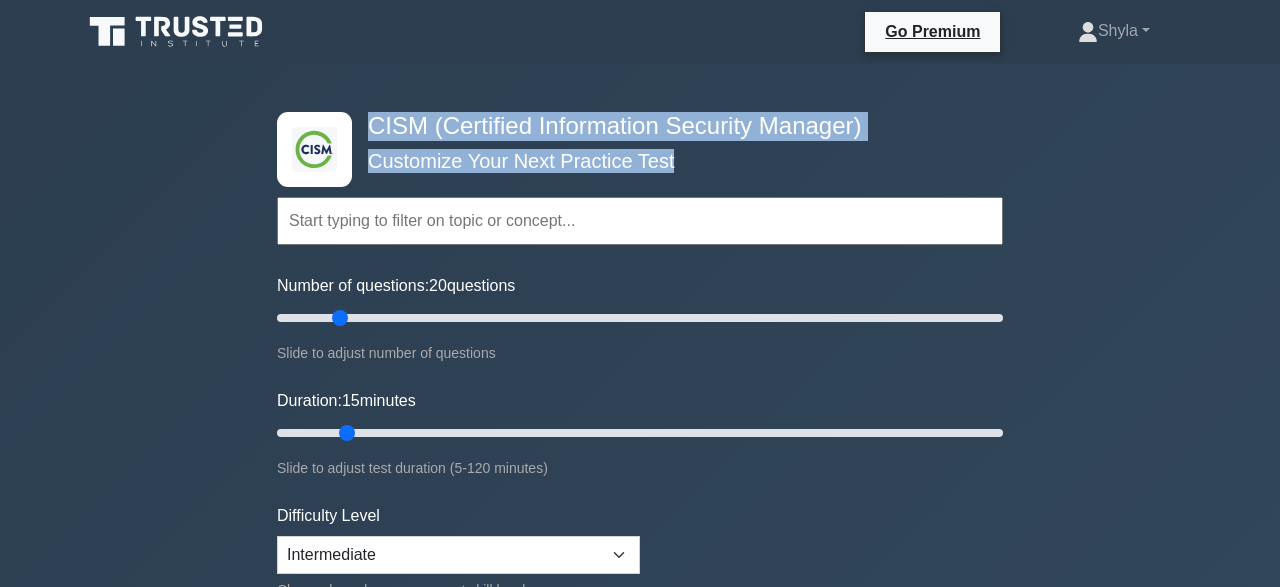 drag, startPoint x: 1267, startPoint y: 48, endPoint x: 1277, endPoint y: 125, distance: 77.64664 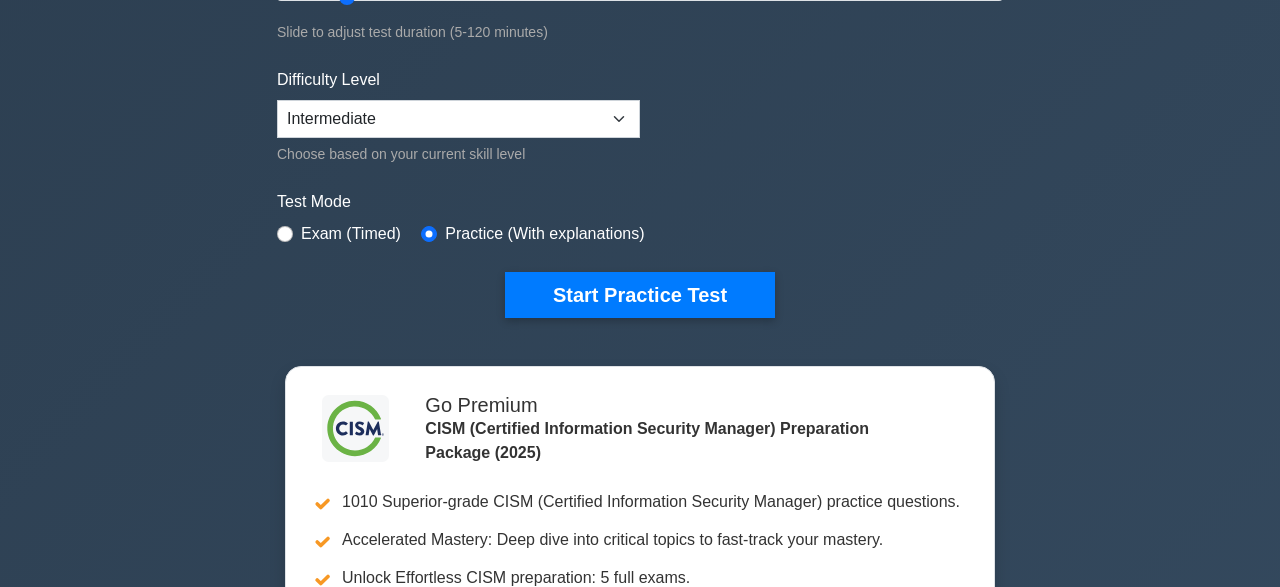 scroll, scrollTop: 448, scrollLeft: 0, axis: vertical 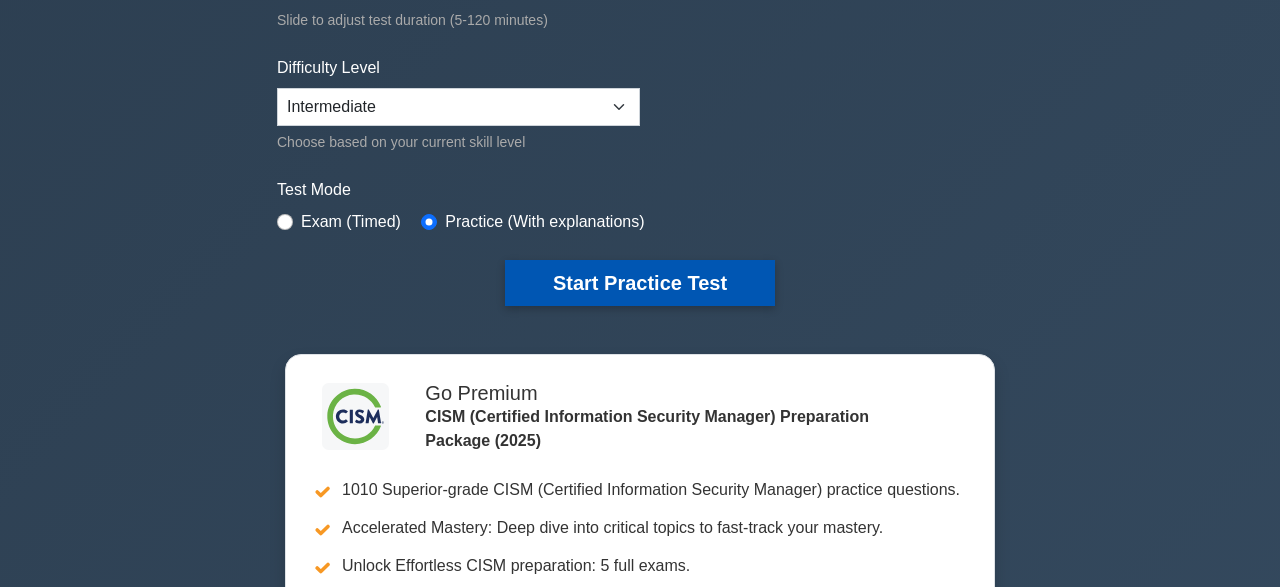 click on "Start Practice Test" at bounding box center [640, 283] 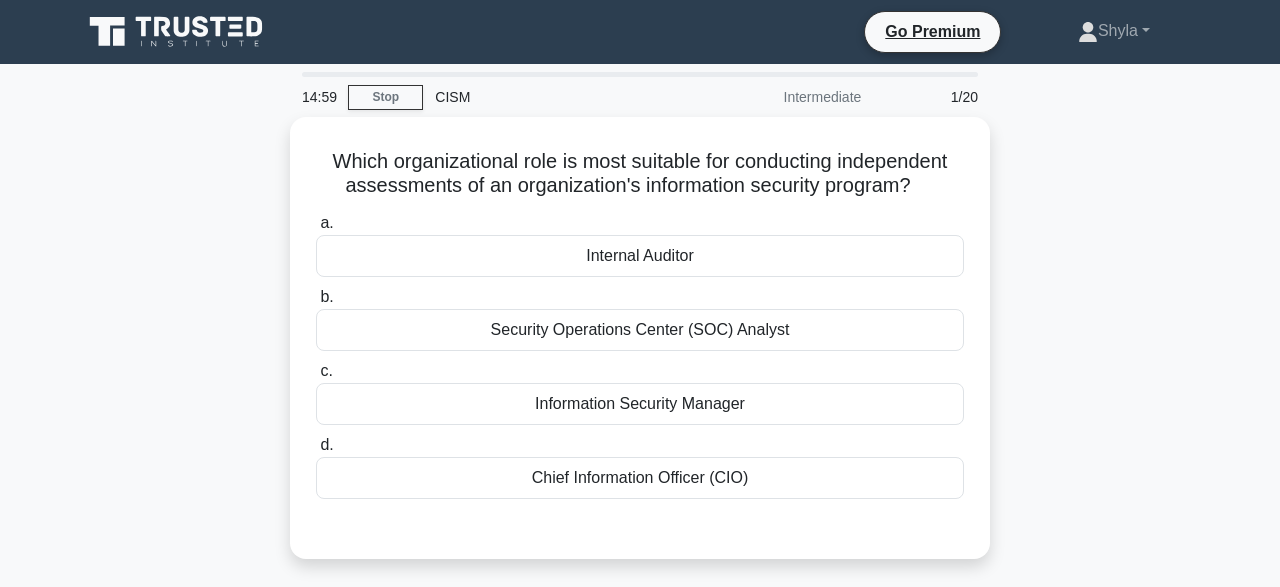scroll, scrollTop: 0, scrollLeft: 0, axis: both 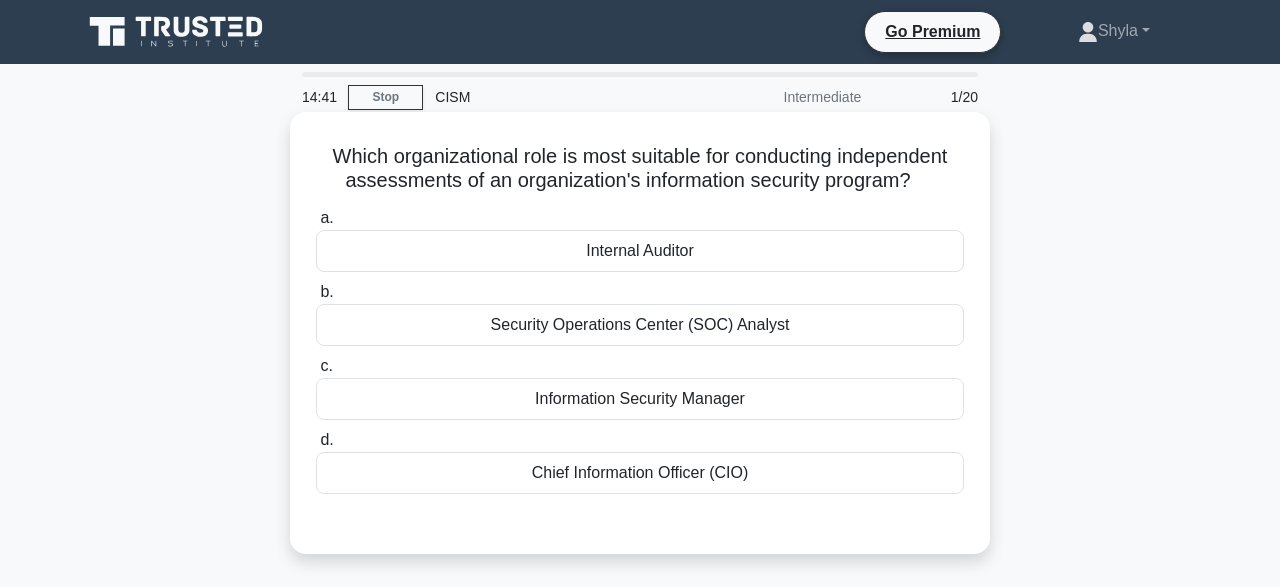 click on "Security Operations Center (SOC) Analyst" at bounding box center (640, 325) 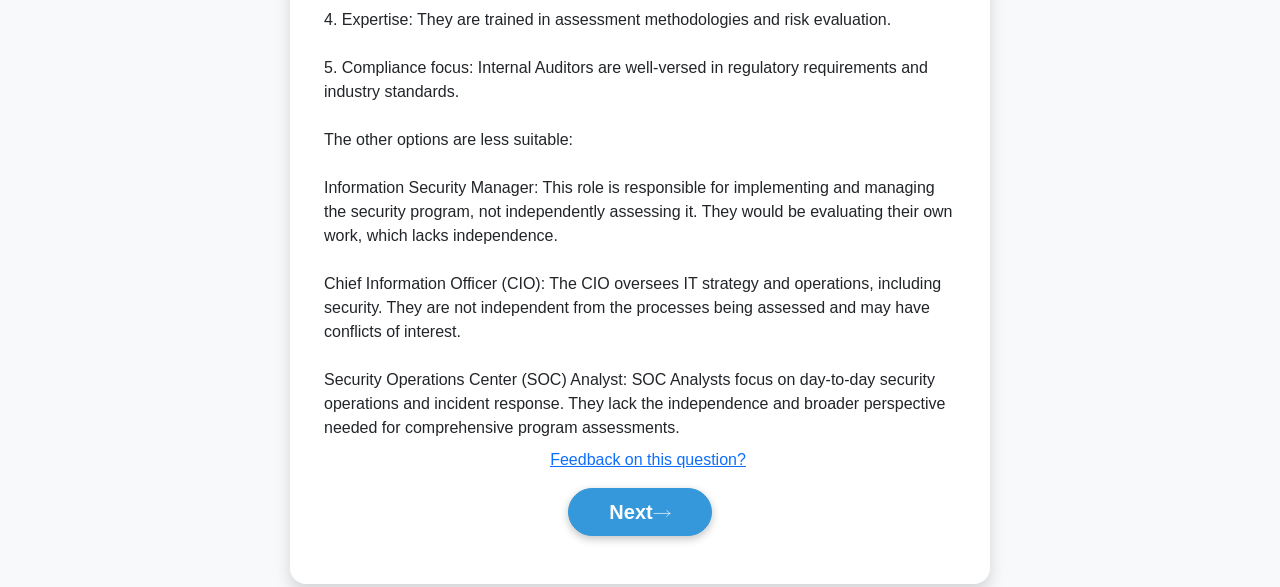 scroll, scrollTop: 886, scrollLeft: 0, axis: vertical 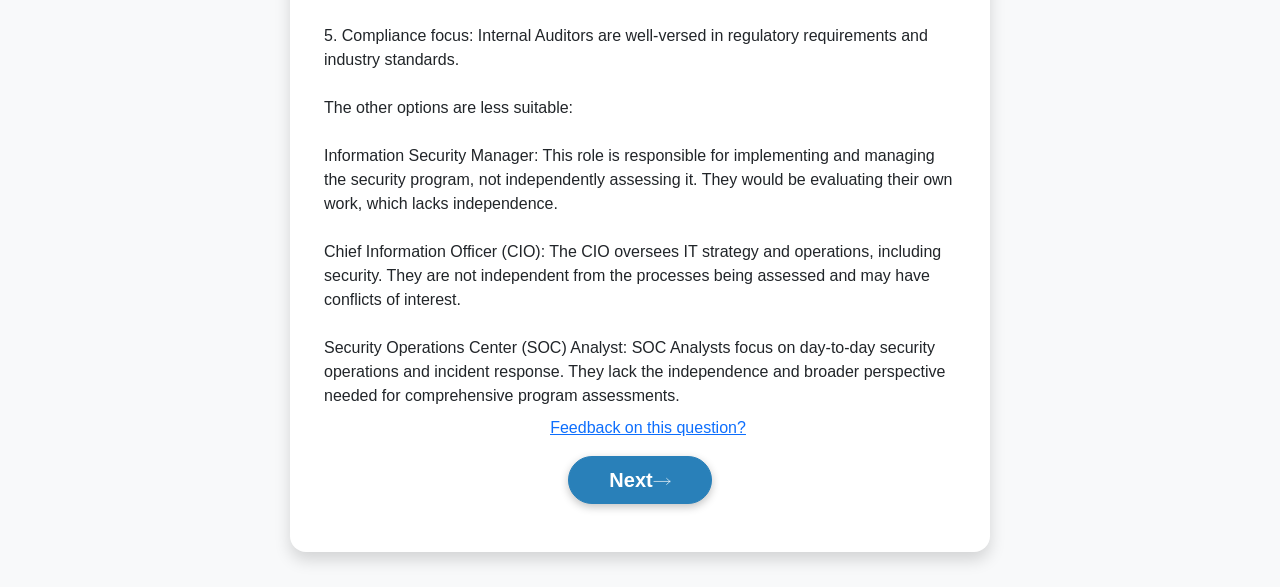 click on "Next" at bounding box center [639, 480] 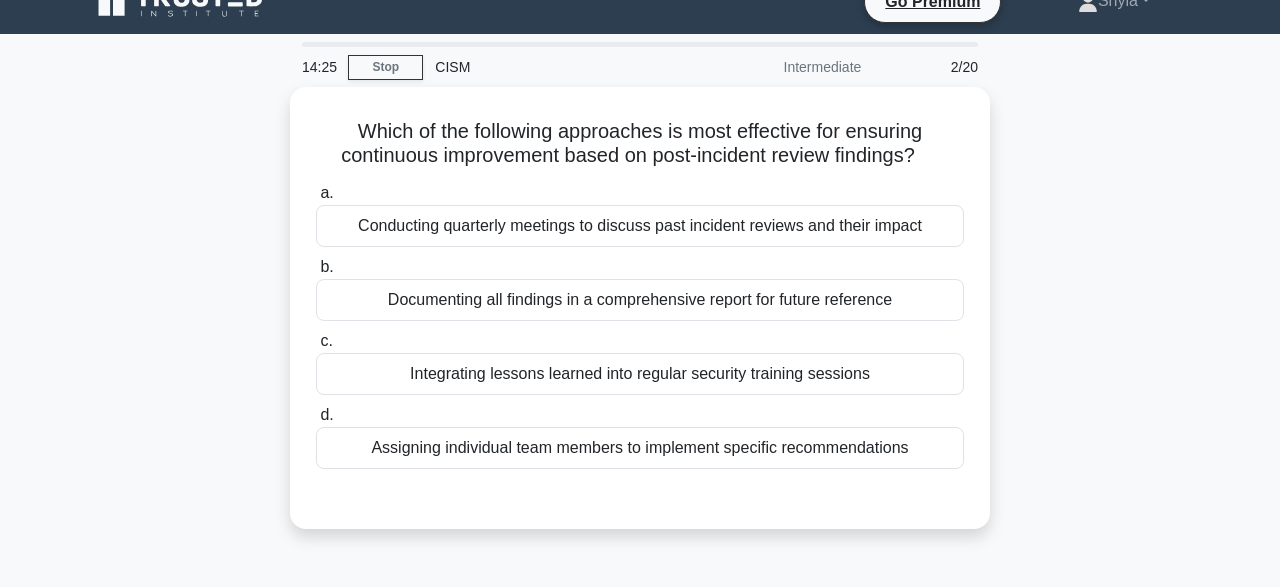 scroll, scrollTop: 26, scrollLeft: 0, axis: vertical 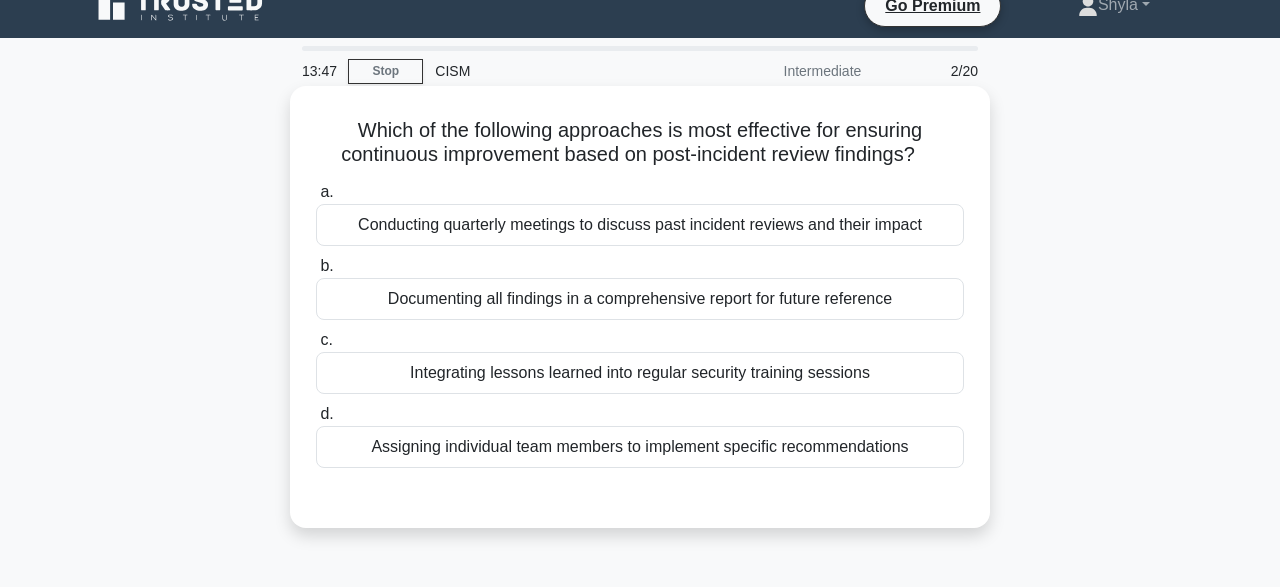 click on "Conducting quarterly meetings to discuss past incident reviews and their impact" at bounding box center (640, 225) 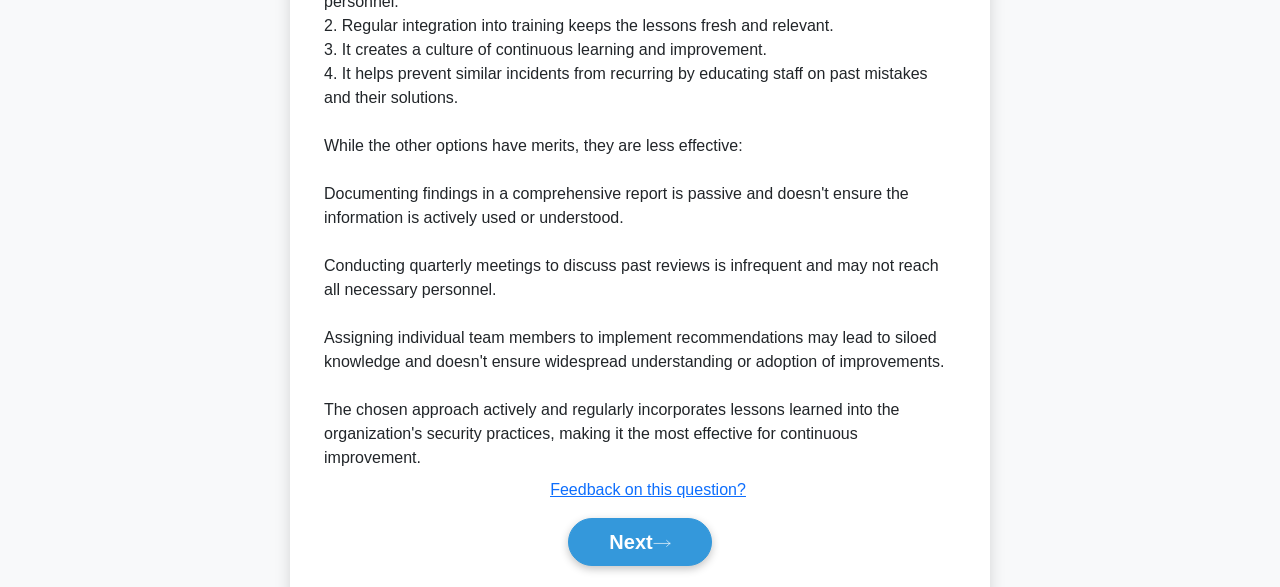 scroll, scrollTop: 766, scrollLeft: 0, axis: vertical 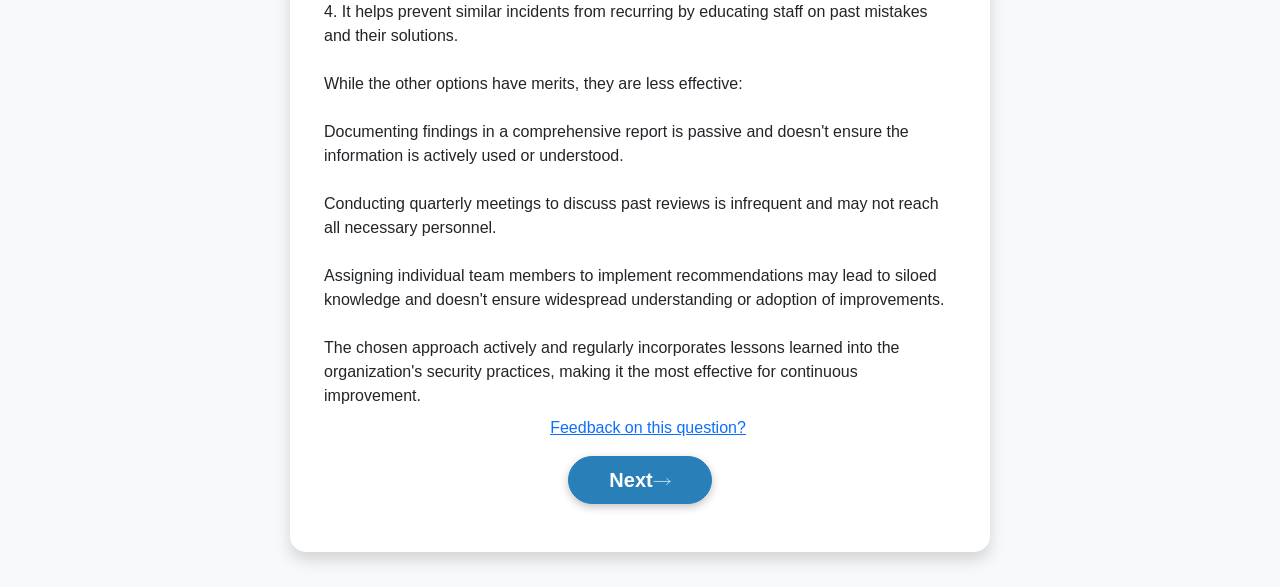 click 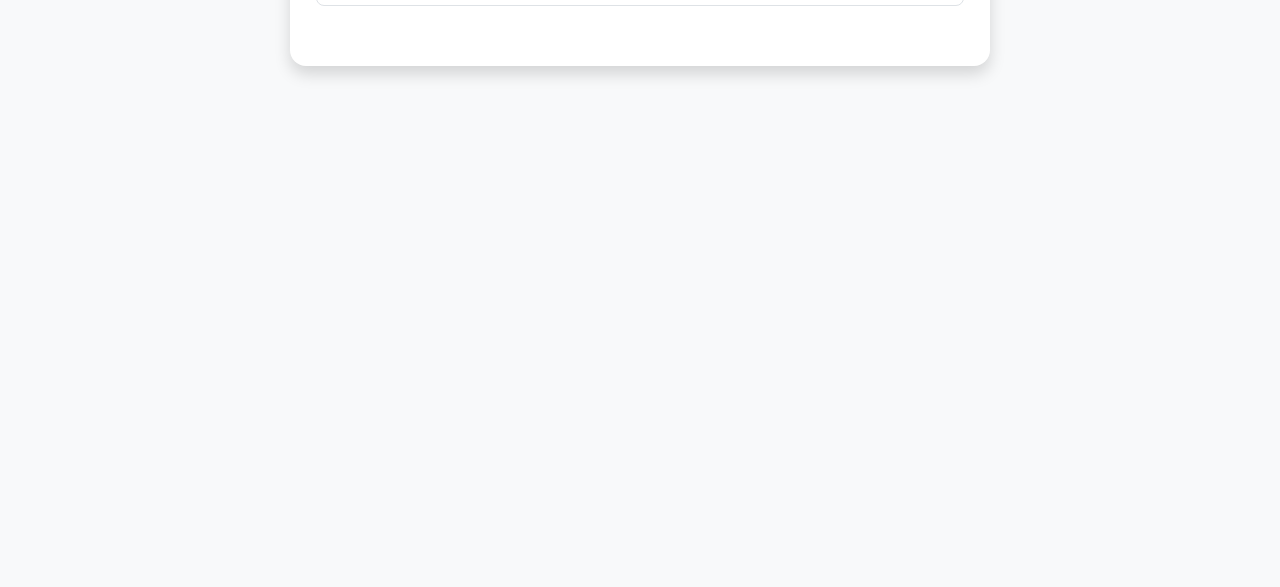 click on "13:32
Stop
CISM
Intermediate
3/20
Which of the following is the most effective method for prioritizing action items identified during a post-incident review?
.spinner_0XTQ{transform-origin:center;animation:spinner_y6GP .75s linear infinite}@keyframes spinner_y6GP{100%{transform:rotate(360deg)}}
a." at bounding box center [640, 79] 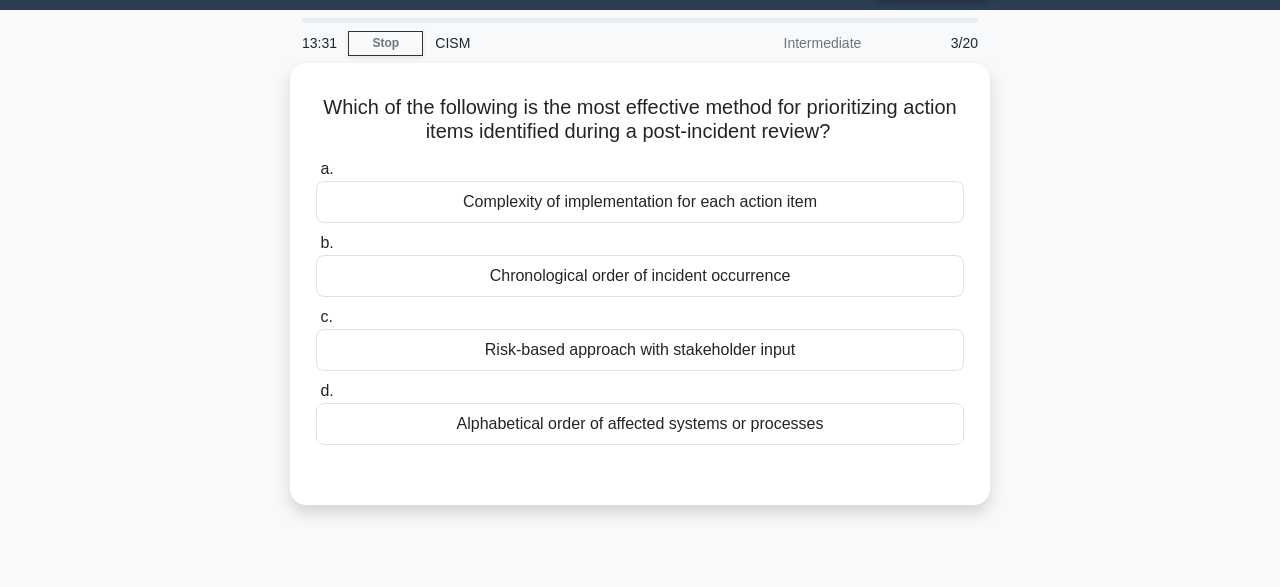 scroll, scrollTop: 0, scrollLeft: 0, axis: both 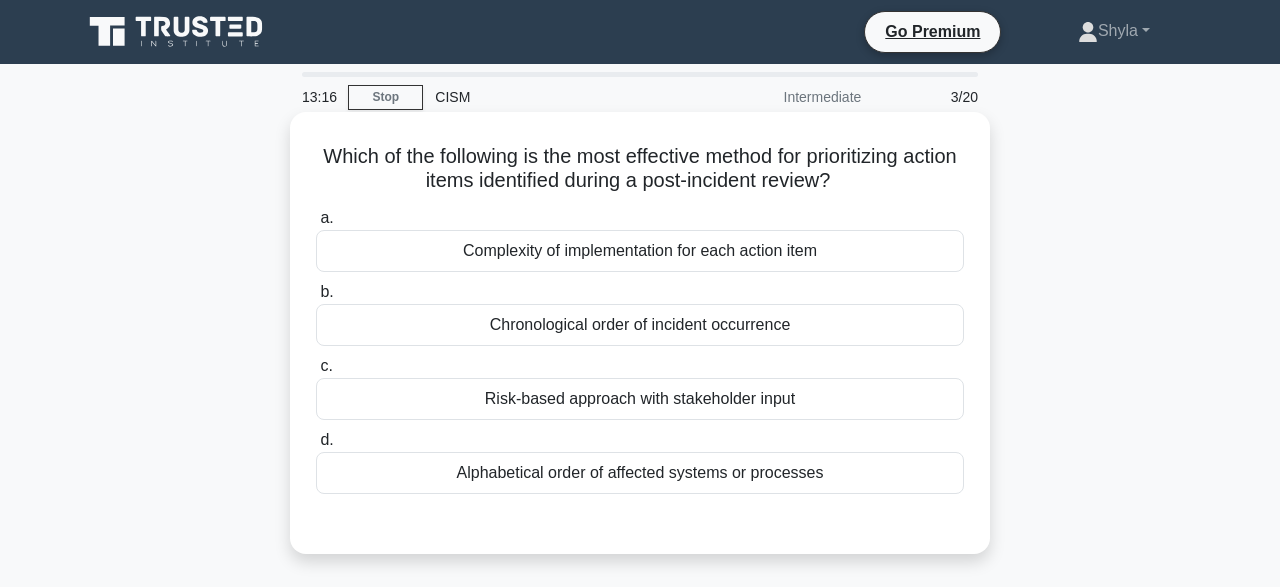 click on "Chronological order of incident occurrence" at bounding box center (640, 325) 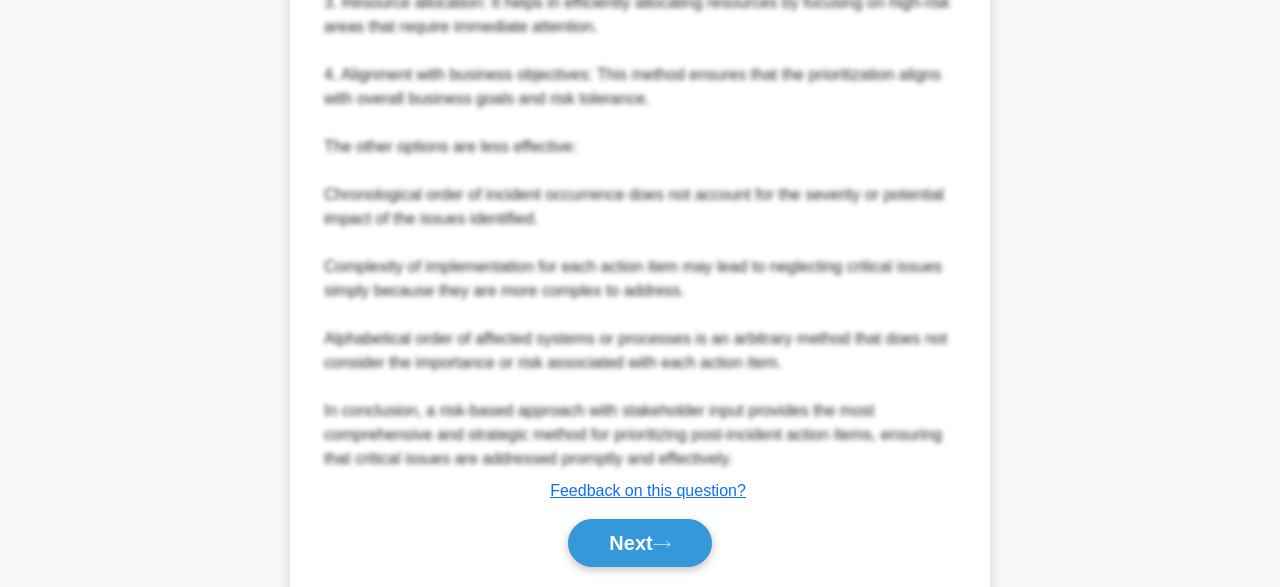 scroll, scrollTop: 910, scrollLeft: 0, axis: vertical 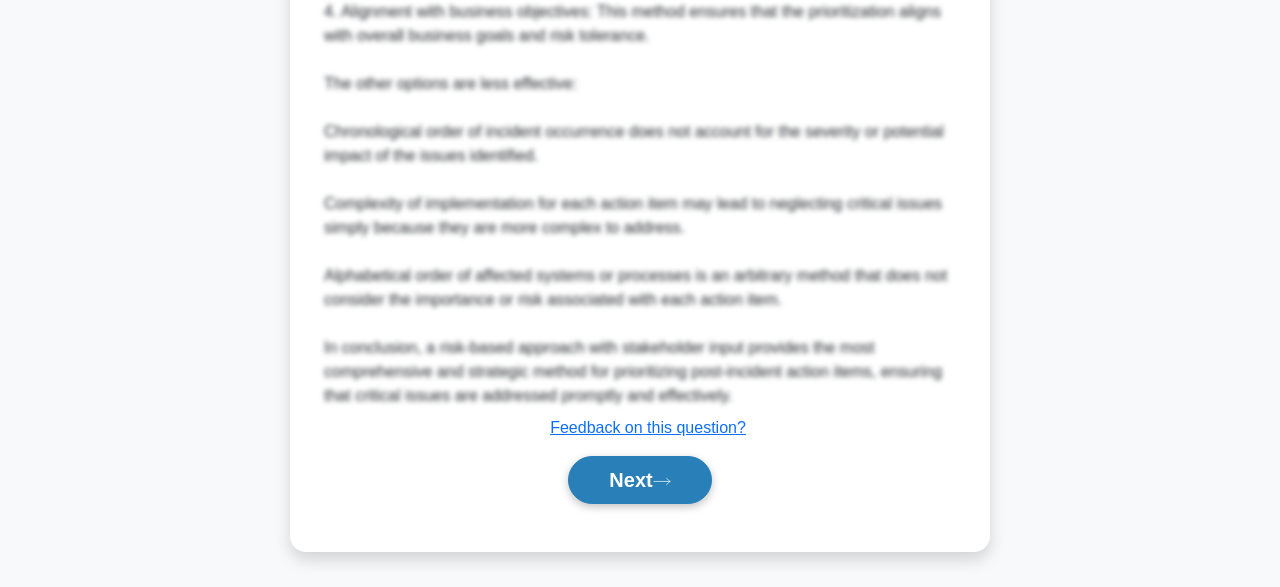 click on "Next" at bounding box center (639, 480) 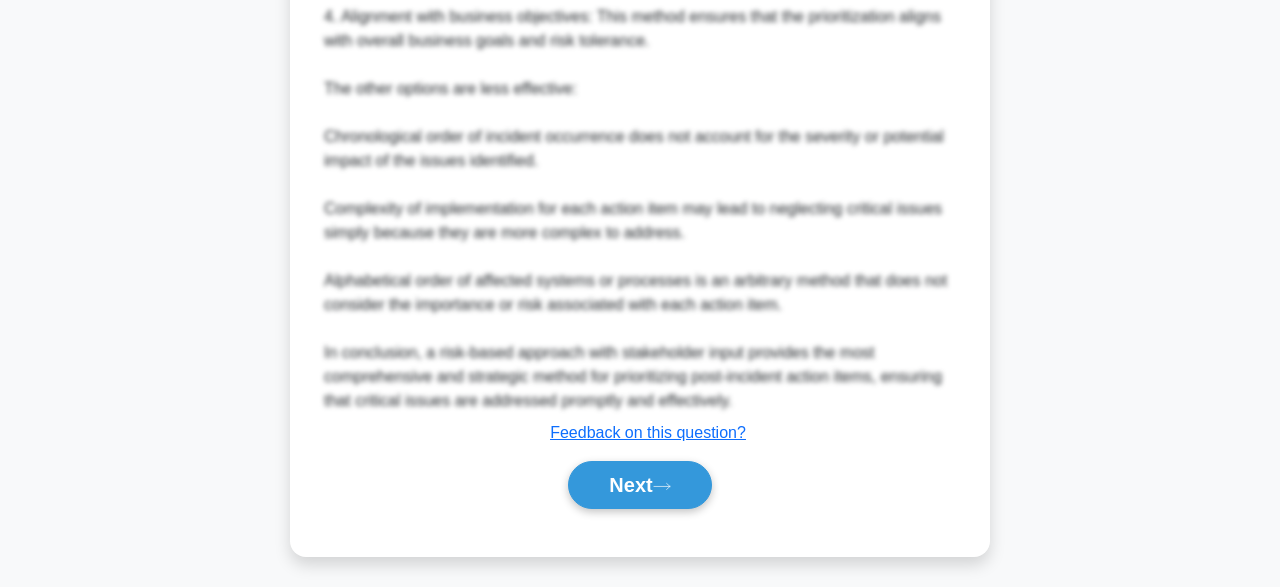 scroll, scrollTop: 493, scrollLeft: 0, axis: vertical 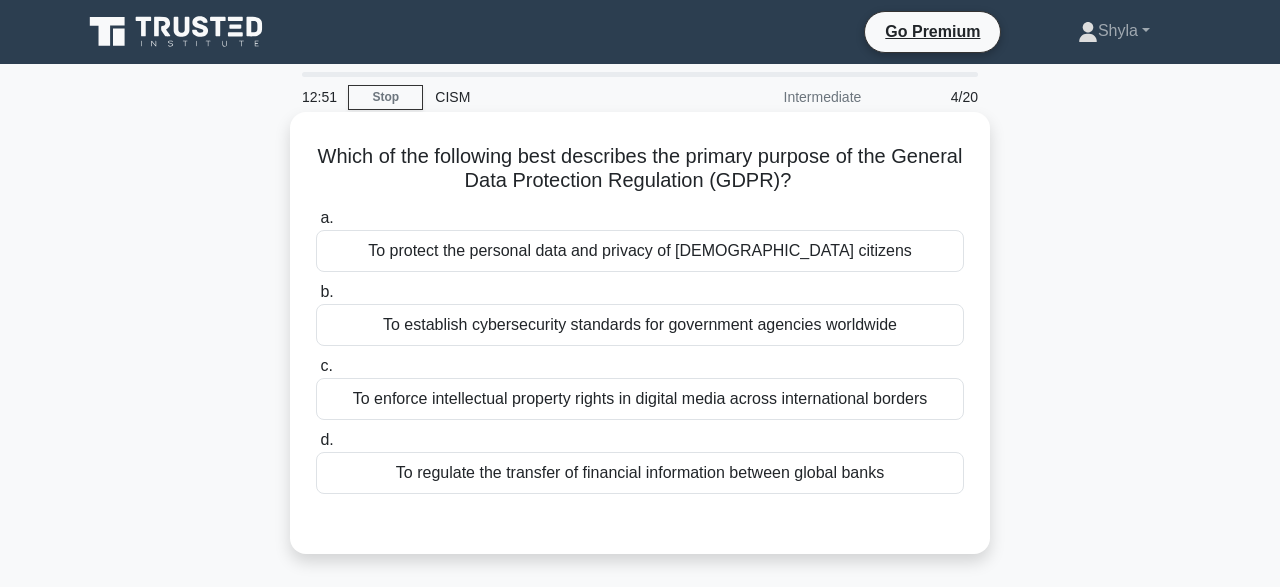 click on "To enforce intellectual property rights in digital media across international borders" at bounding box center (640, 399) 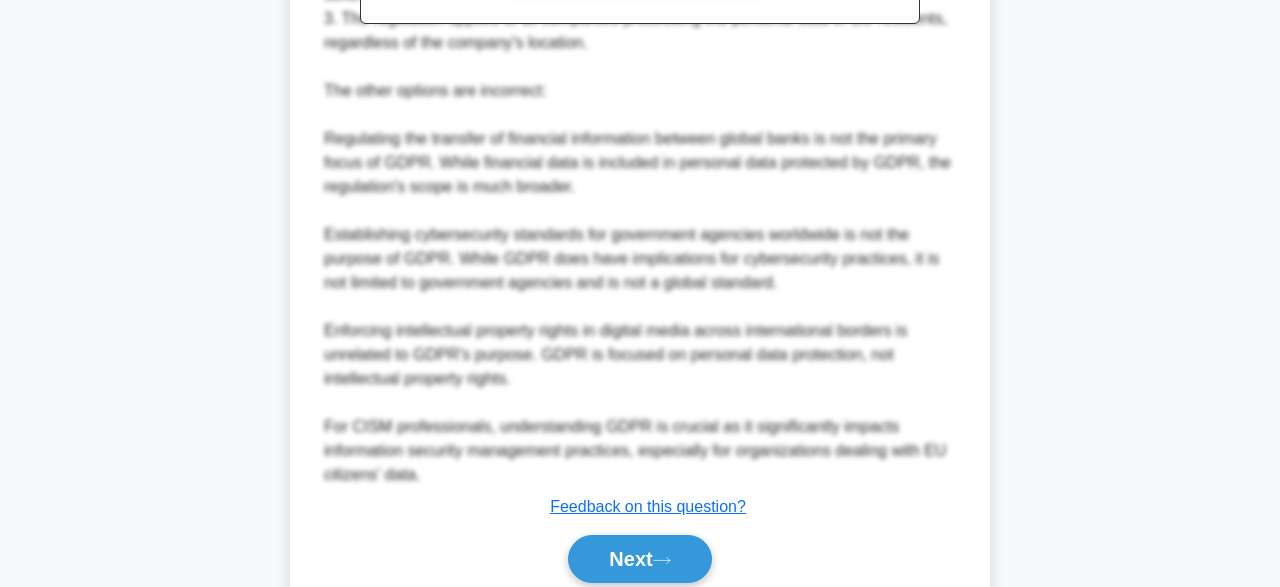 scroll, scrollTop: 814, scrollLeft: 0, axis: vertical 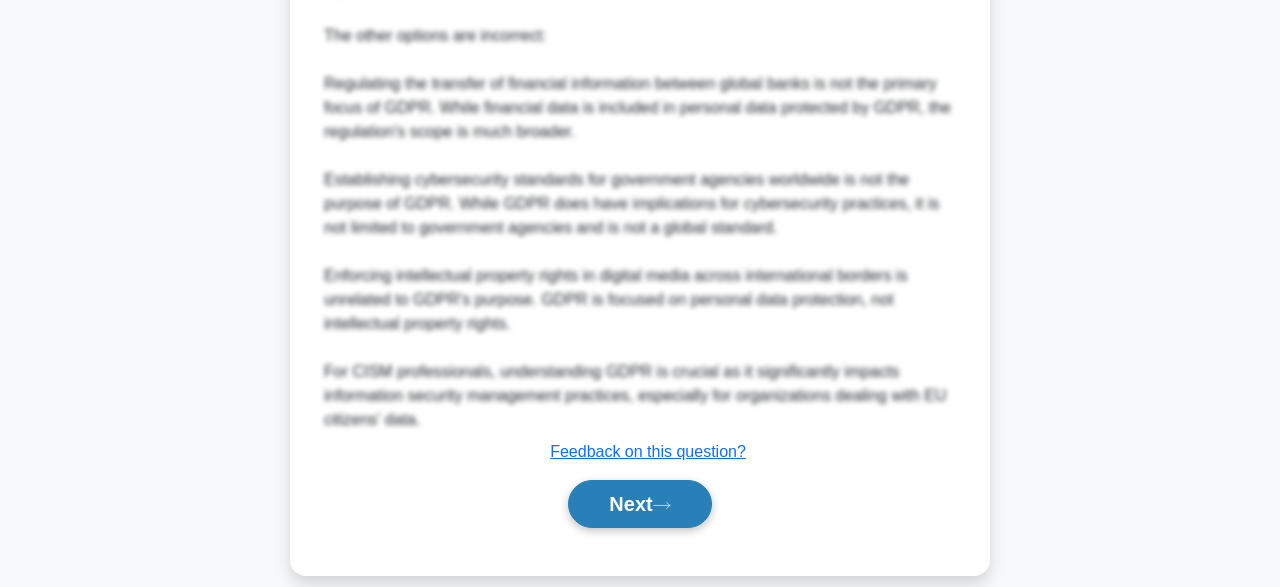 click on "Next" at bounding box center [639, 504] 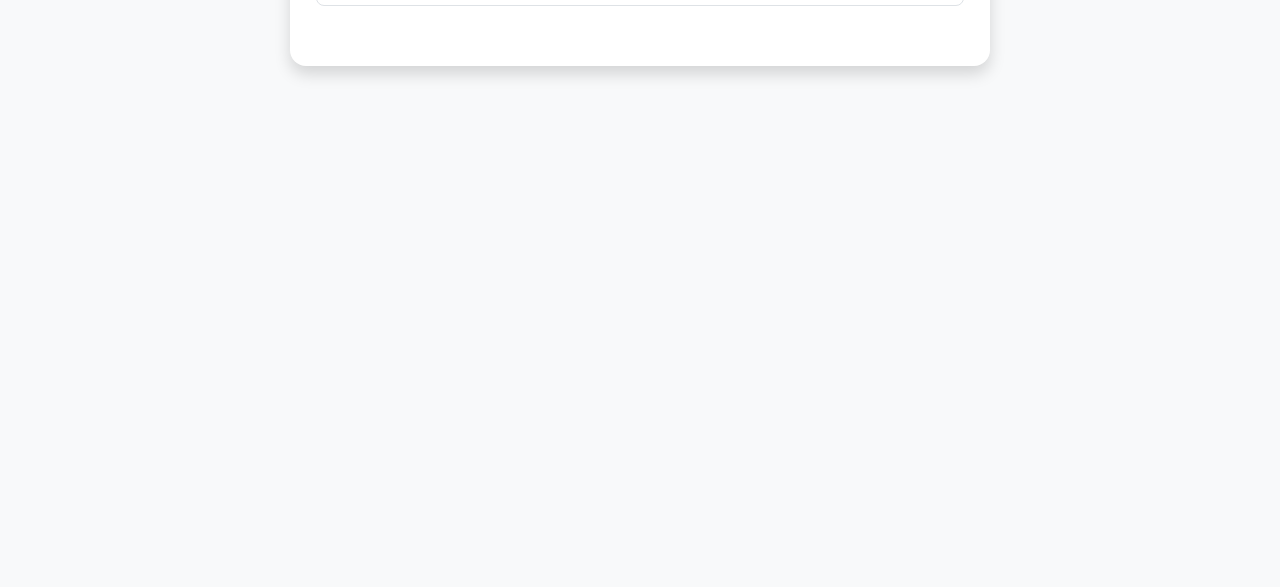 scroll, scrollTop: 493, scrollLeft: 0, axis: vertical 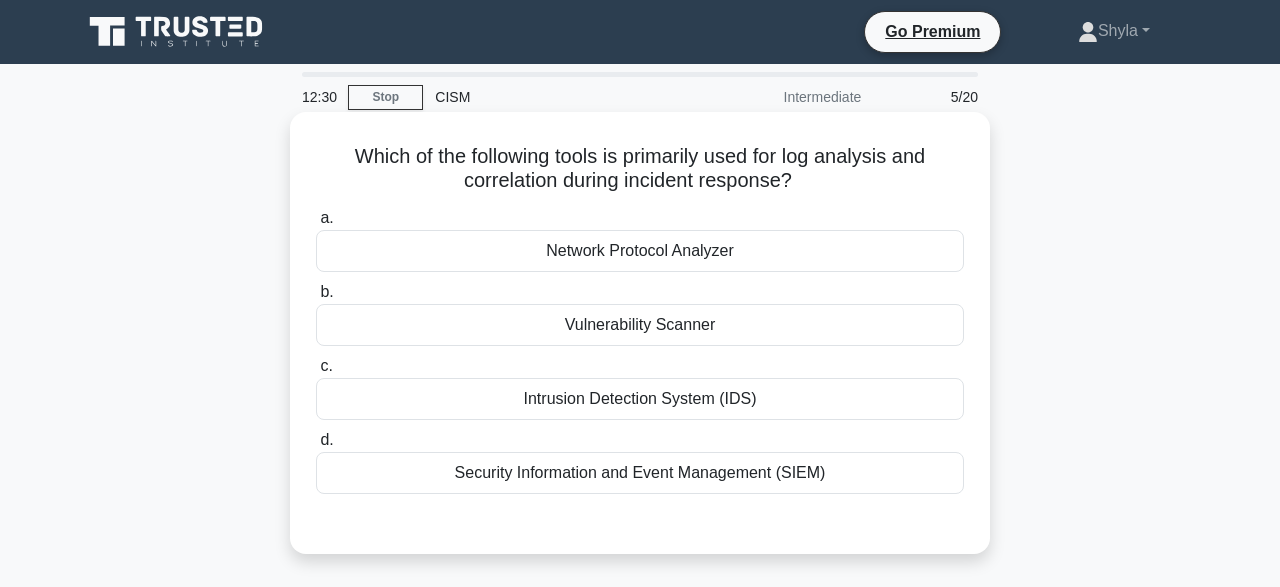 click on "Security Information and Event Management (SIEM)" at bounding box center (640, 473) 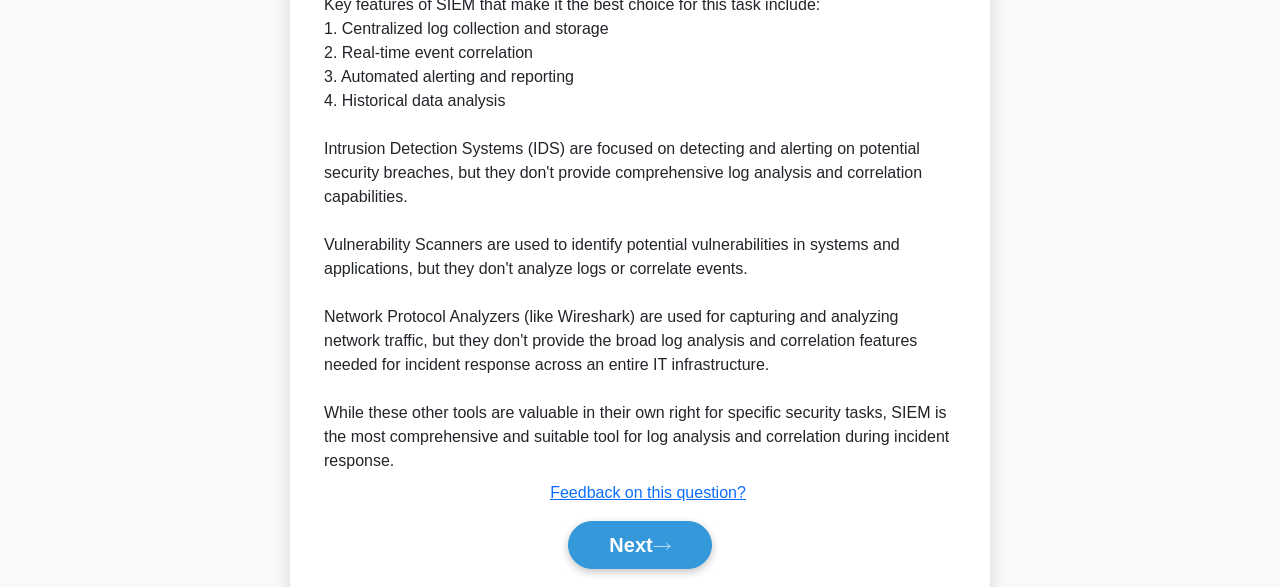 scroll, scrollTop: 835, scrollLeft: 0, axis: vertical 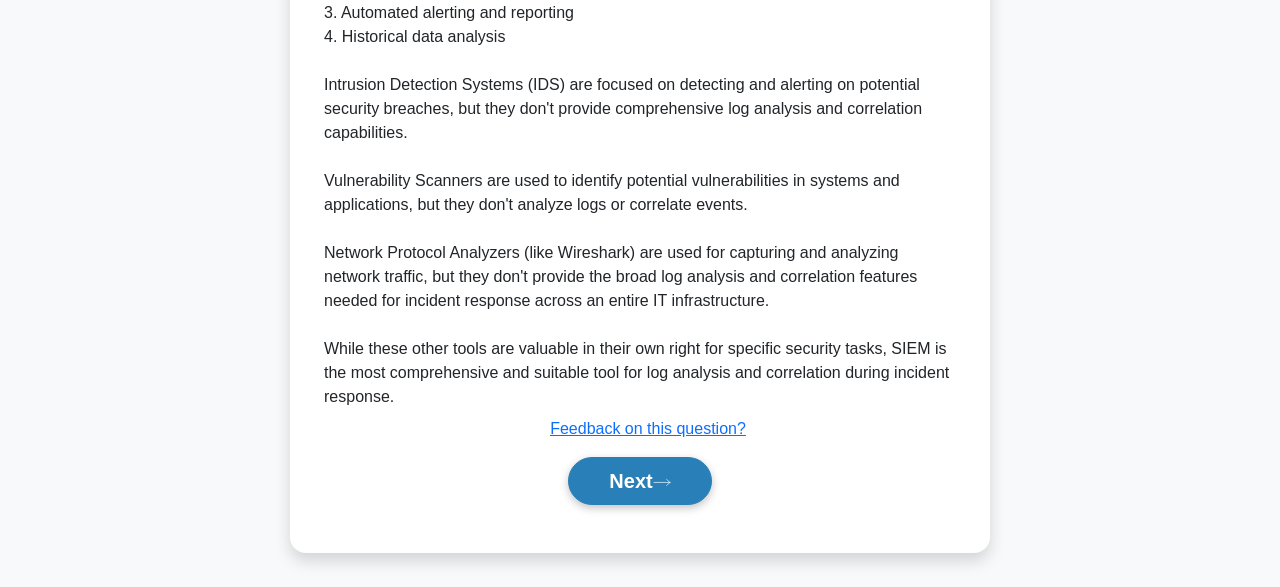 click 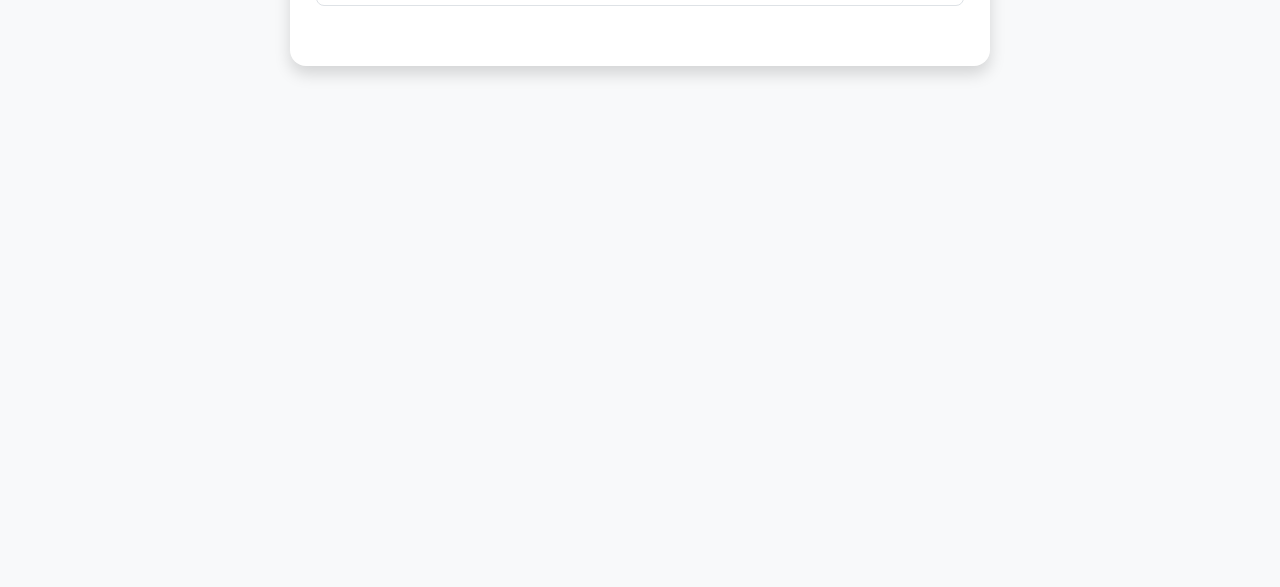 scroll, scrollTop: 493, scrollLeft: 0, axis: vertical 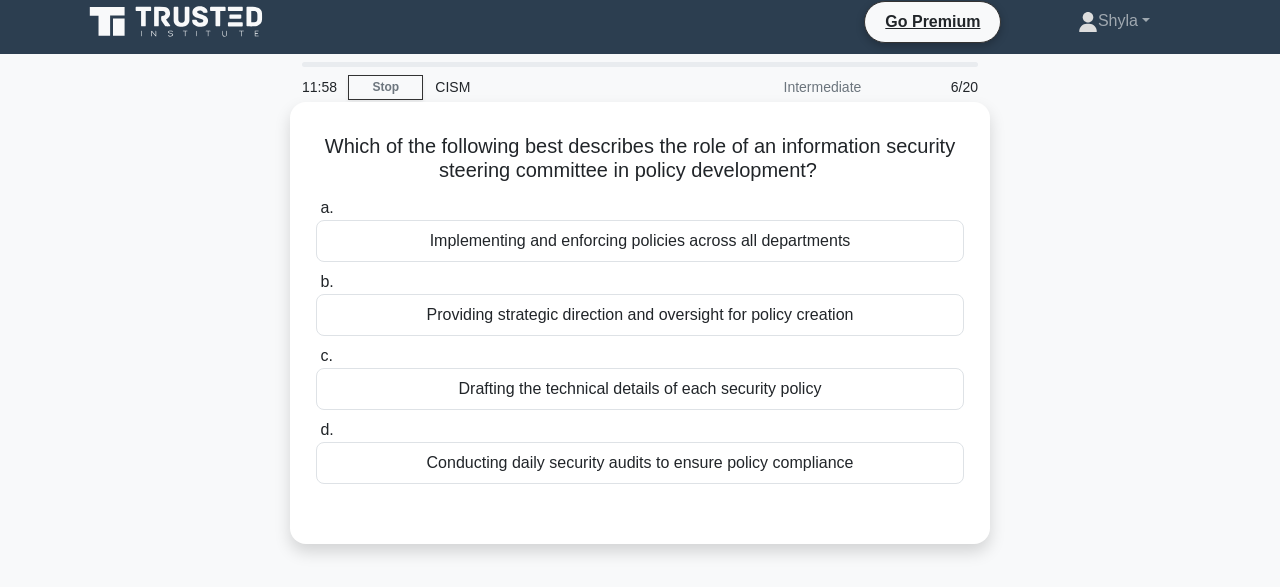 click on "Implementing and enforcing policies across all departments" at bounding box center [640, 241] 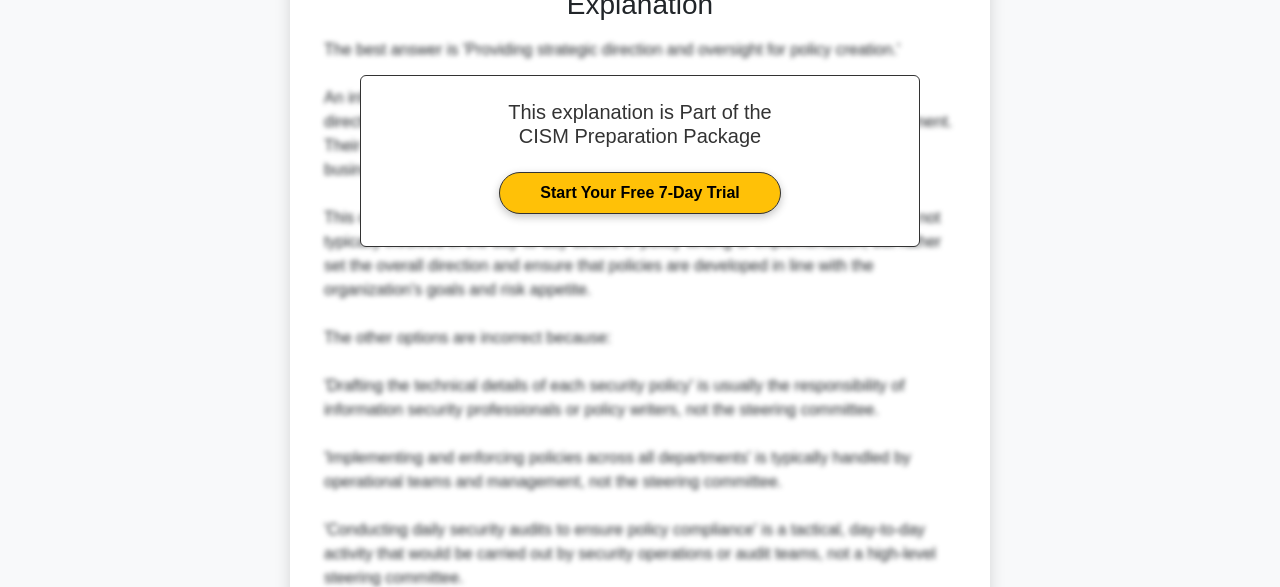 scroll, scrollTop: 814, scrollLeft: 0, axis: vertical 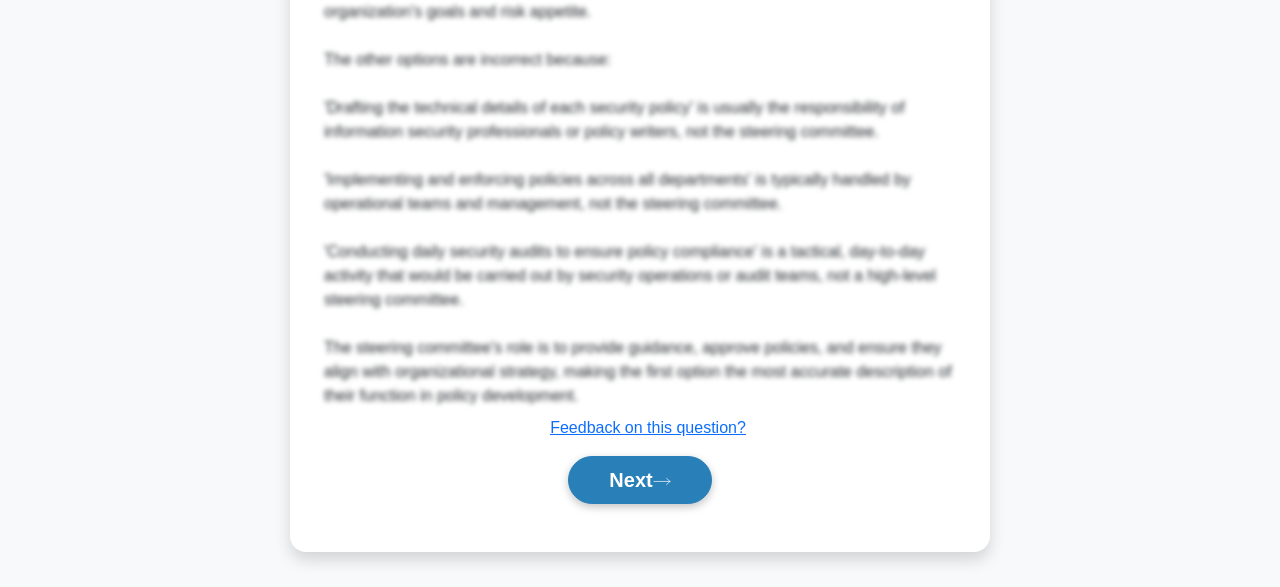click on "Next" at bounding box center [639, 480] 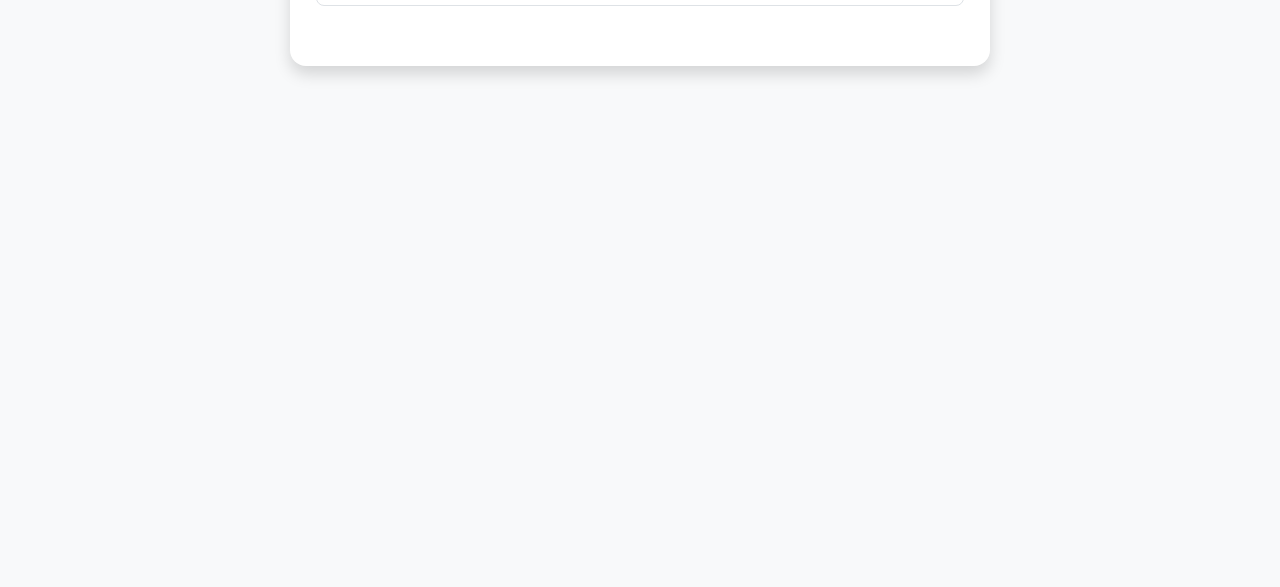 scroll, scrollTop: 493, scrollLeft: 0, axis: vertical 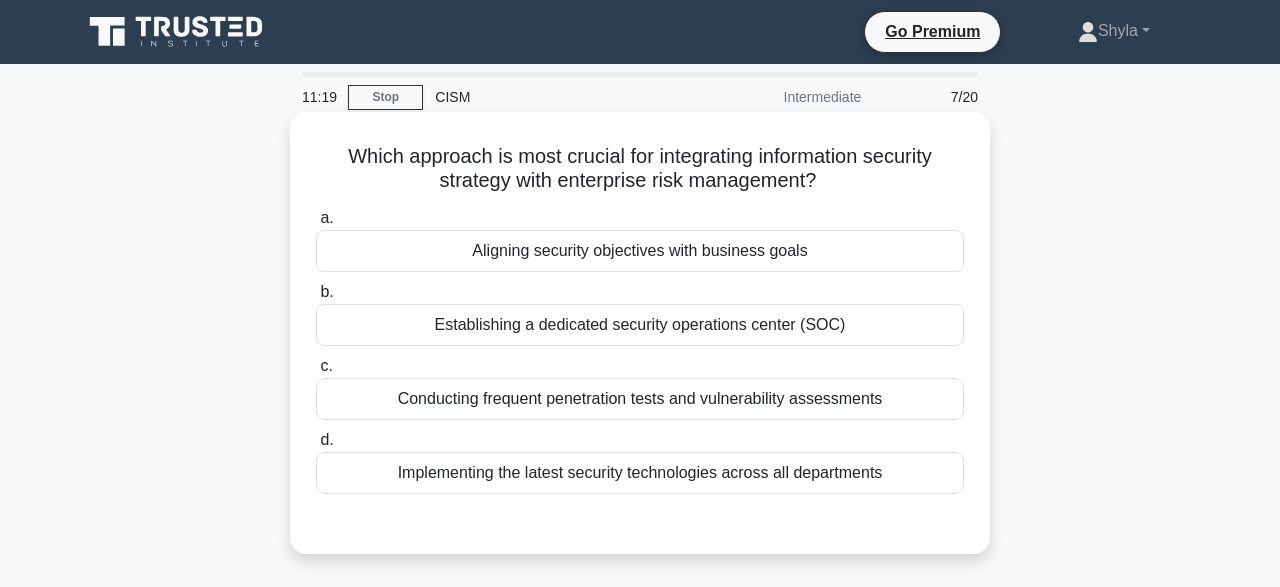 click on "Aligning security objectives with business goals" at bounding box center [640, 251] 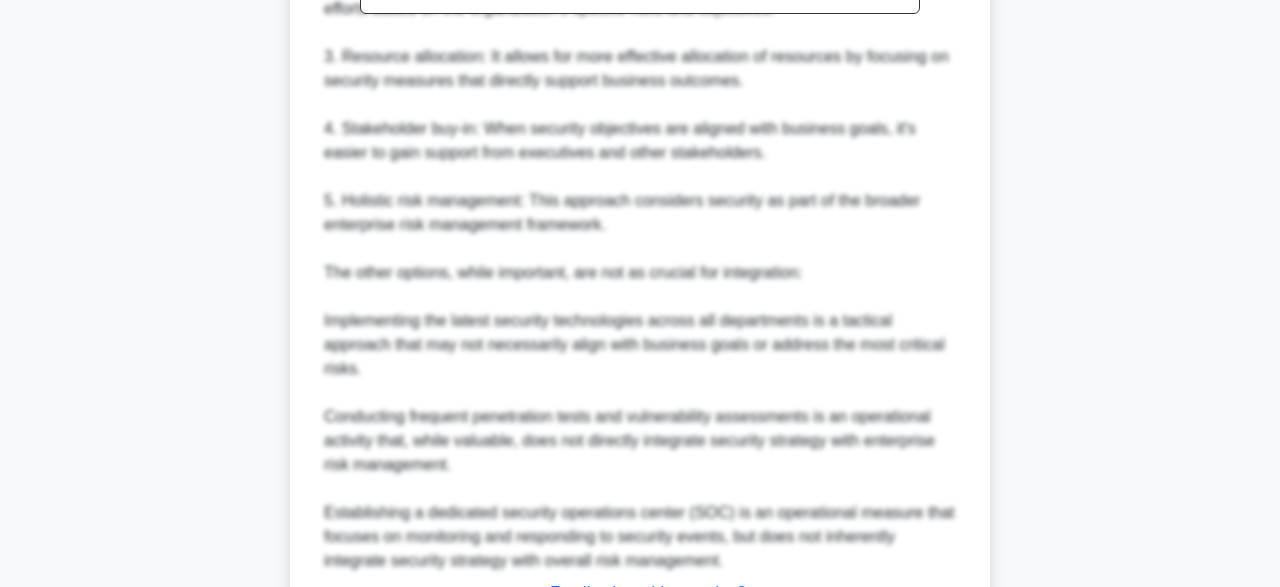 scroll, scrollTop: 775, scrollLeft: 0, axis: vertical 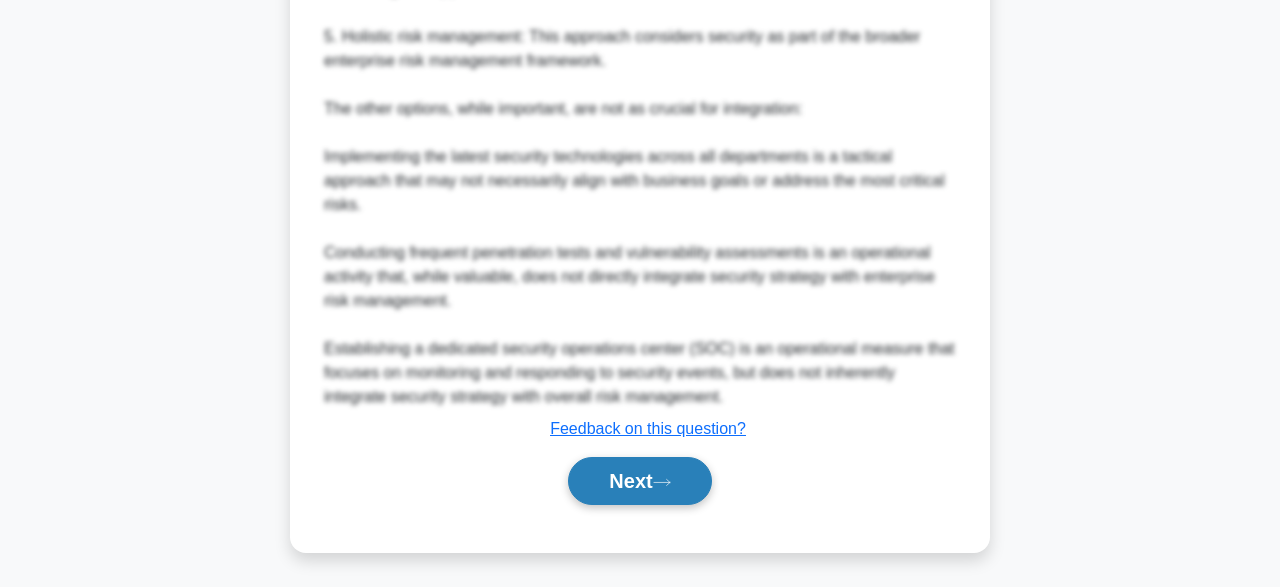 click on "Next" at bounding box center [639, 481] 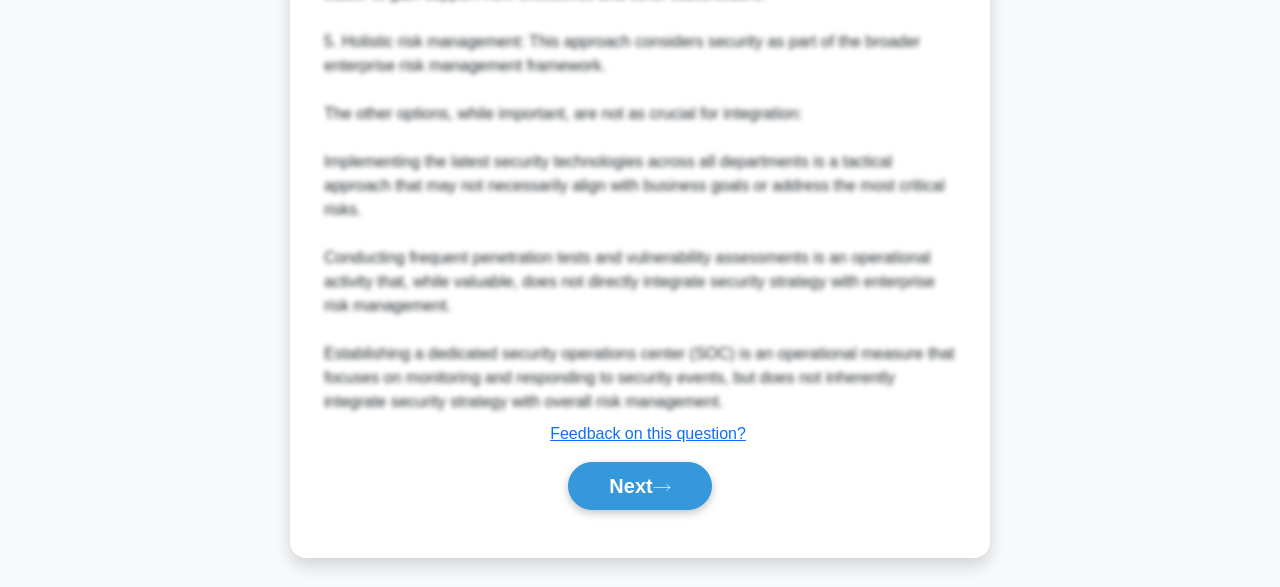 scroll, scrollTop: 493, scrollLeft: 0, axis: vertical 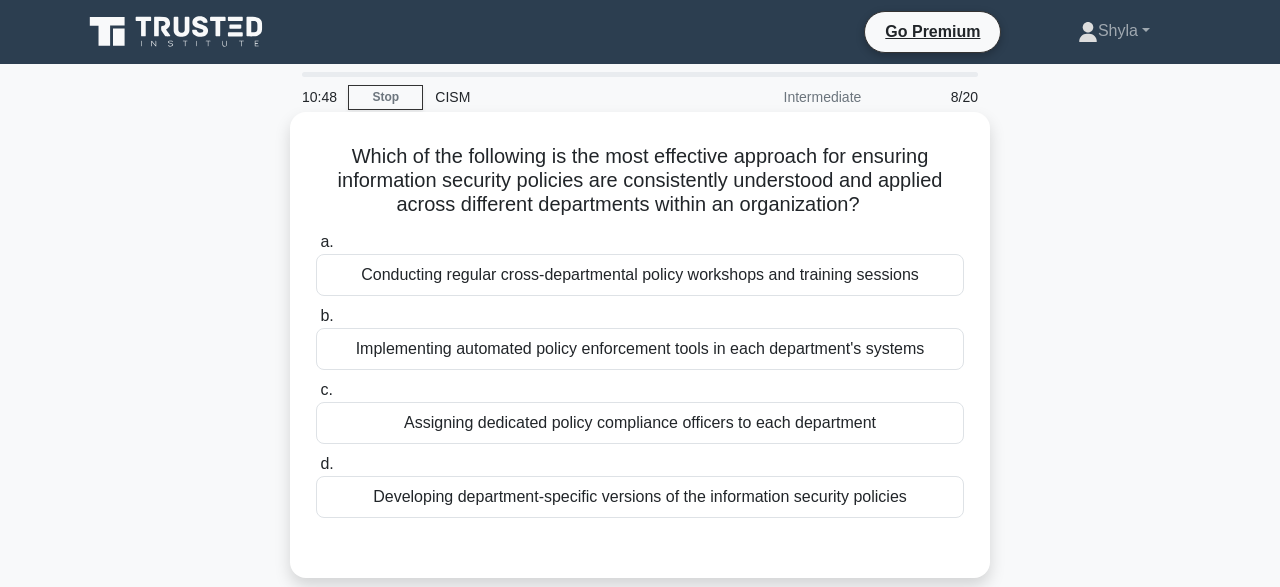click on "Conducting regular cross-departmental policy workshops and training sessions" at bounding box center [640, 275] 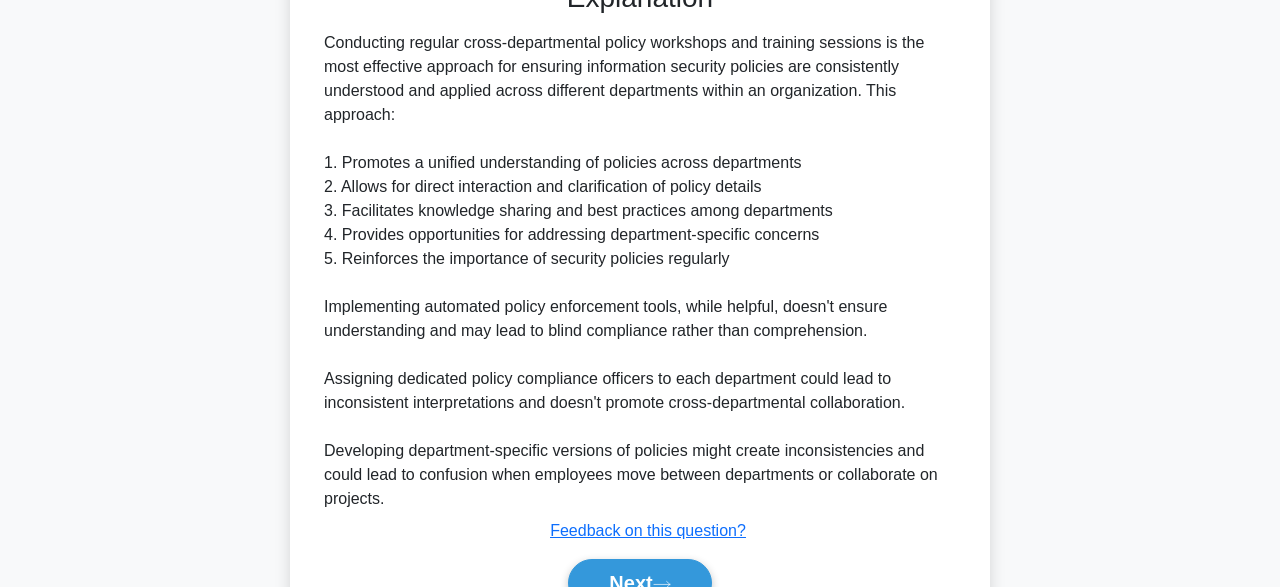 scroll, scrollTop: 667, scrollLeft: 0, axis: vertical 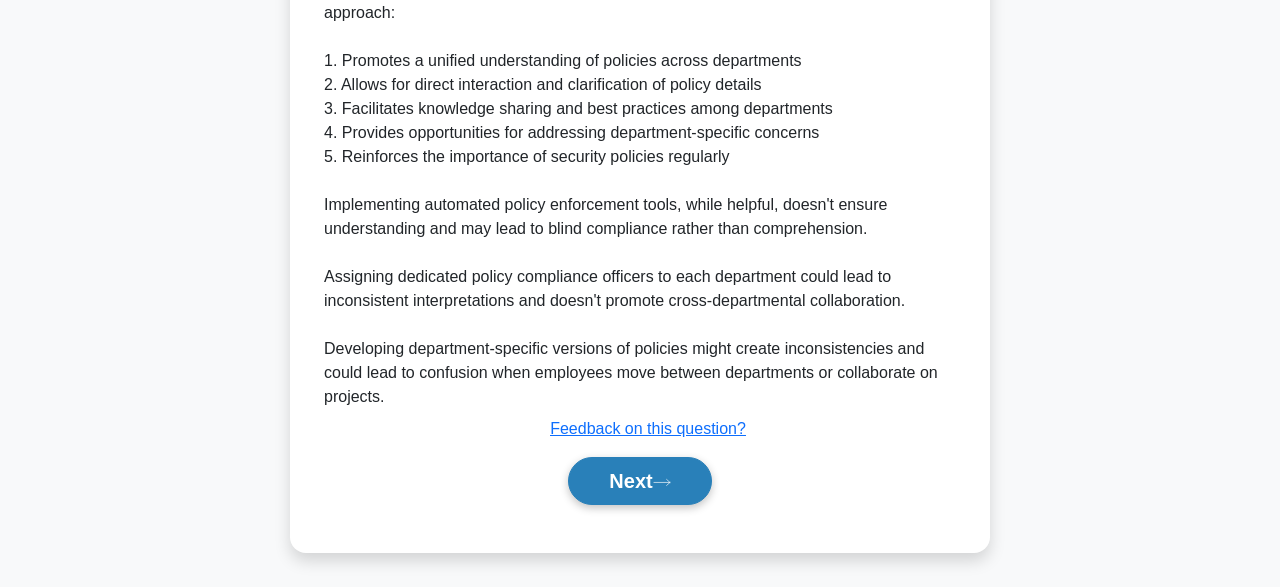 click on "Next" at bounding box center (639, 481) 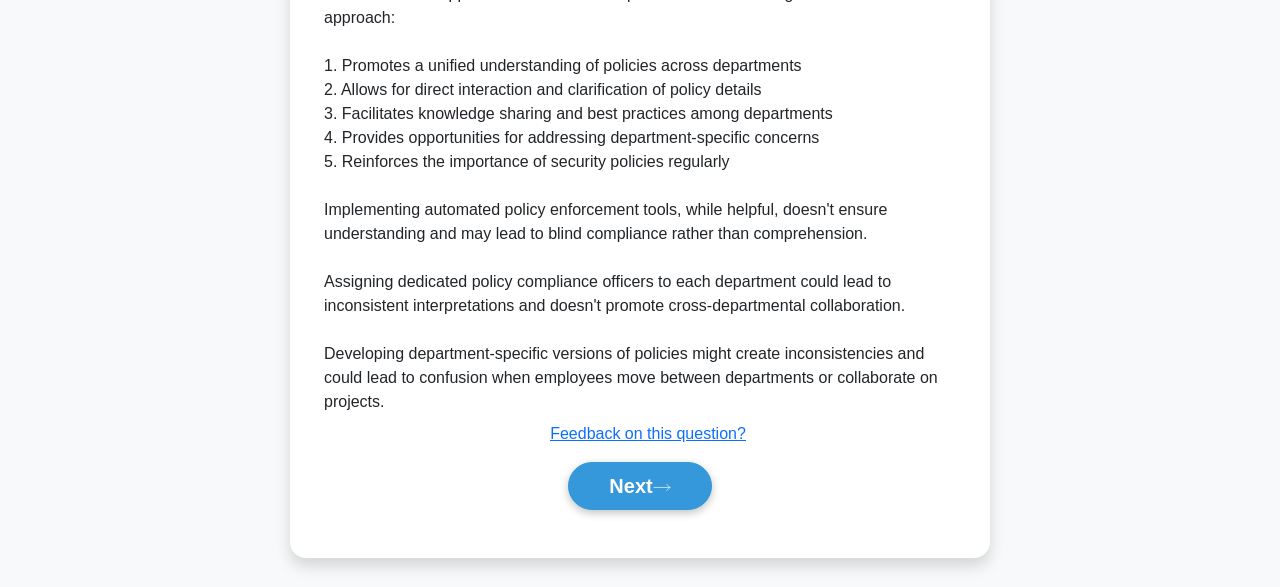 scroll, scrollTop: 493, scrollLeft: 0, axis: vertical 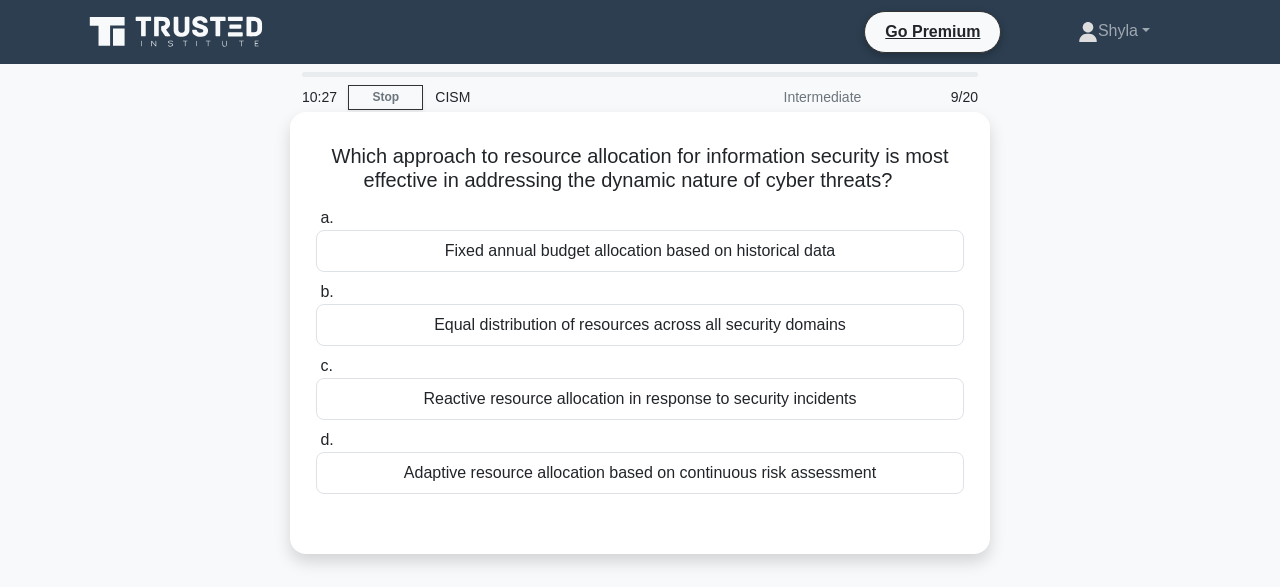 click on "Adaptive resource allocation based on continuous risk assessment" at bounding box center [640, 473] 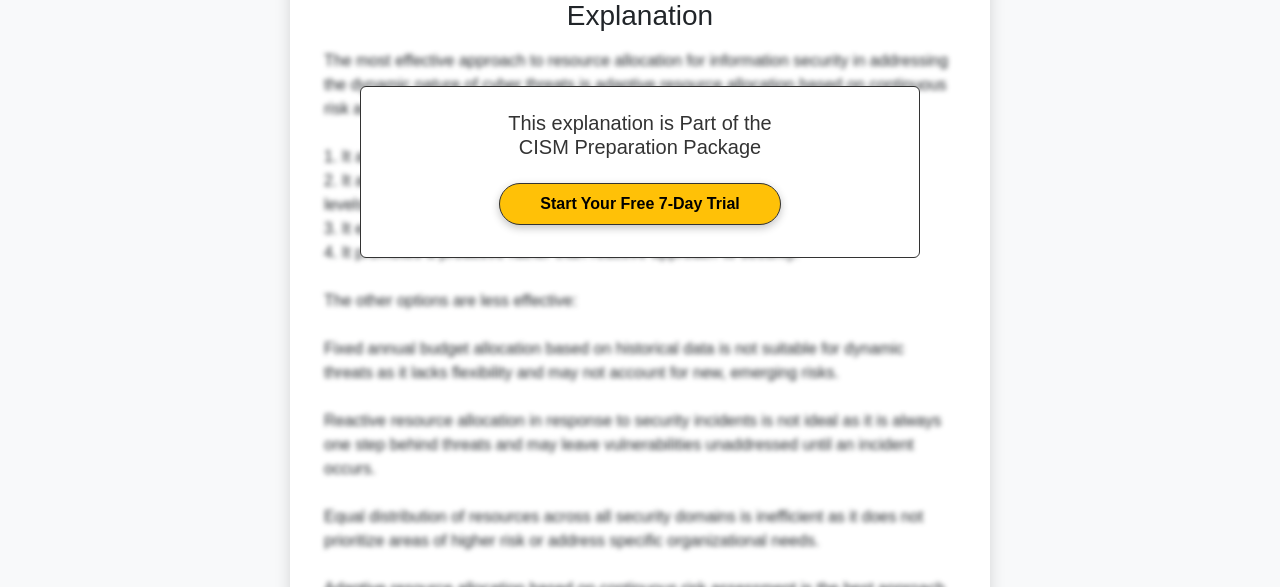 scroll, scrollTop: 596, scrollLeft: 0, axis: vertical 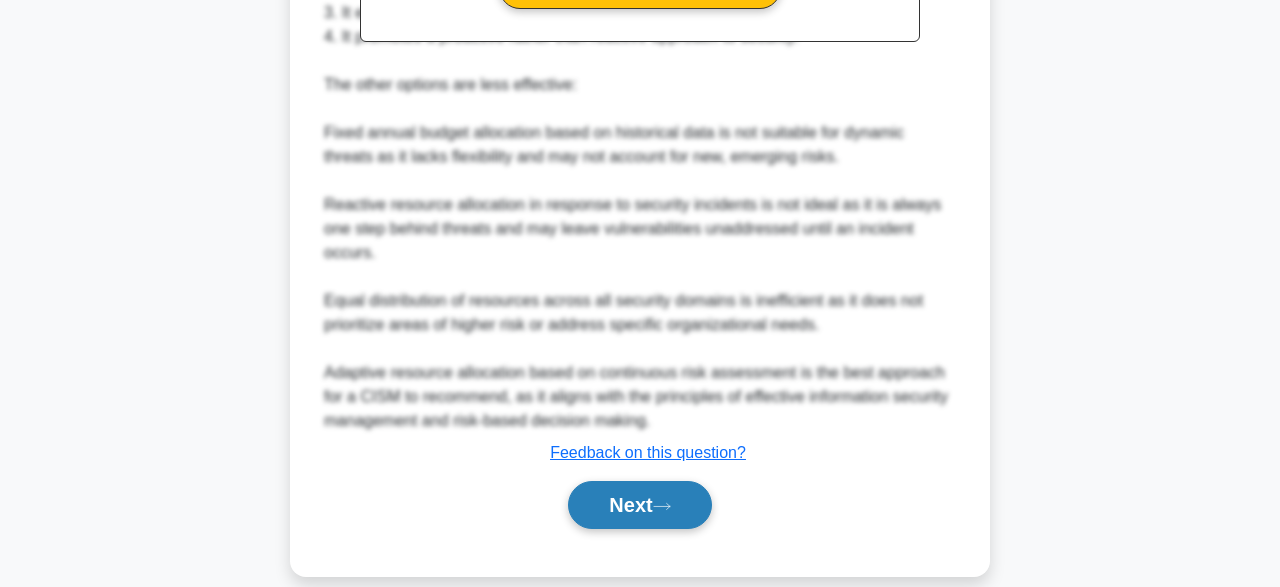 click on "Next" at bounding box center (639, 505) 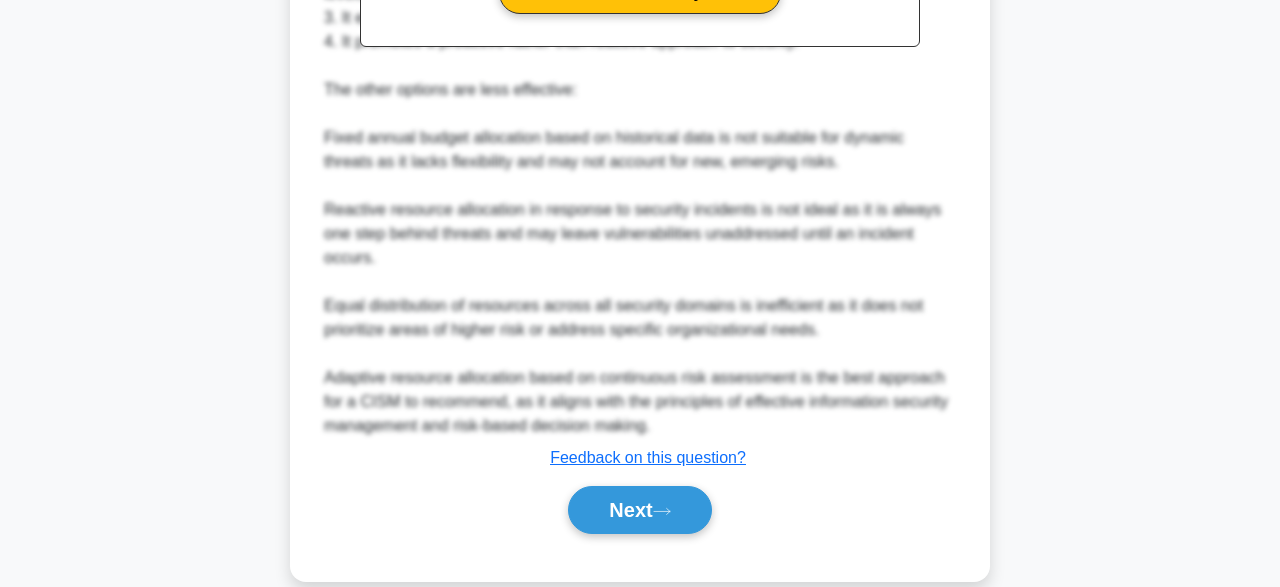 scroll, scrollTop: 493, scrollLeft: 0, axis: vertical 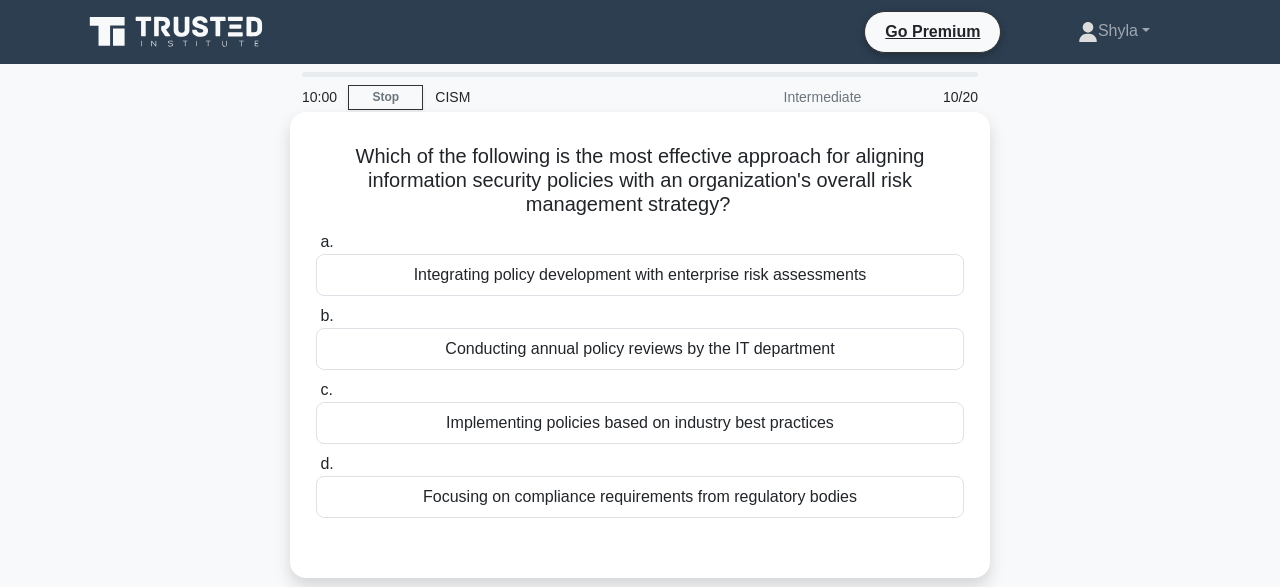click on "Integrating policy development with enterprise risk assessments" at bounding box center (640, 275) 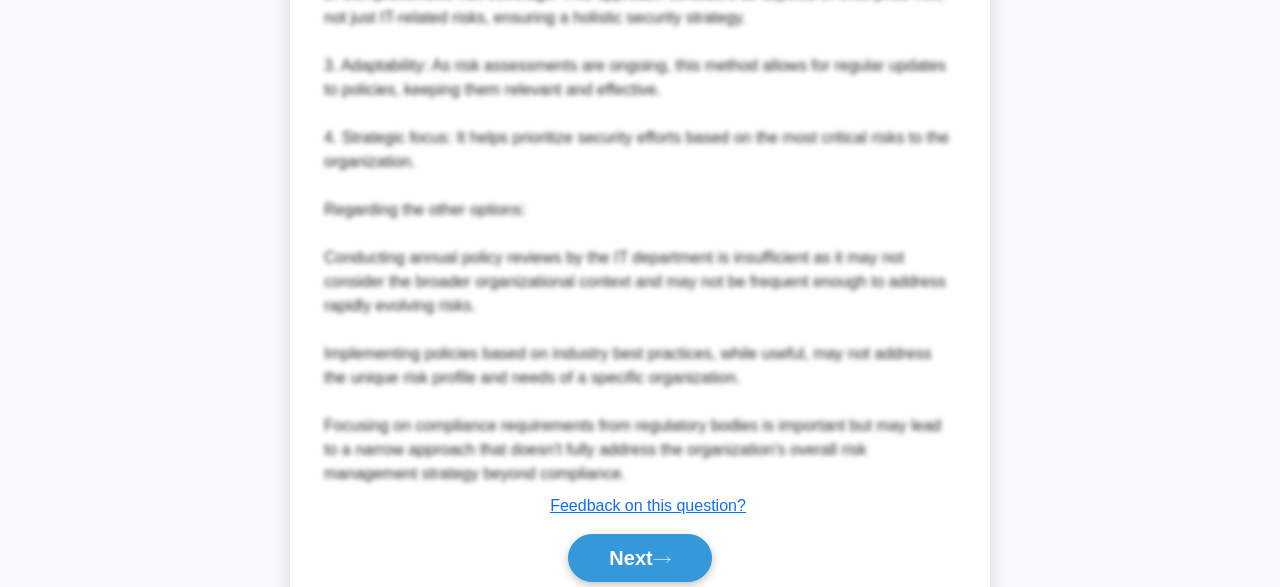 scroll, scrollTop: 890, scrollLeft: 0, axis: vertical 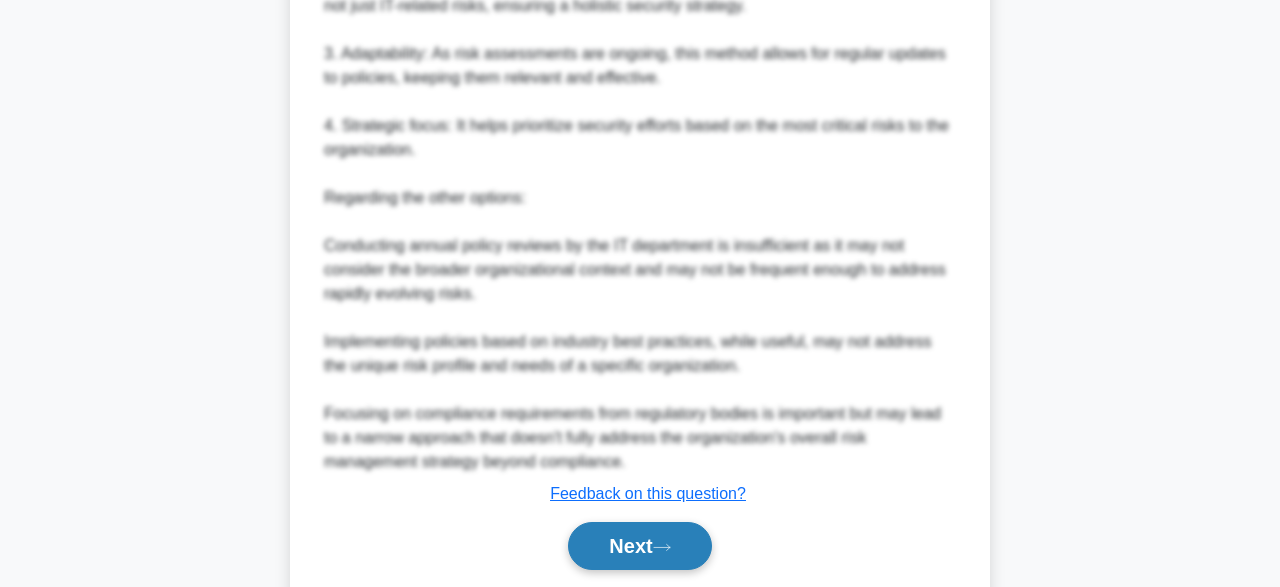 click on "Next" at bounding box center [639, 546] 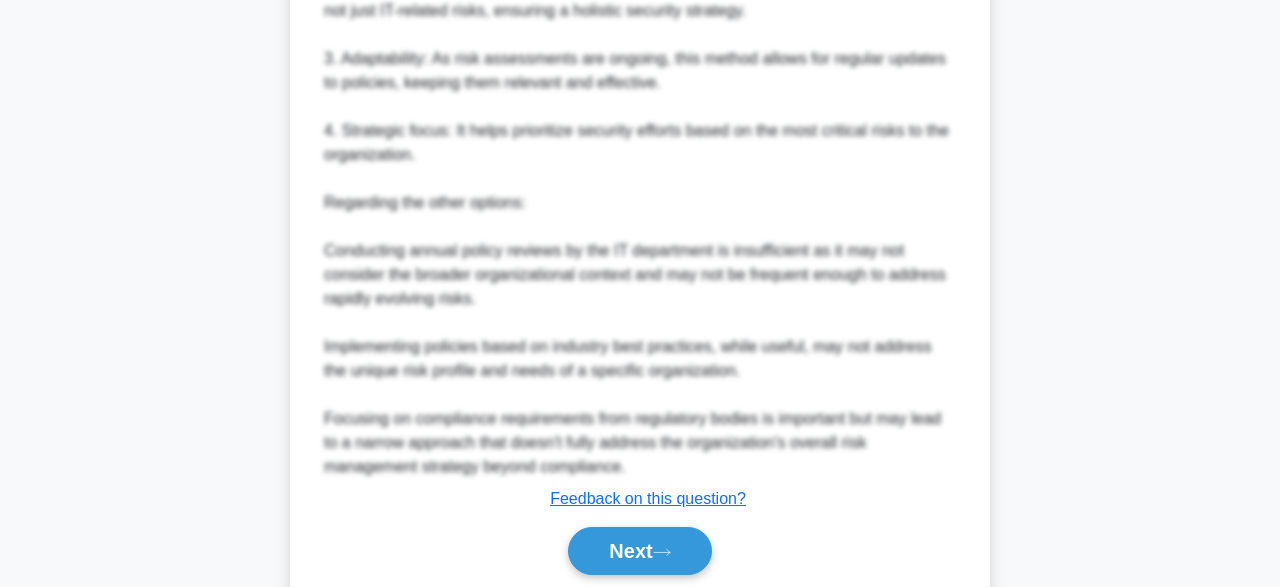 scroll, scrollTop: 493, scrollLeft: 0, axis: vertical 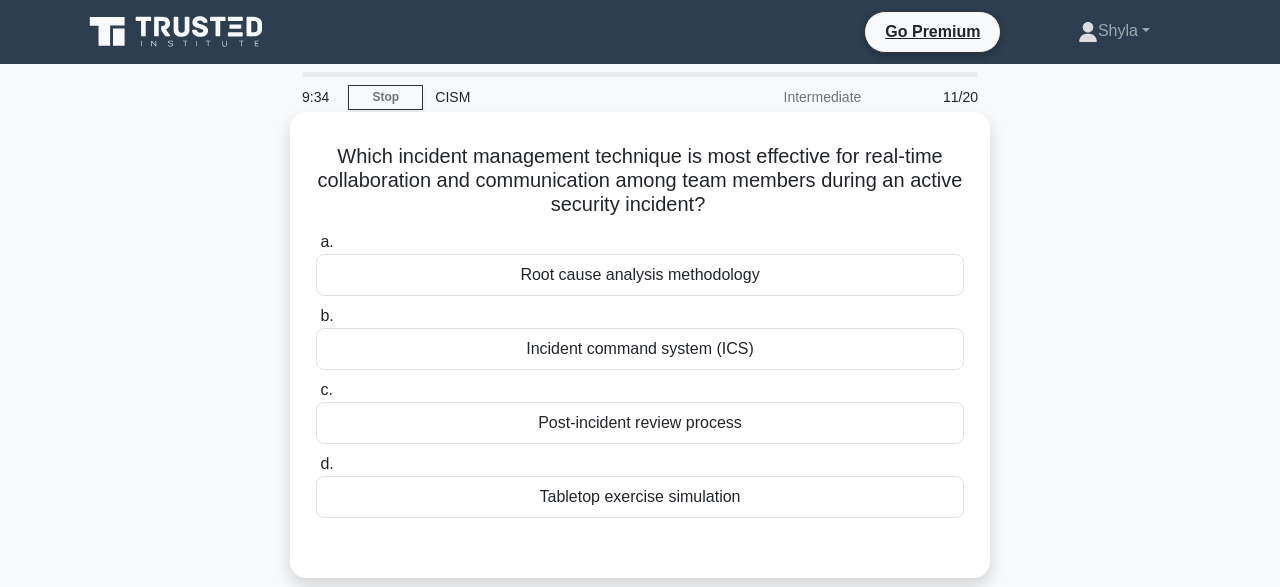 click on "Incident command system (ICS)" at bounding box center [640, 349] 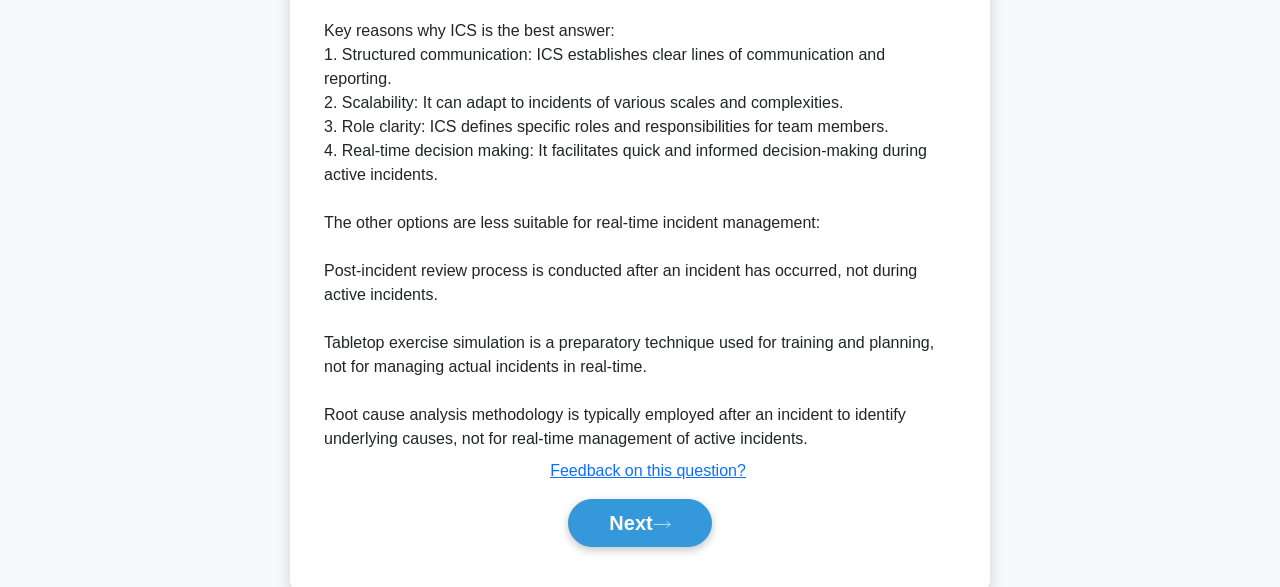 scroll, scrollTop: 811, scrollLeft: 0, axis: vertical 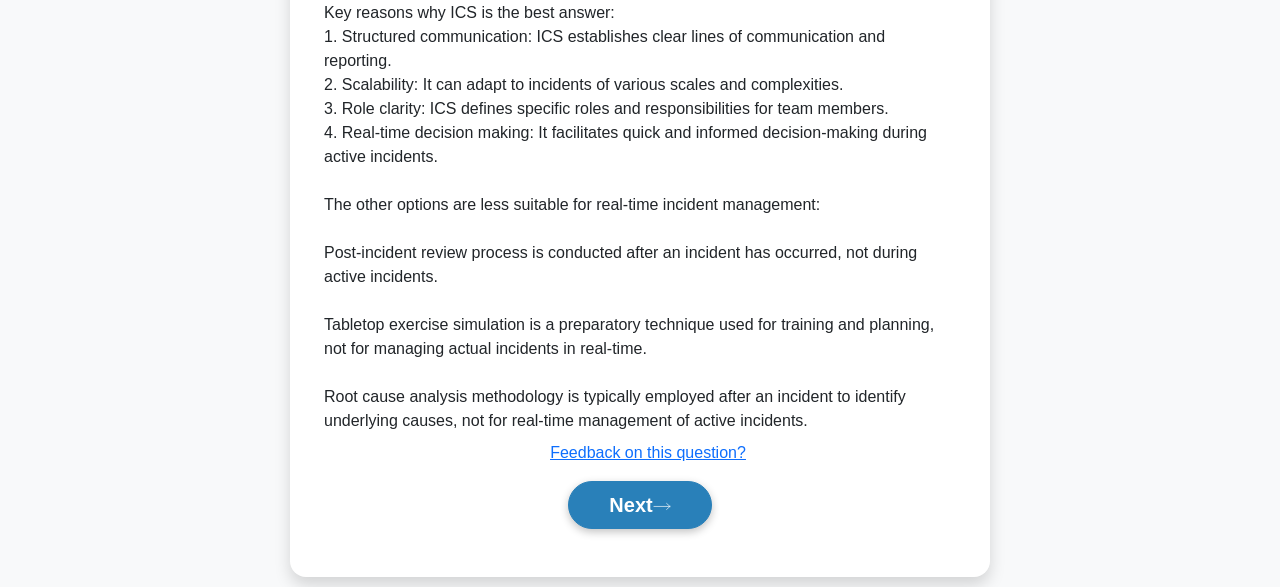 click on "Next" at bounding box center (639, 505) 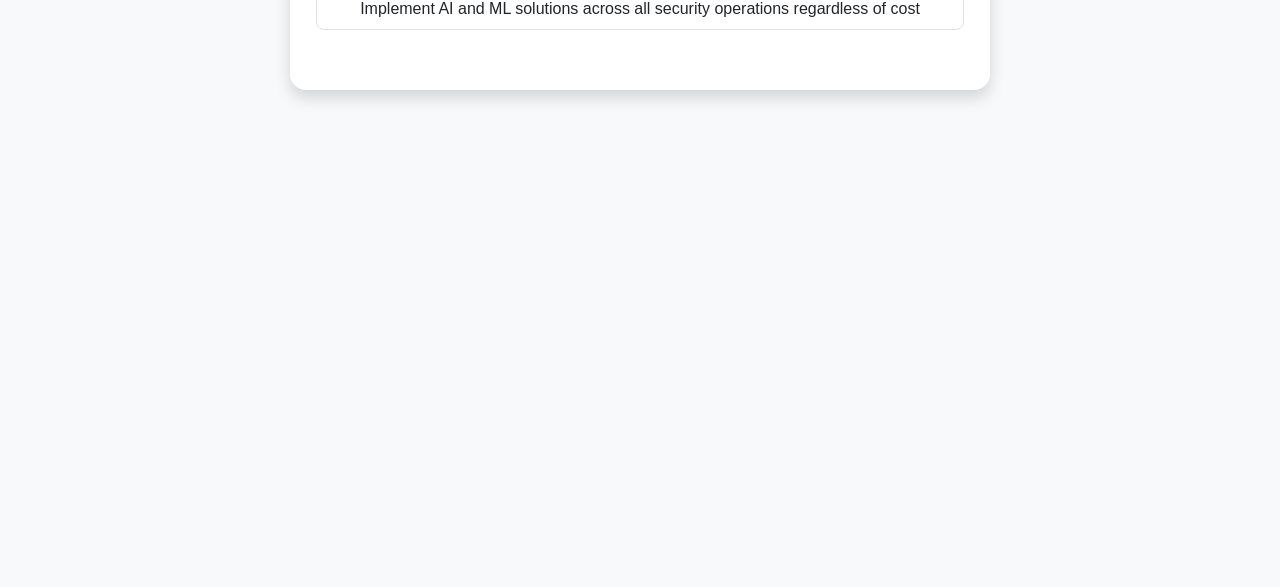 scroll, scrollTop: 54, scrollLeft: 0, axis: vertical 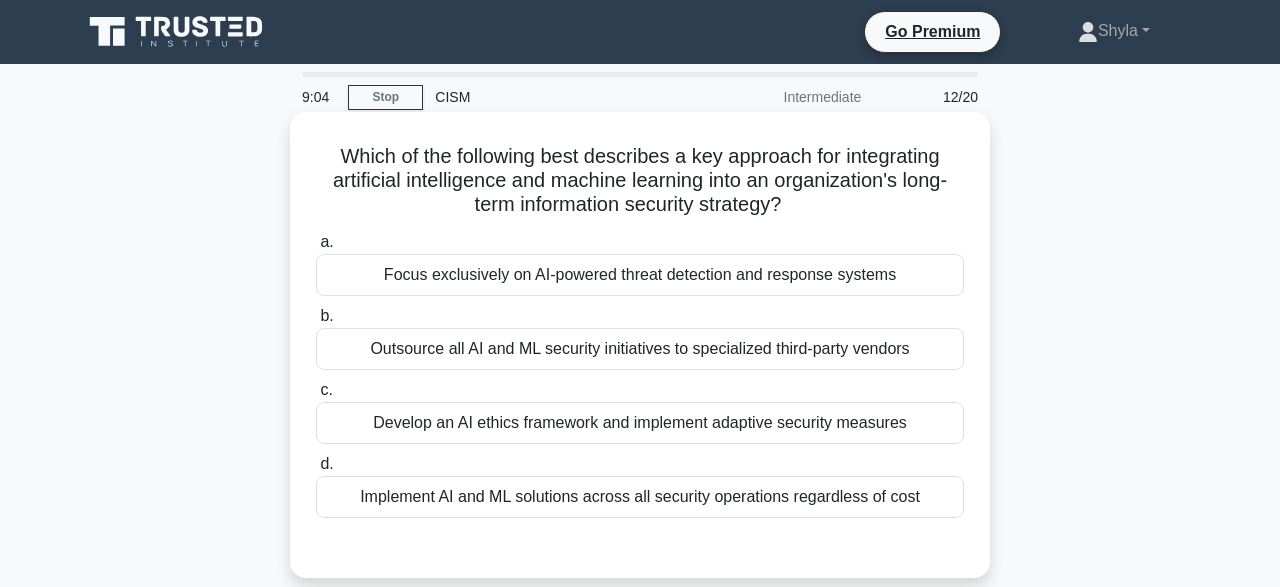 click on "Develop an AI ethics framework and implement adaptive security measures" at bounding box center [640, 423] 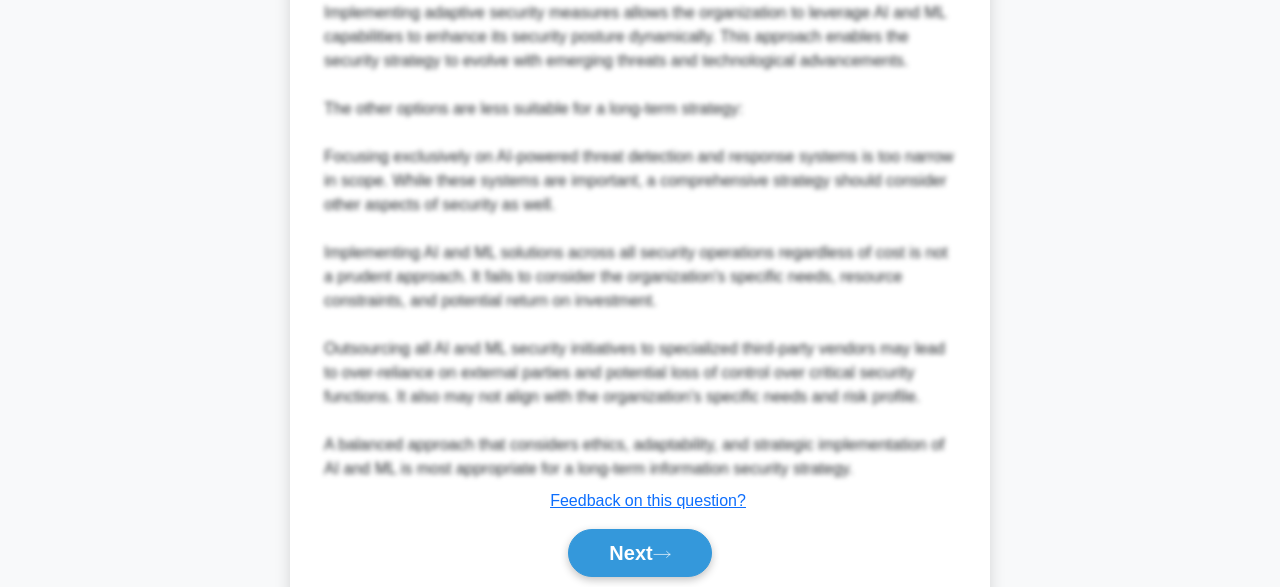 scroll, scrollTop: 931, scrollLeft: 0, axis: vertical 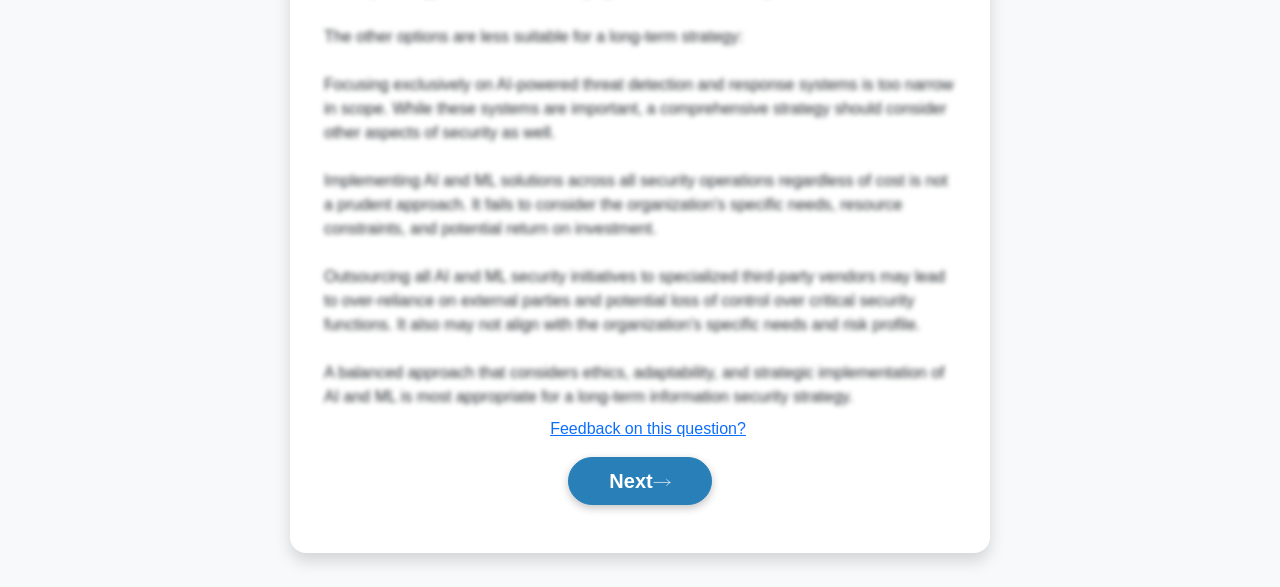 click on "Next" at bounding box center (639, 481) 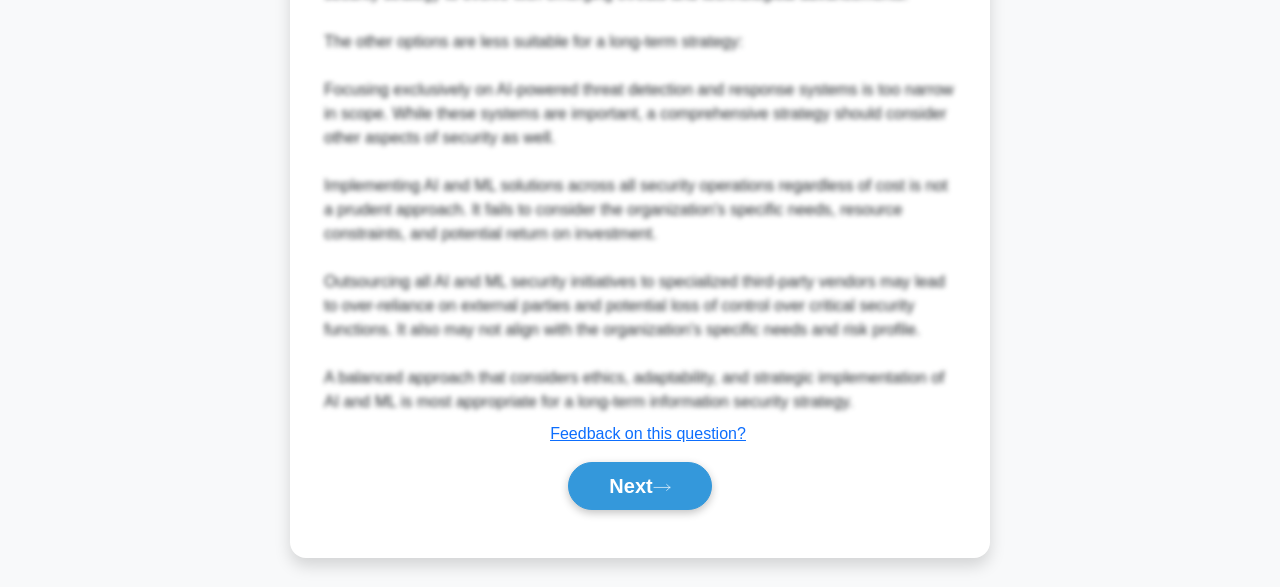 scroll, scrollTop: 493, scrollLeft: 0, axis: vertical 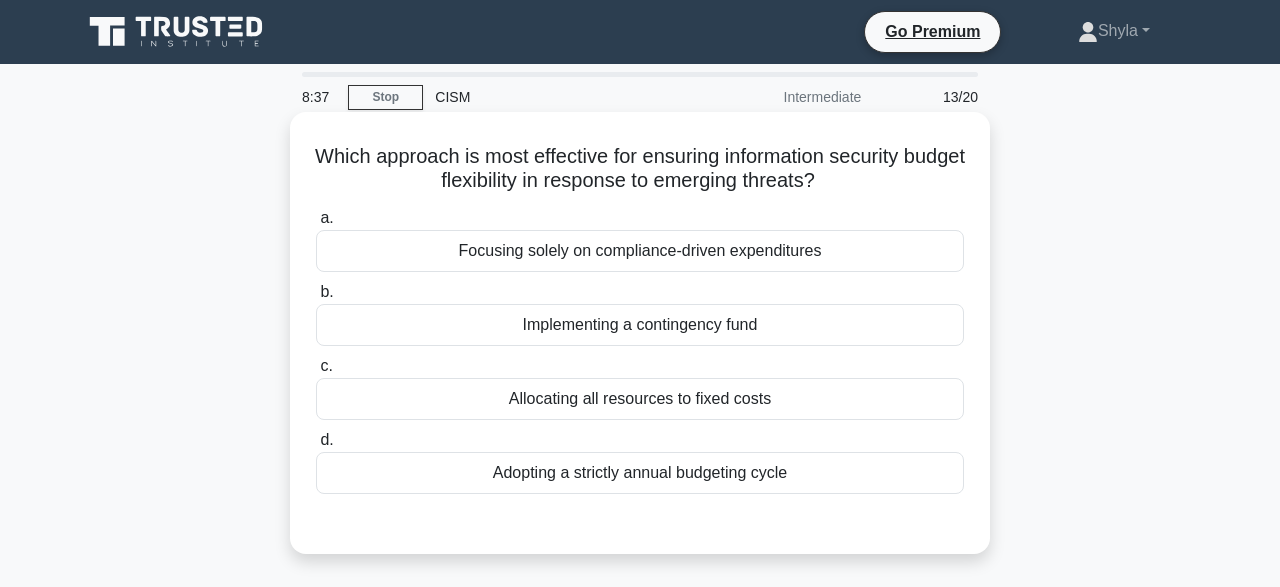 click on "Implementing a contingency fund" at bounding box center [640, 325] 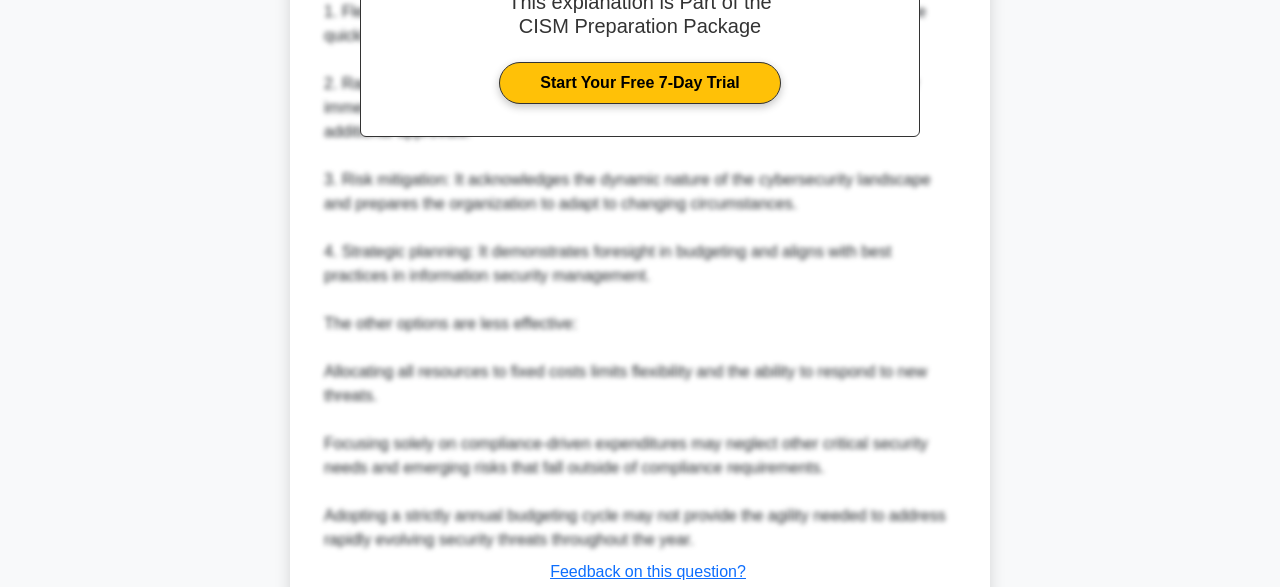 scroll, scrollTop: 651, scrollLeft: 0, axis: vertical 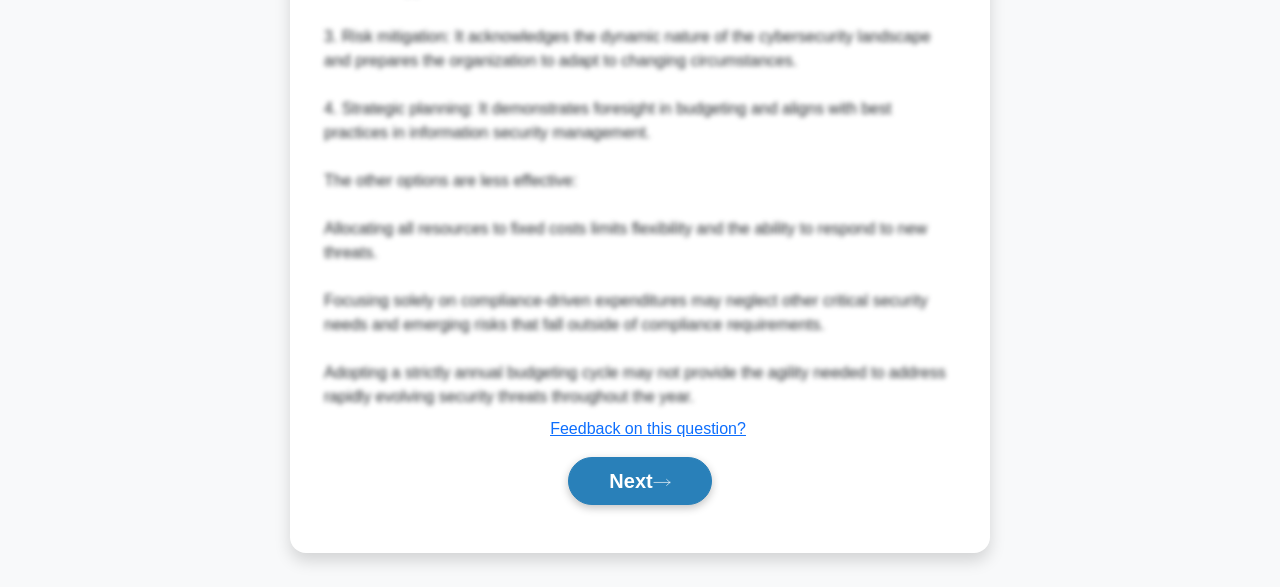 click on "Next" at bounding box center [639, 481] 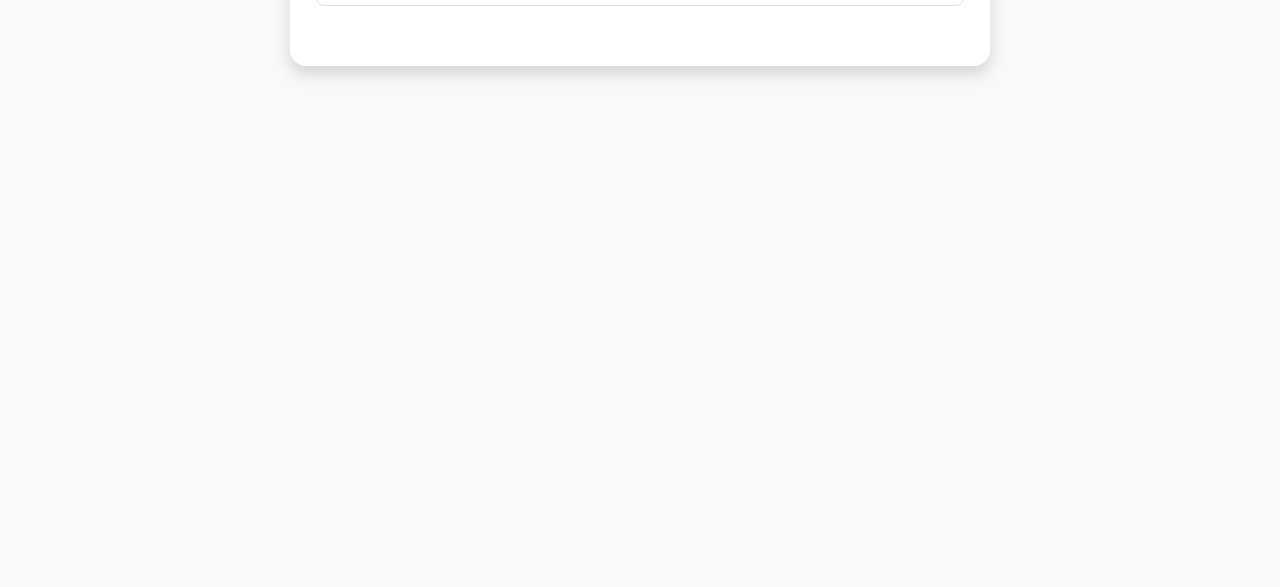 scroll, scrollTop: 493, scrollLeft: 0, axis: vertical 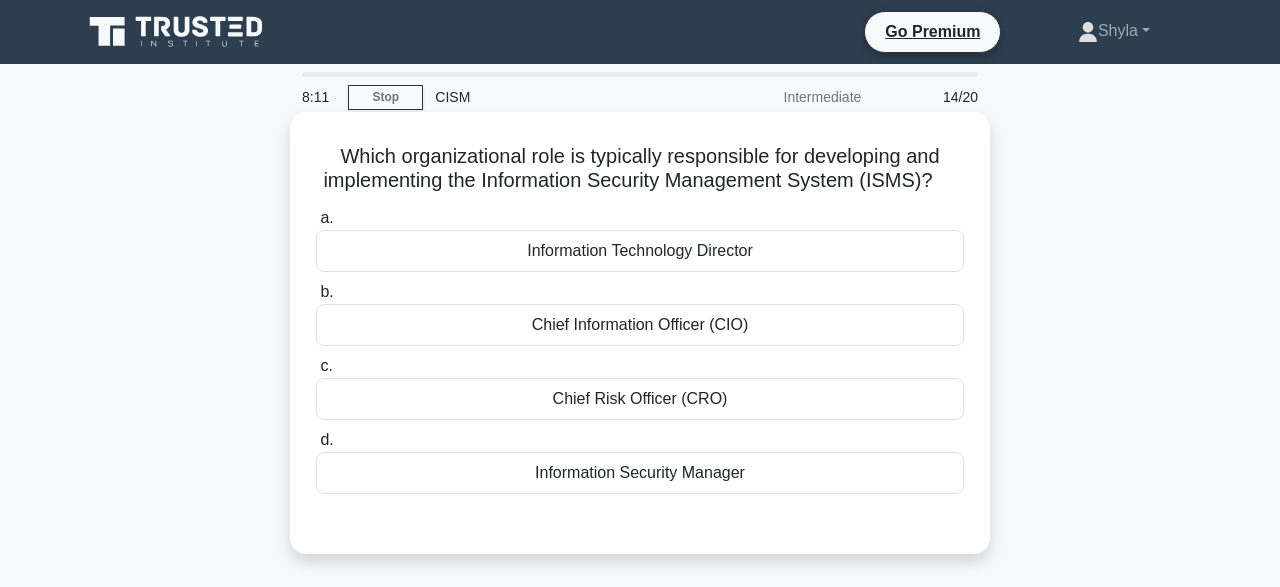 click on "Information Security Manager" at bounding box center [640, 473] 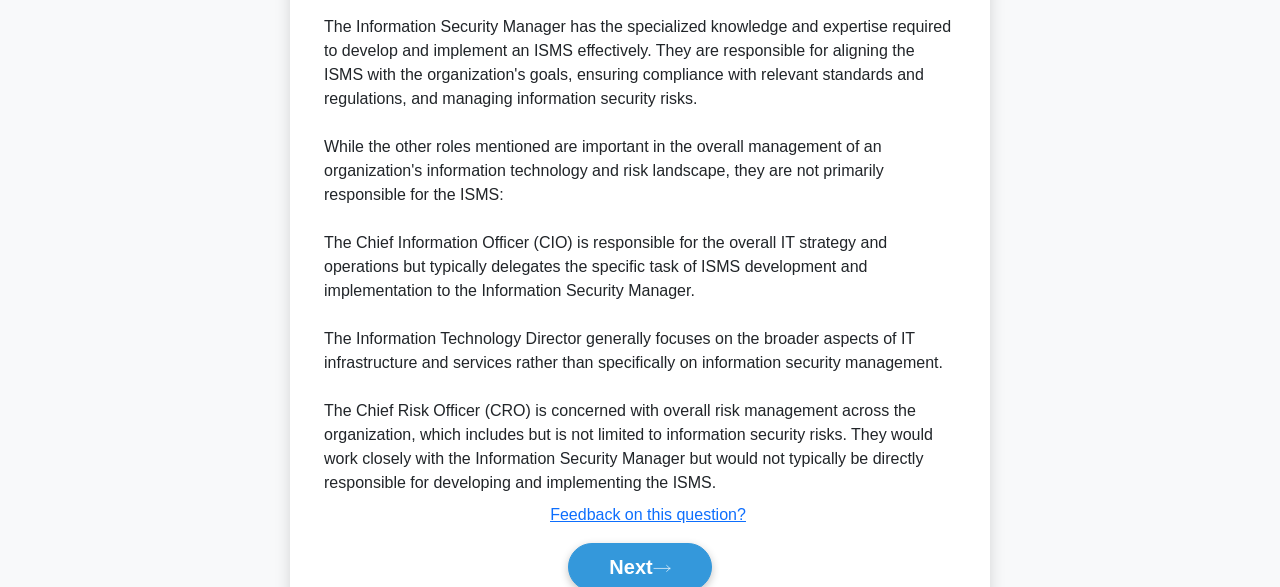 scroll, scrollTop: 763, scrollLeft: 0, axis: vertical 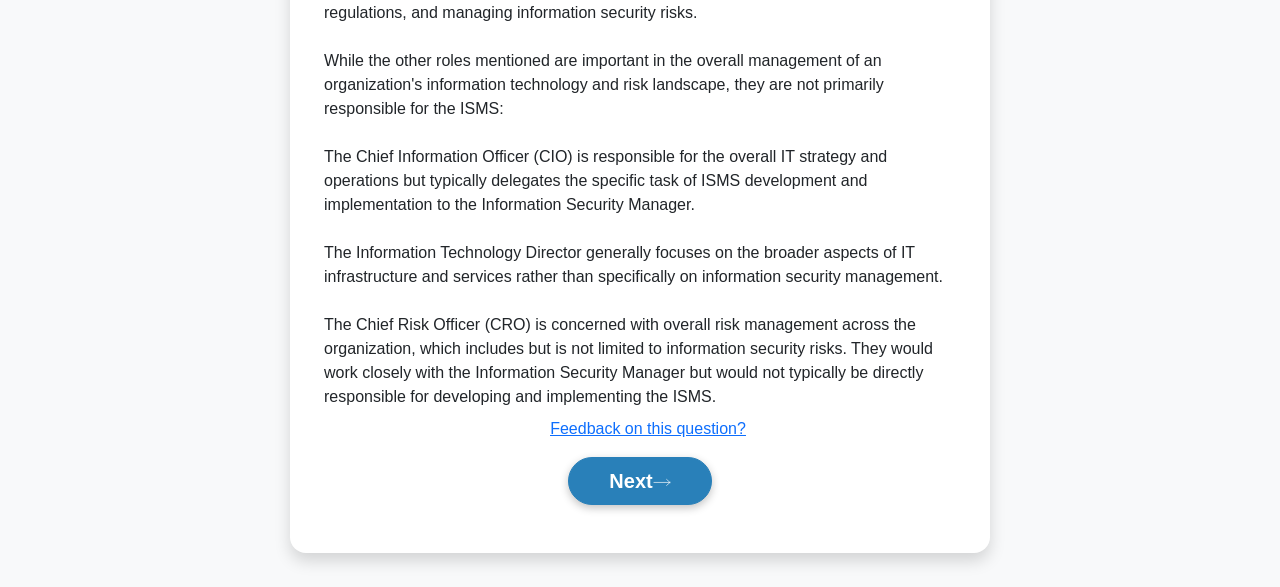 click on "Next" at bounding box center [640, 481] 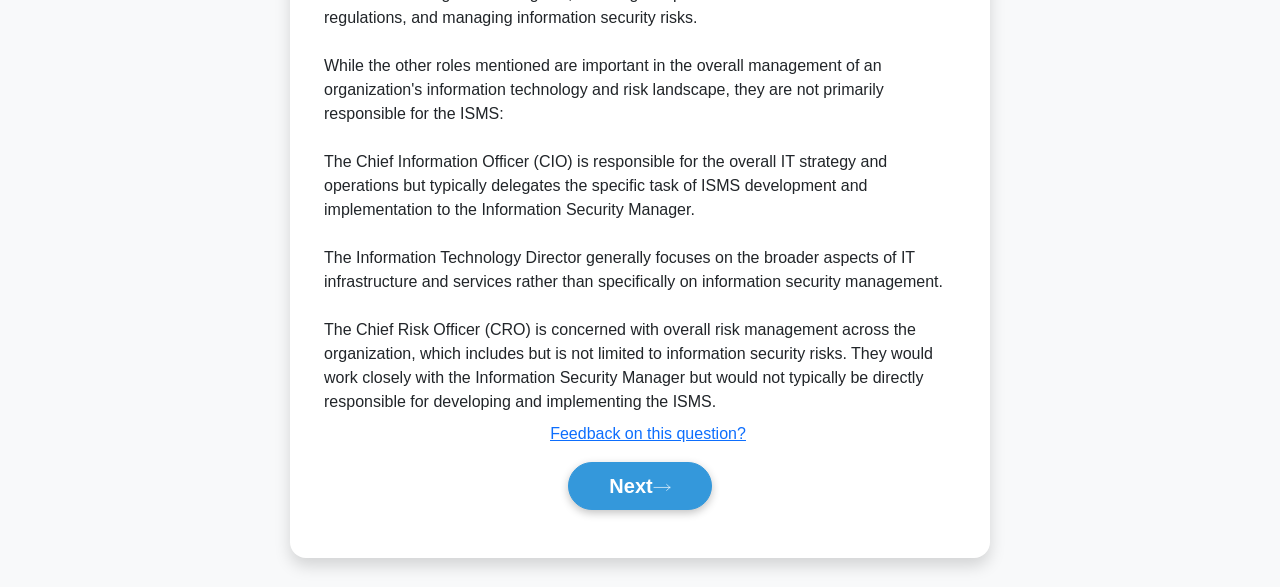 scroll, scrollTop: 493, scrollLeft: 0, axis: vertical 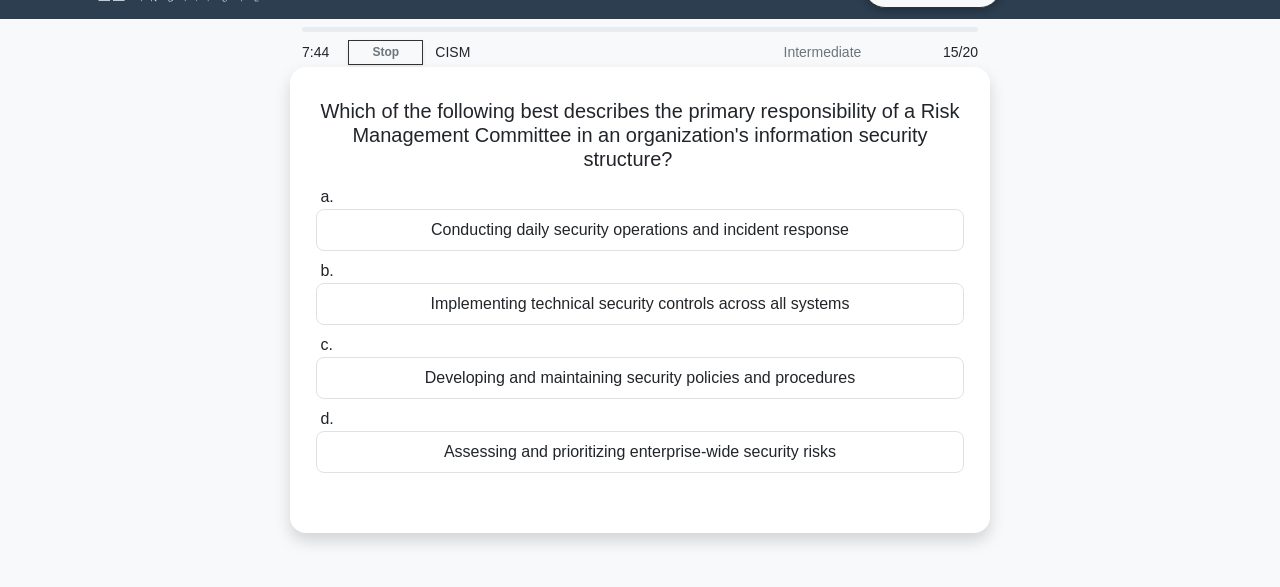 click on "Assessing and prioritizing enterprise-wide security risks" at bounding box center (640, 452) 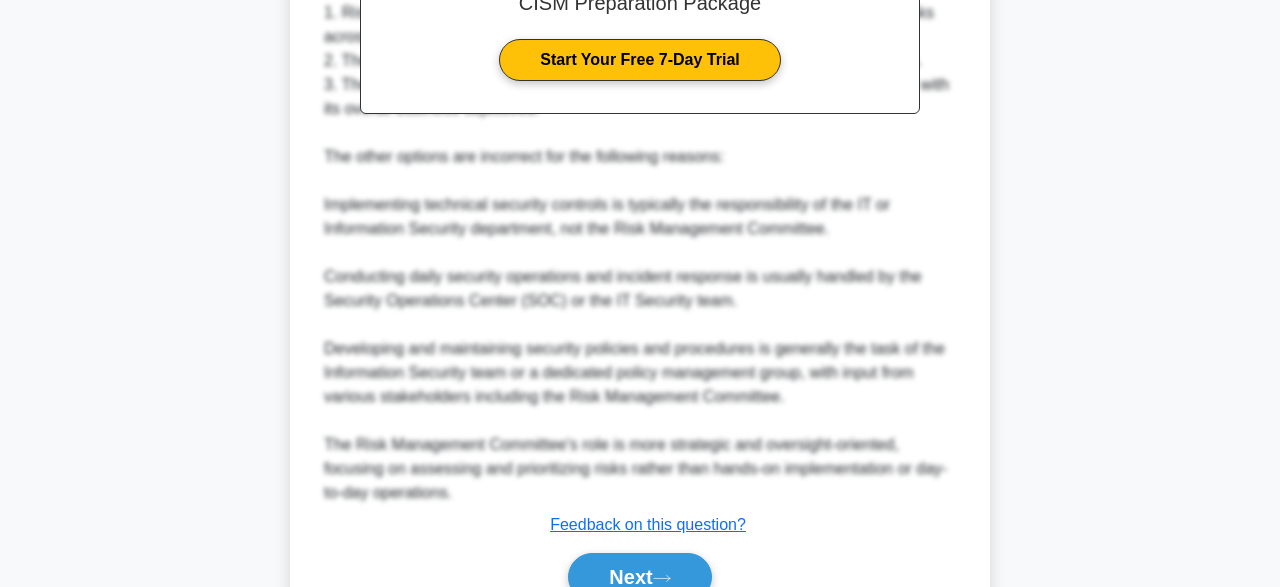 scroll, scrollTop: 787, scrollLeft: 0, axis: vertical 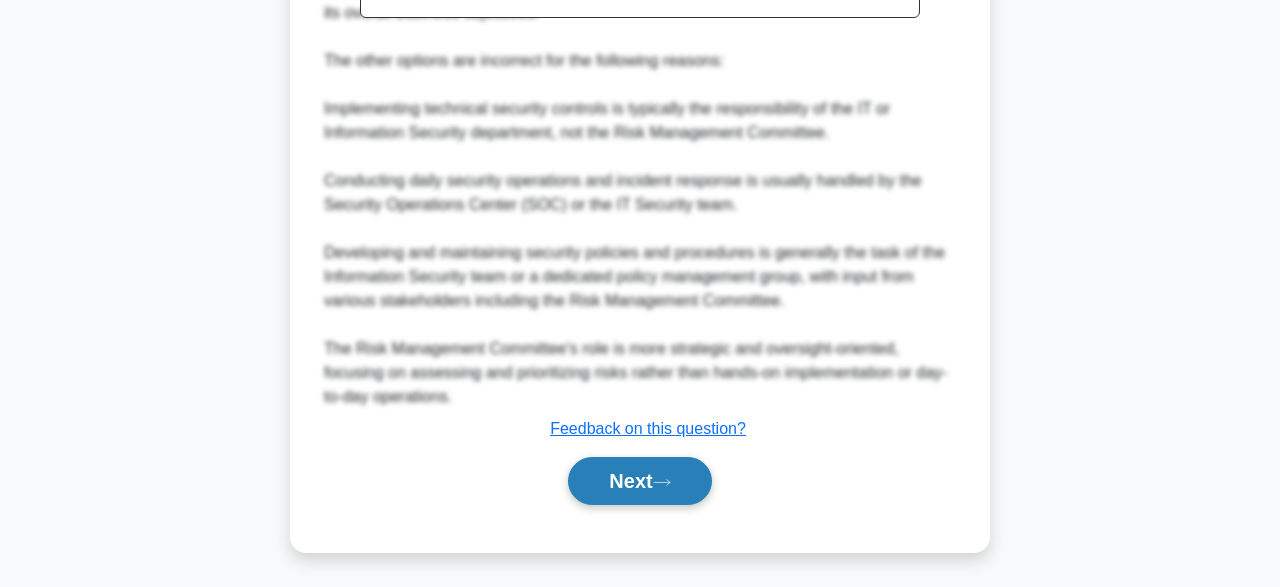 click on "Next" at bounding box center [639, 481] 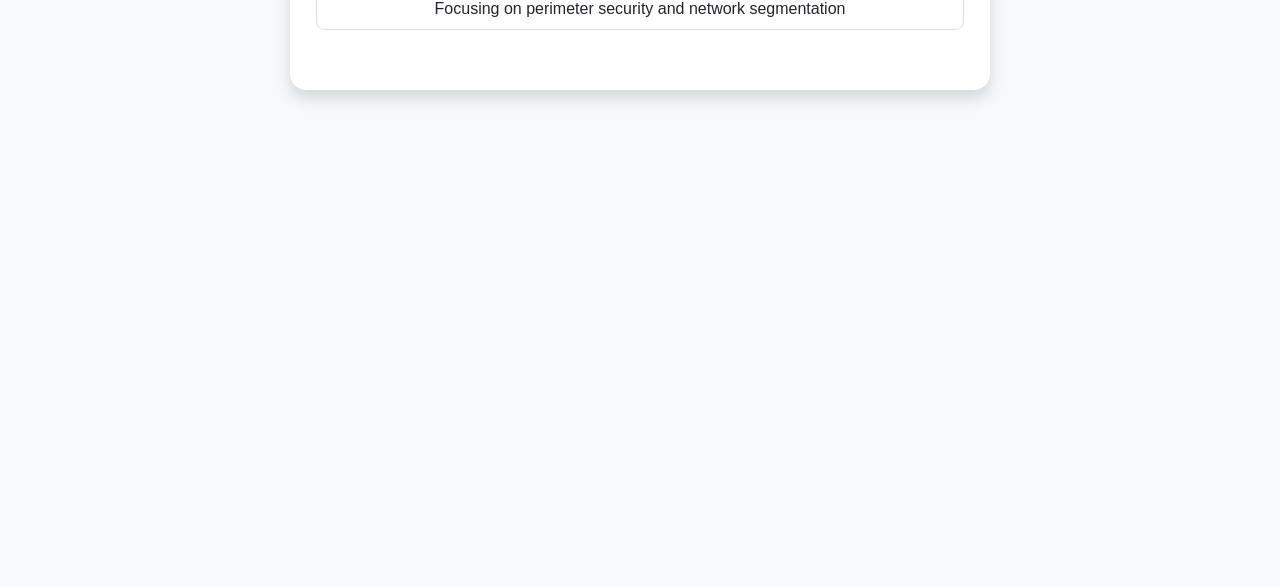 scroll, scrollTop: 493, scrollLeft: 0, axis: vertical 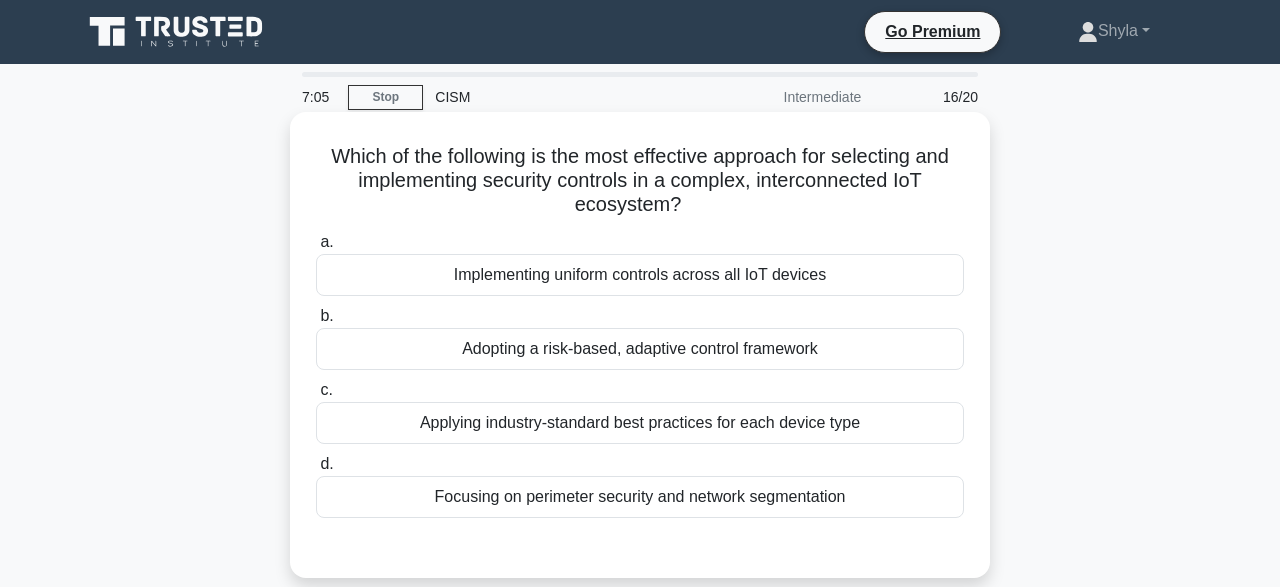 click on "Adopting a risk-based, adaptive control framework" at bounding box center (640, 349) 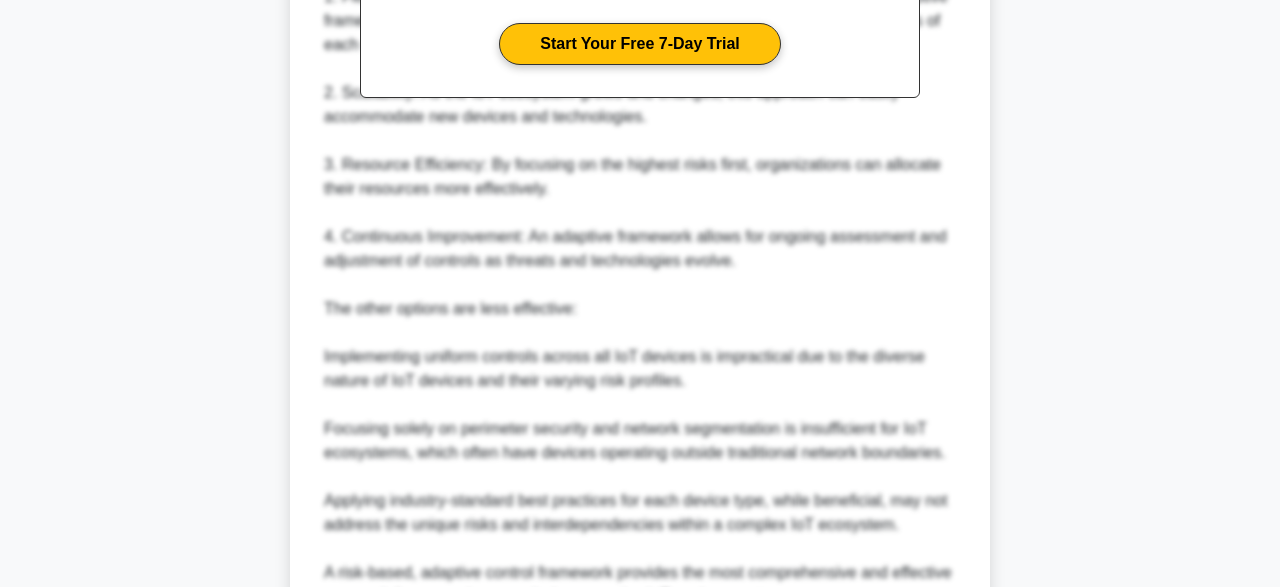 scroll, scrollTop: 907, scrollLeft: 0, axis: vertical 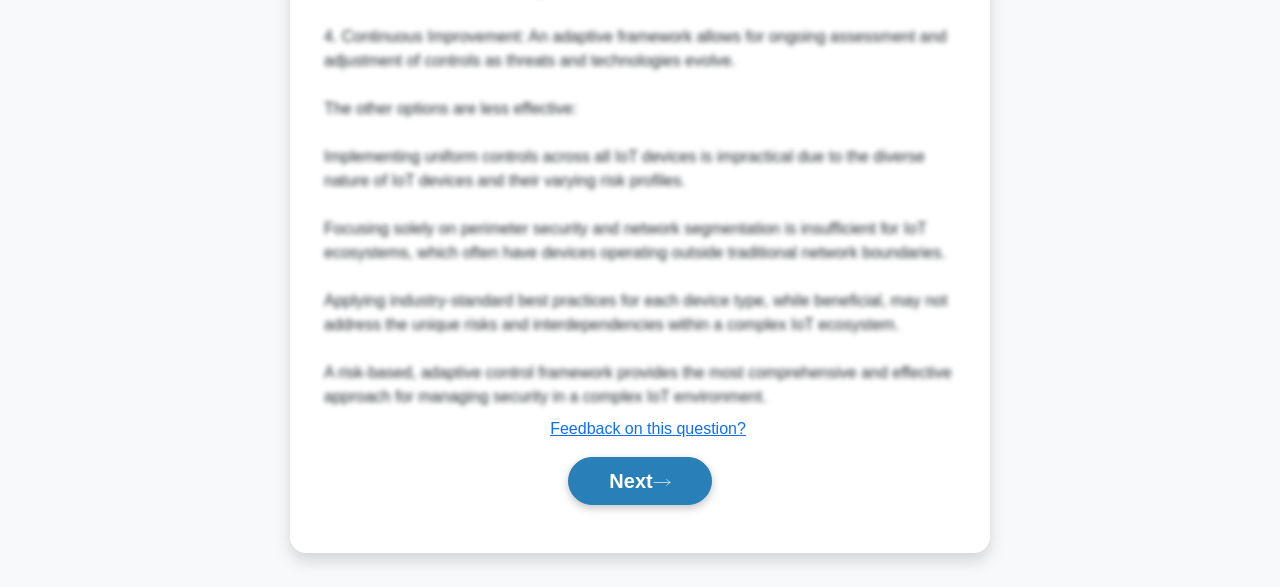 click on "Next" at bounding box center (639, 481) 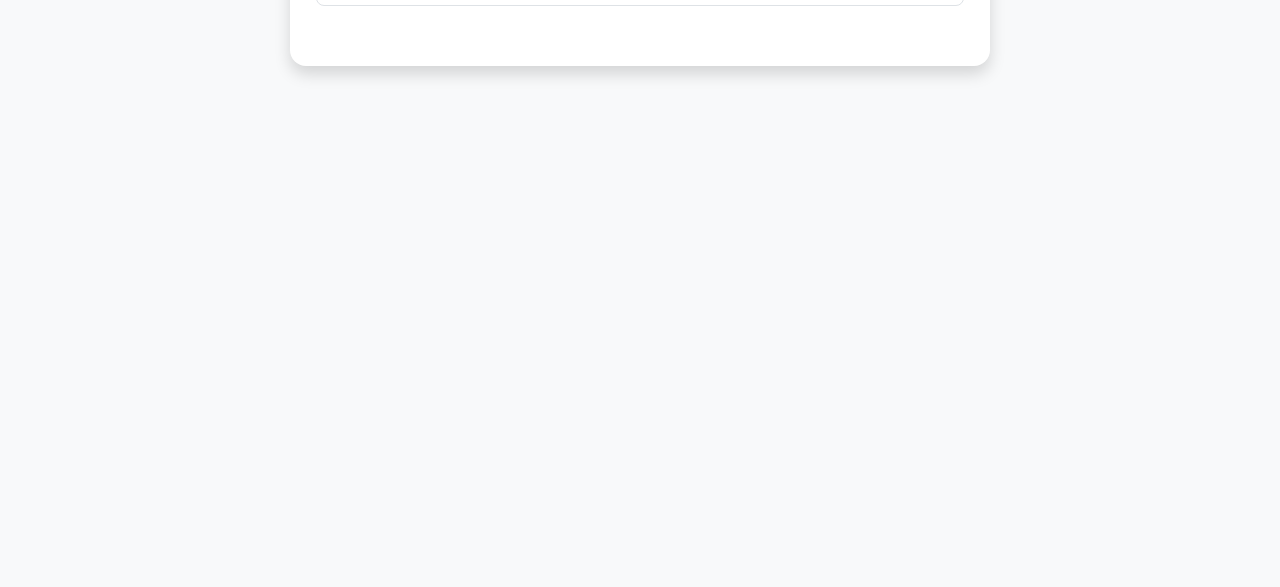 scroll, scrollTop: 51, scrollLeft: 0, axis: vertical 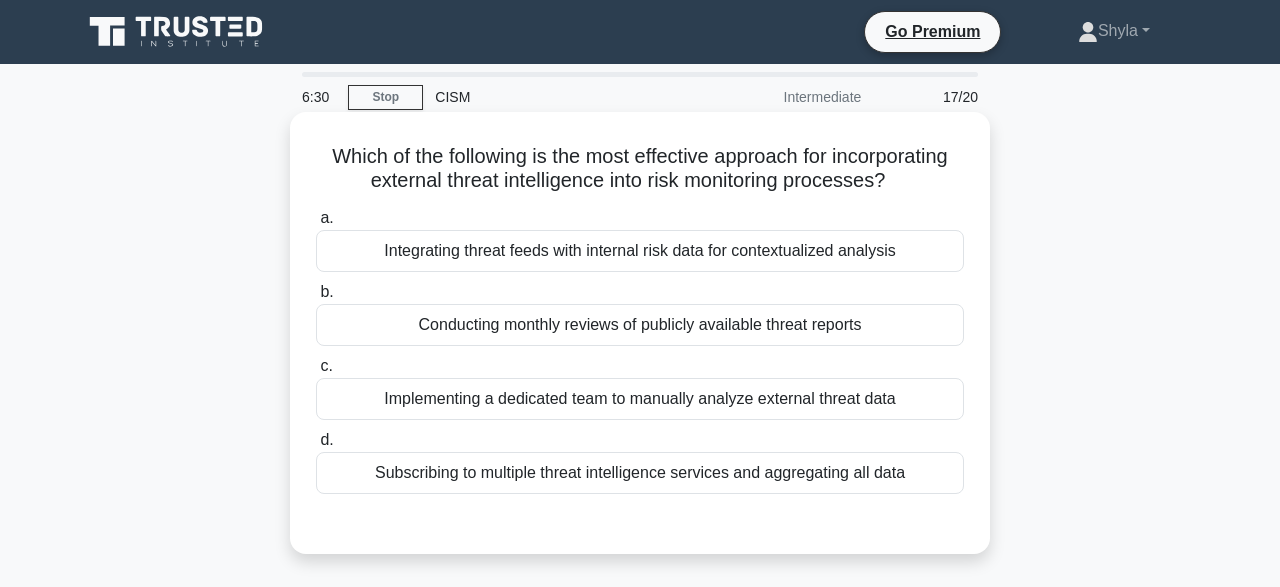 click on "Integrating threat feeds with internal risk data for contextualized analysis" at bounding box center [640, 251] 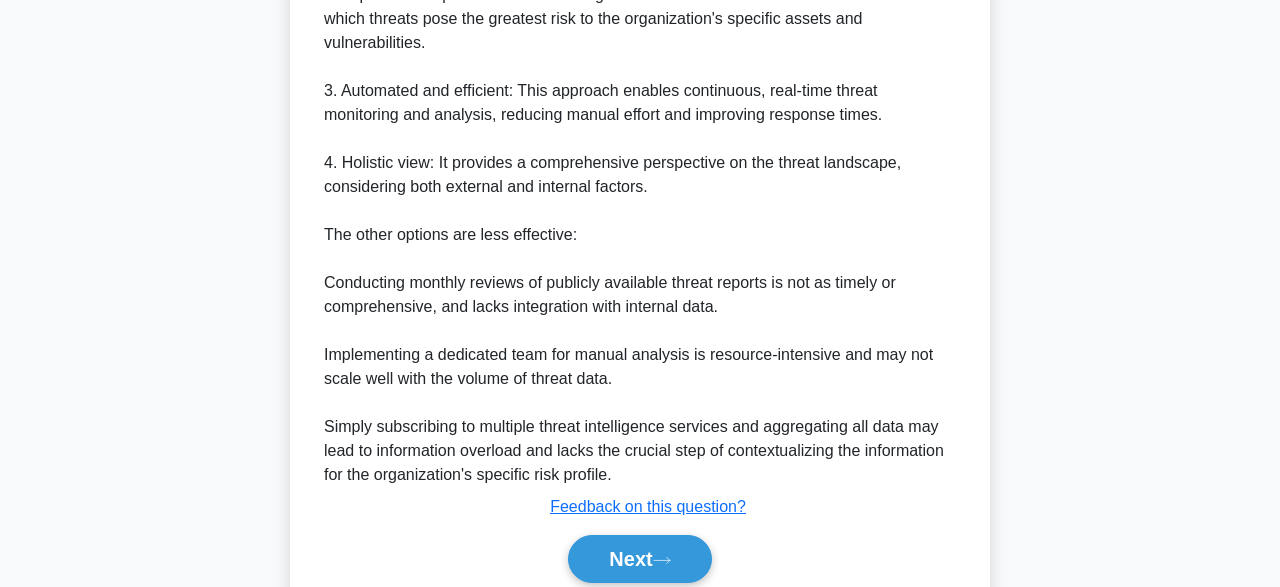 scroll, scrollTop: 859, scrollLeft: 0, axis: vertical 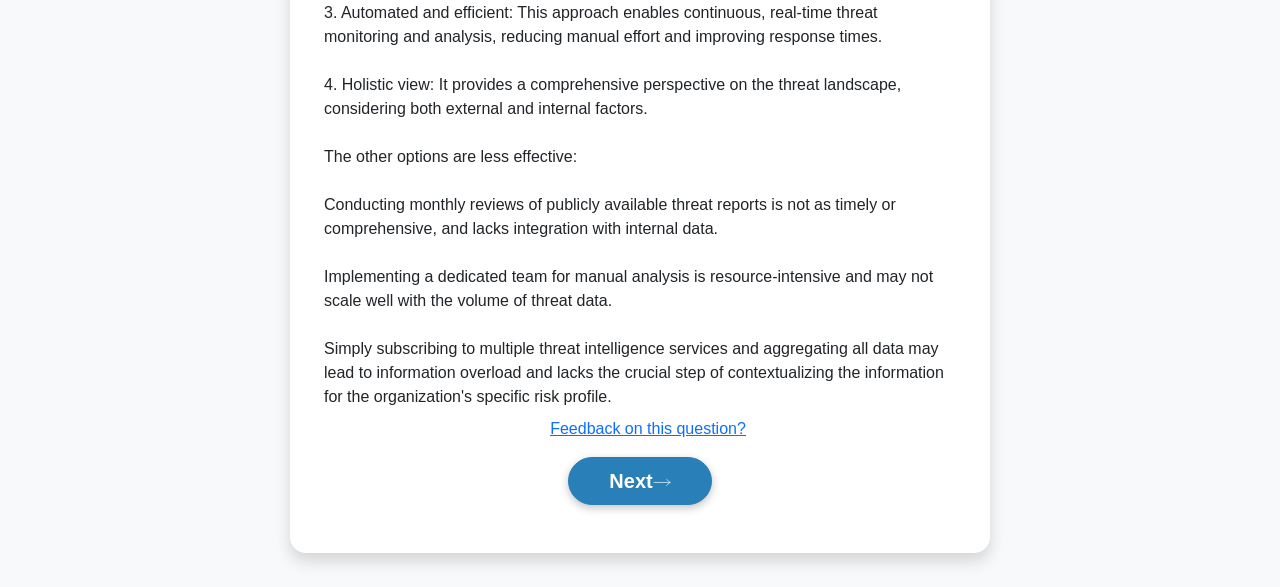 click on "Next" at bounding box center (639, 481) 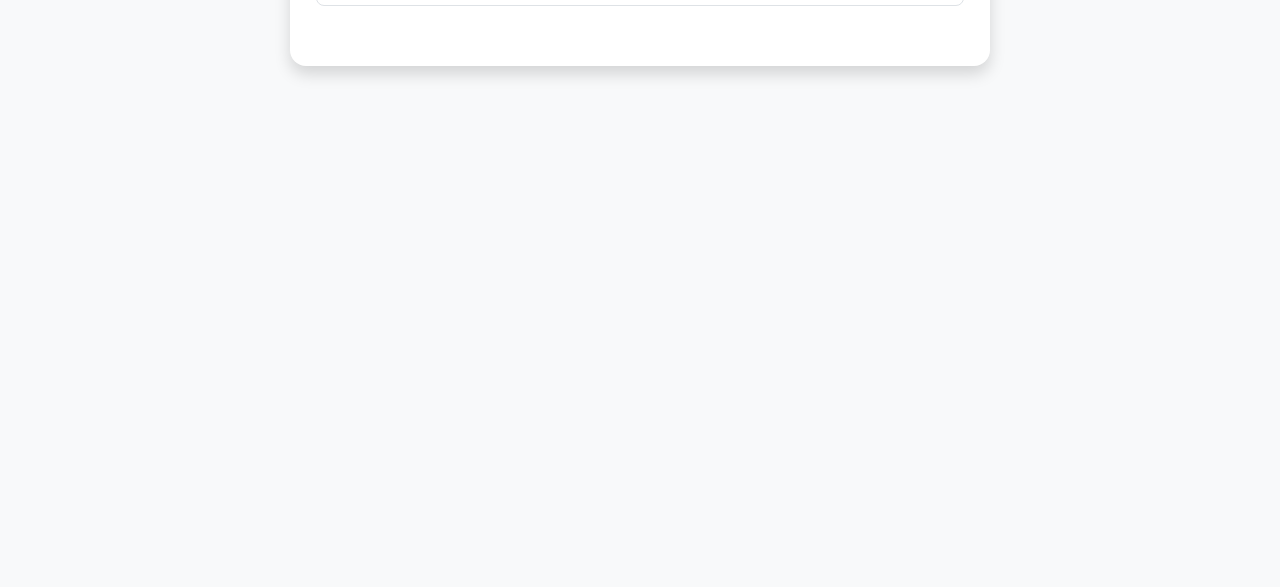scroll, scrollTop: 493, scrollLeft: 0, axis: vertical 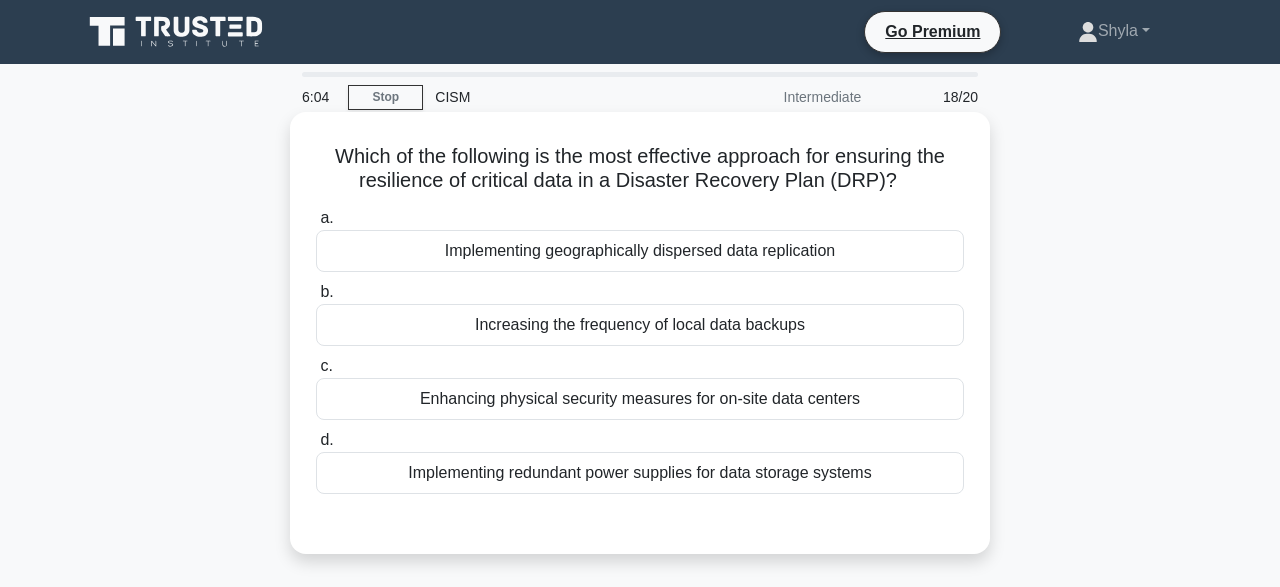 click on "Implementing geographically dispersed data replication" at bounding box center (640, 251) 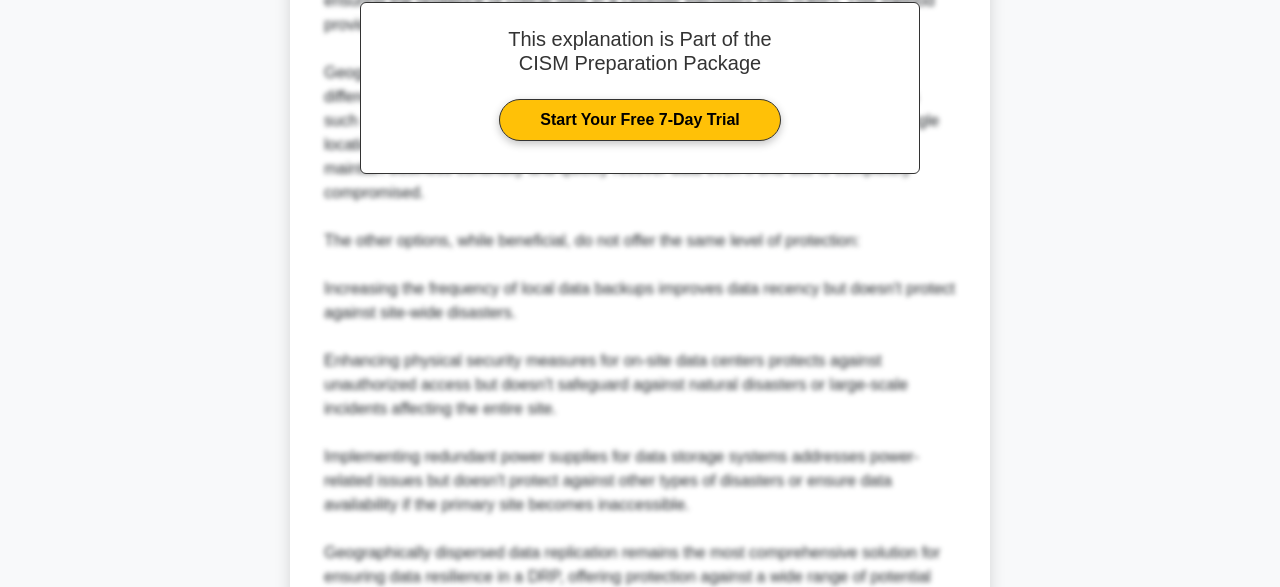 scroll, scrollTop: 811, scrollLeft: 0, axis: vertical 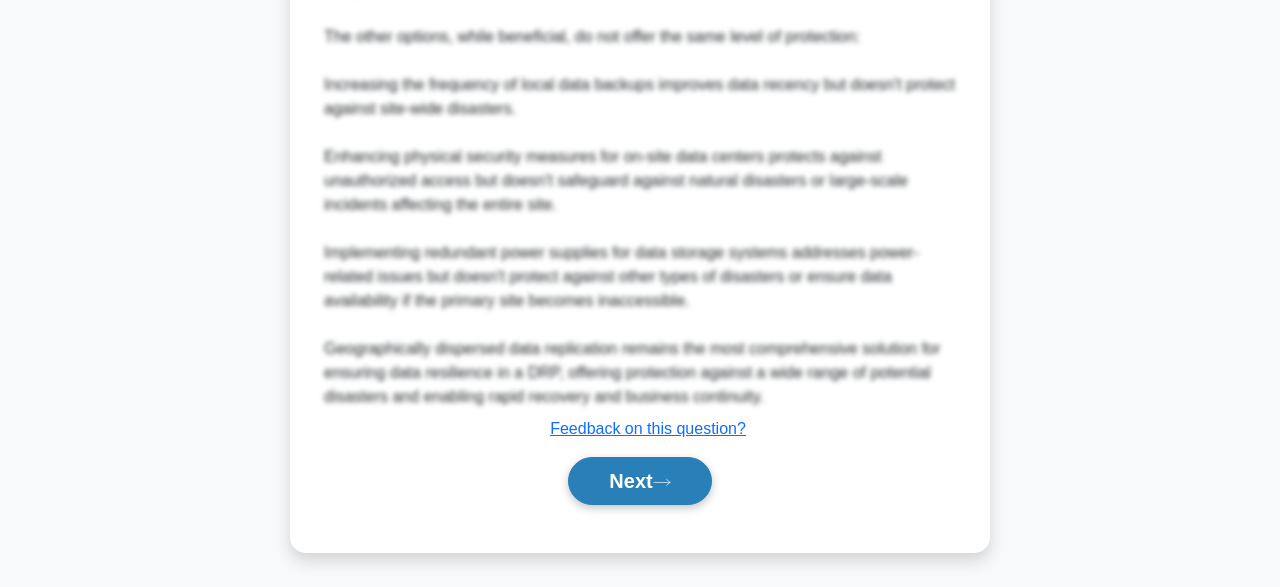 click on "Next" at bounding box center (639, 481) 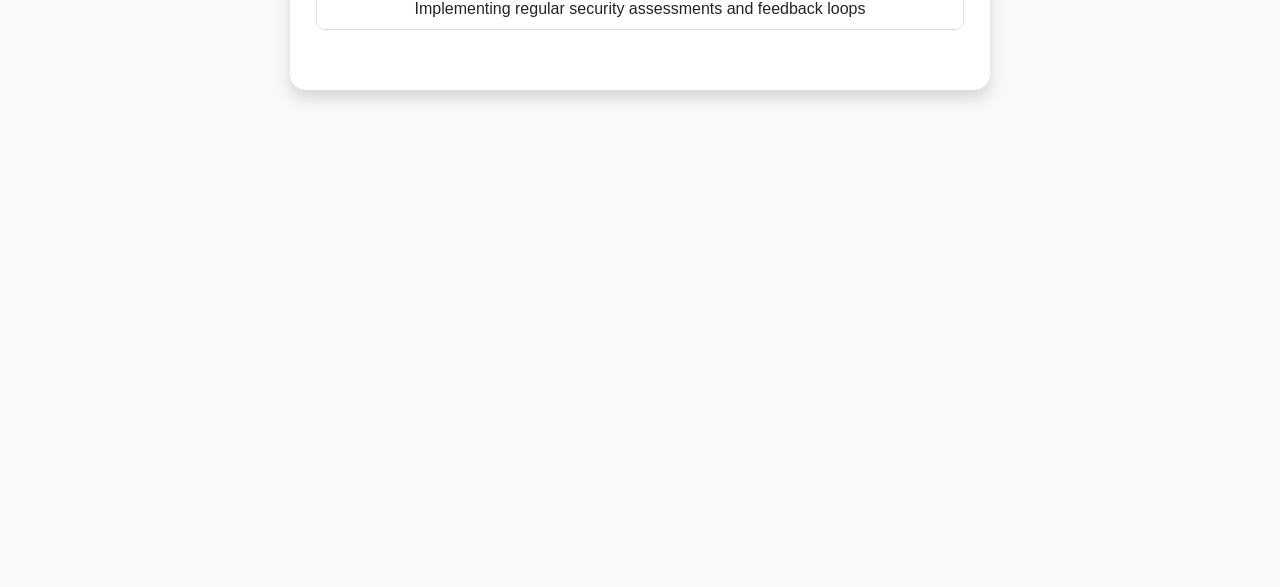 scroll, scrollTop: 493, scrollLeft: 0, axis: vertical 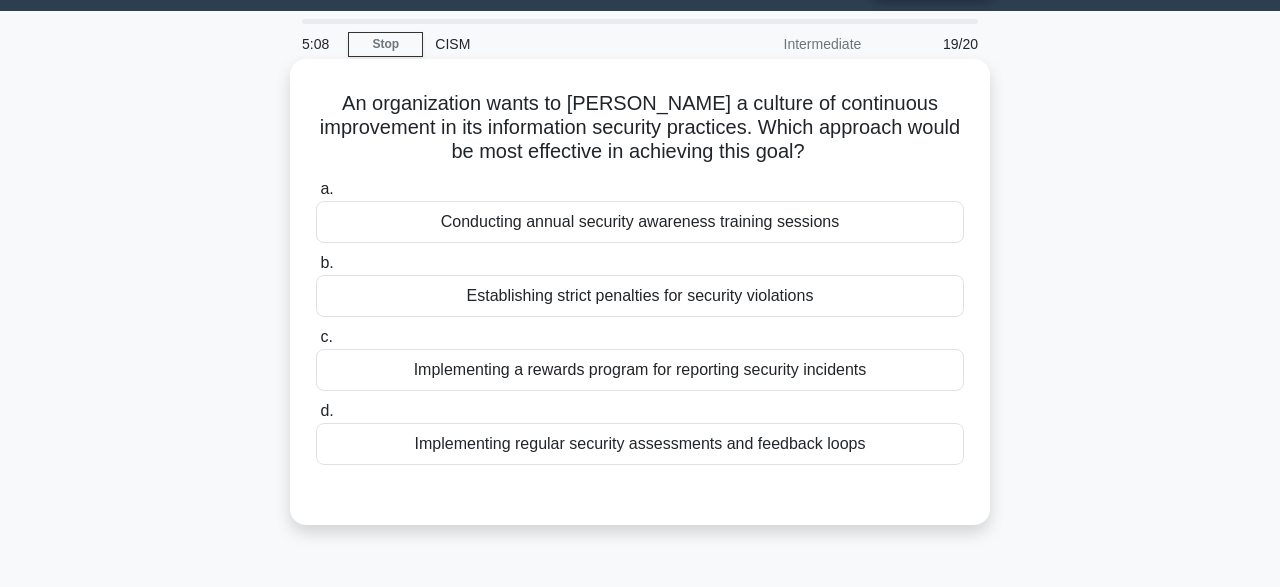 click on "Implementing regular security assessments and feedback loops" at bounding box center (640, 444) 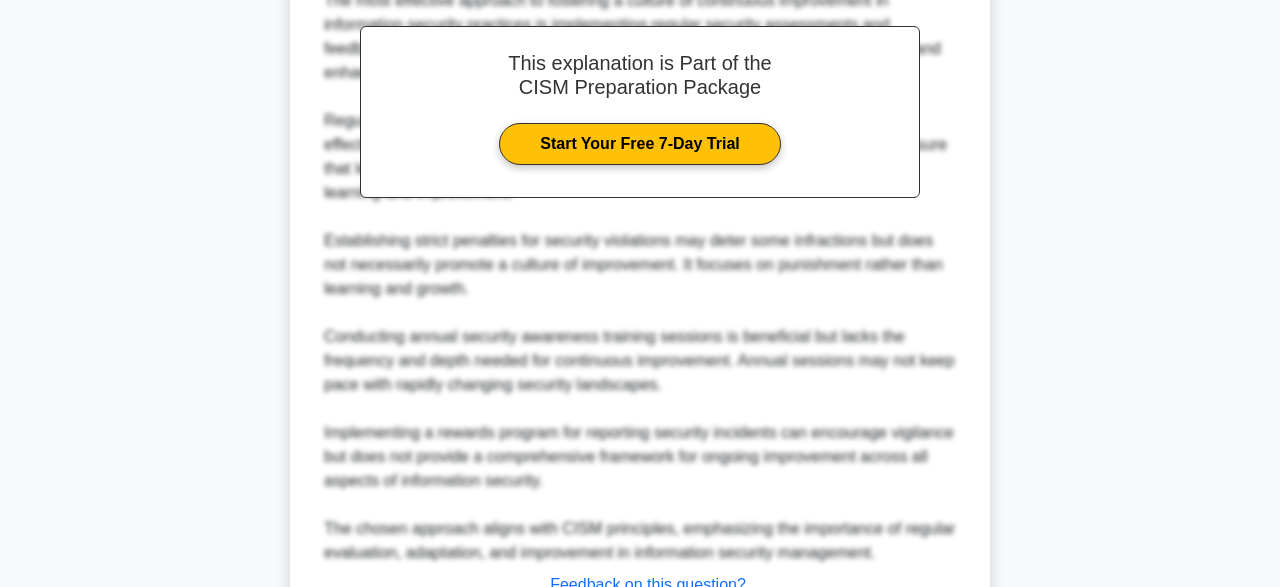 scroll, scrollTop: 763, scrollLeft: 0, axis: vertical 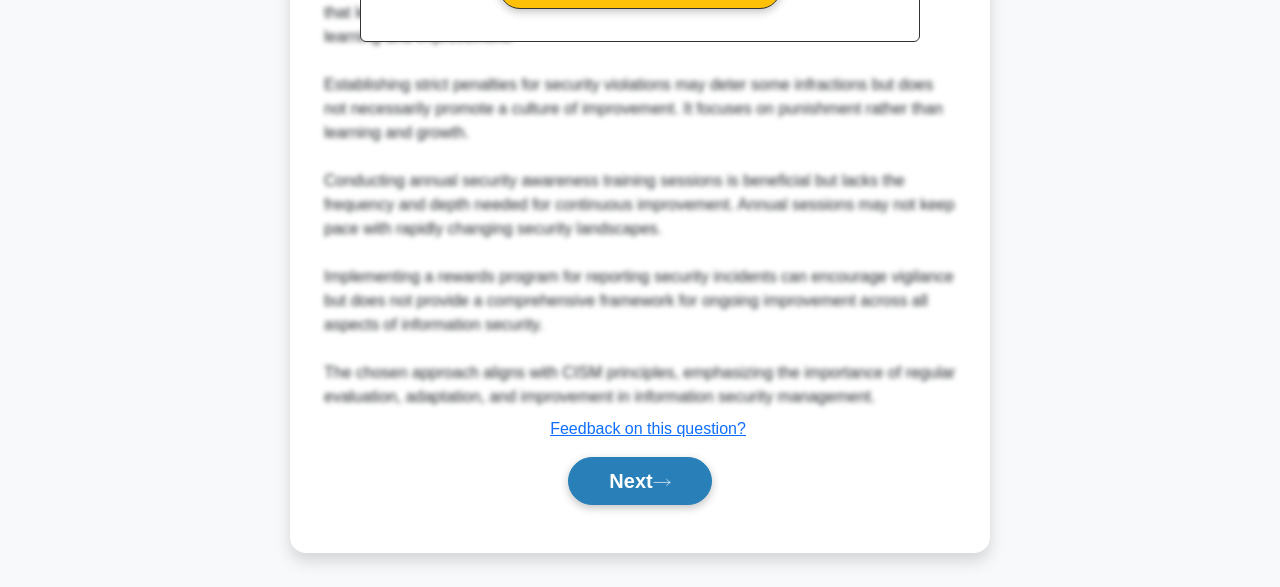 click on "Next" at bounding box center (639, 481) 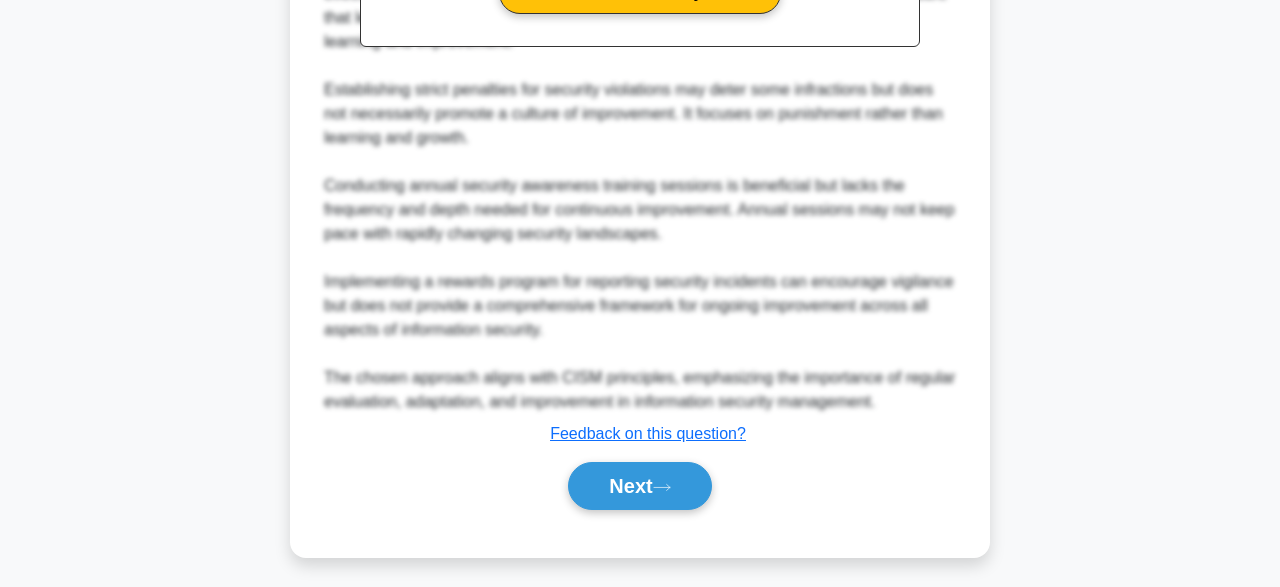 scroll, scrollTop: 493, scrollLeft: 0, axis: vertical 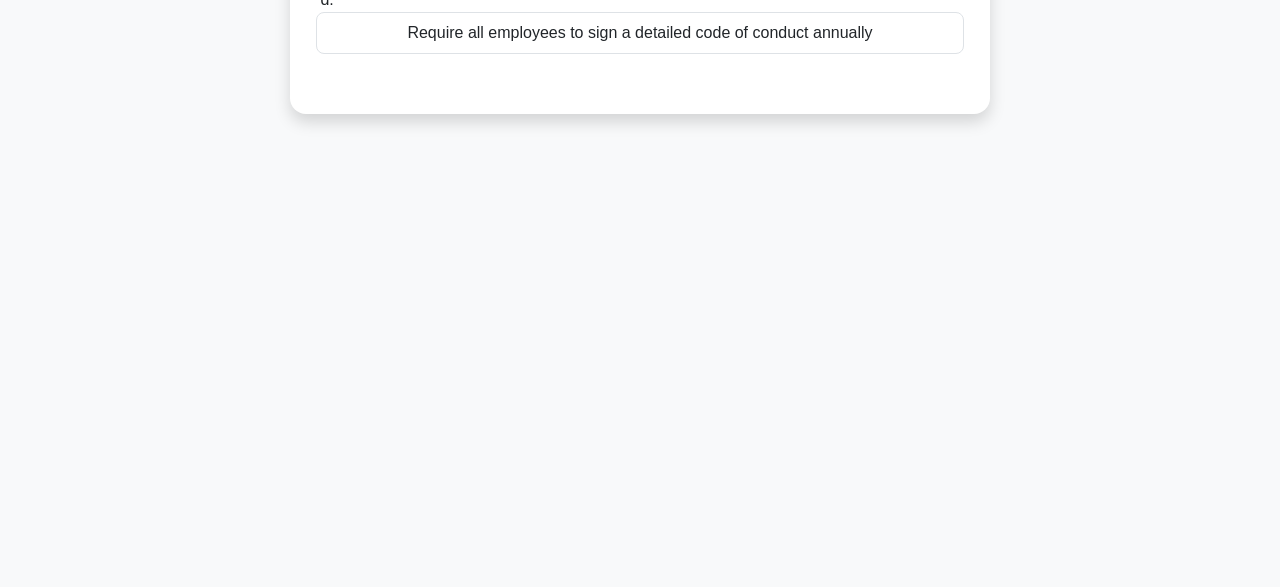 click on "5:01
Stop
CISM
Intermediate
20/20
An organization wants to foster a culture of ethical decision-making in its information security practices. Which approach would be most effective in achieving this goal?
.spinner_0XTQ{transform-origin:center;animation:spinner_y6GP .75s linear infinite}@keyframes spinner_y6GP{100%{transform:rotate(360deg)}}
a. b. c. d." at bounding box center [640, 79] 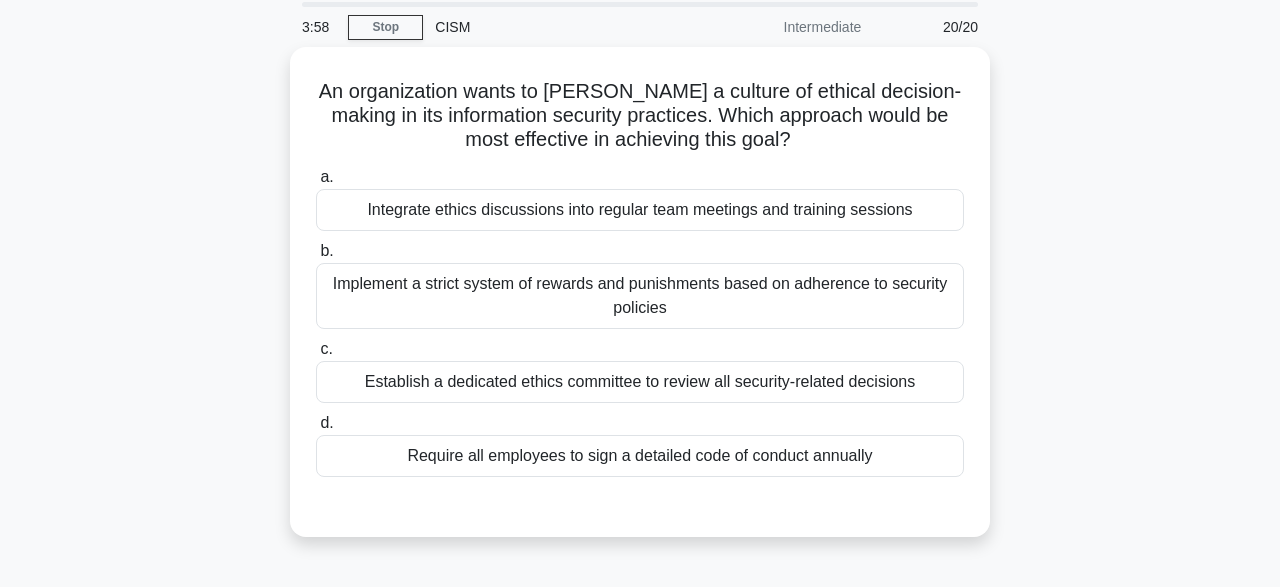 scroll, scrollTop: 72, scrollLeft: 0, axis: vertical 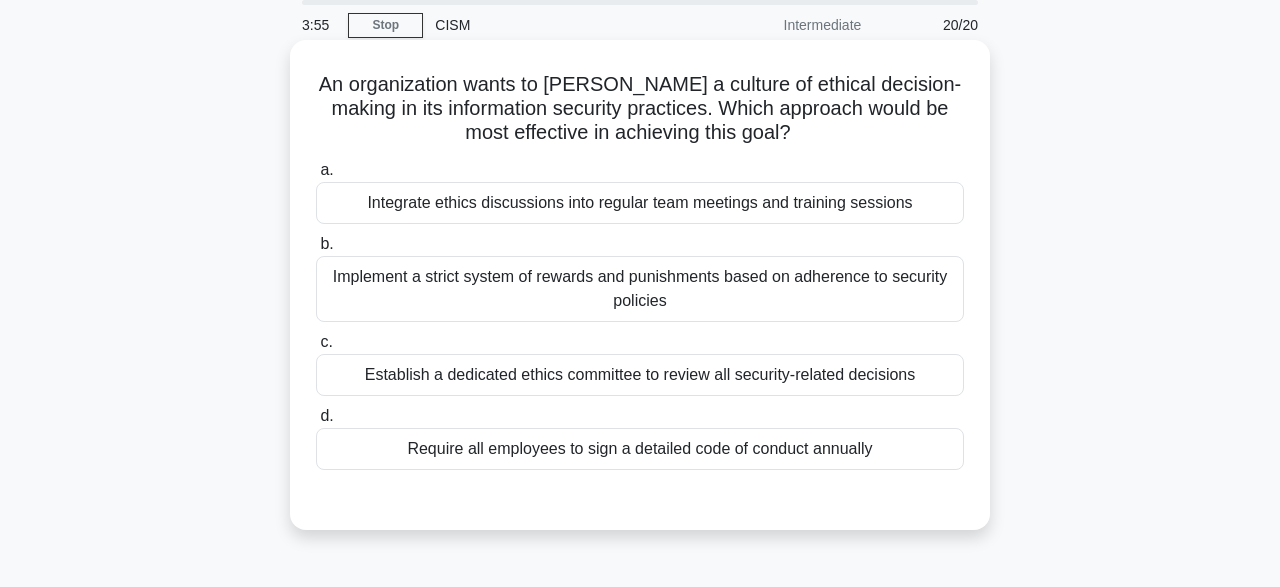 click on "Establish a dedicated ethics committee to review all security-related decisions" at bounding box center [640, 375] 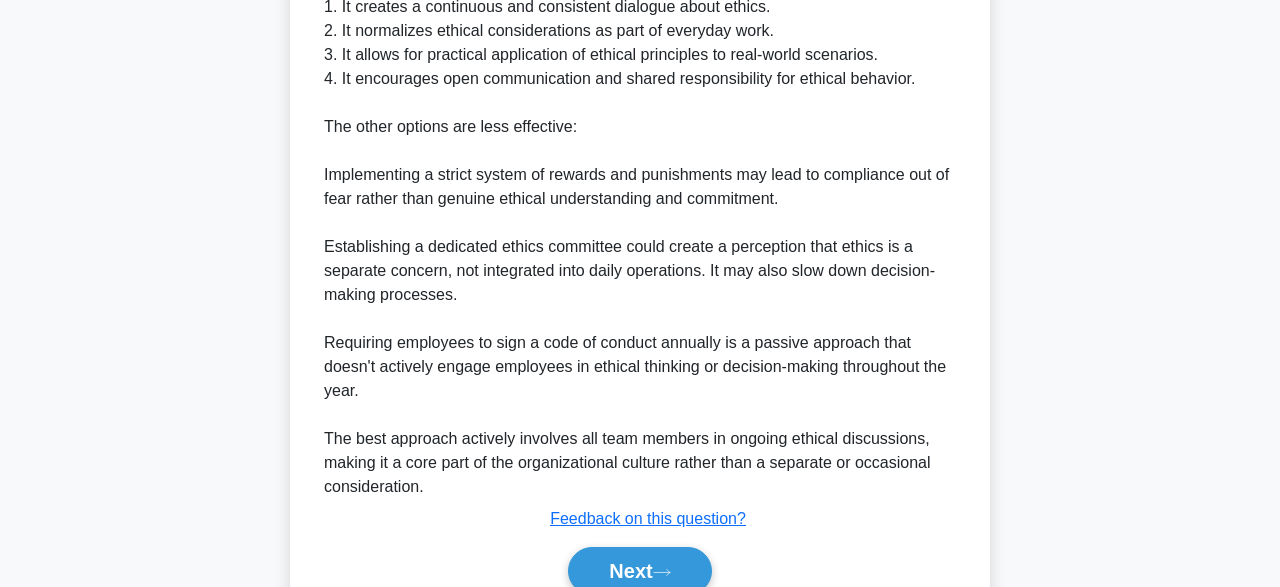 scroll, scrollTop: 814, scrollLeft: 0, axis: vertical 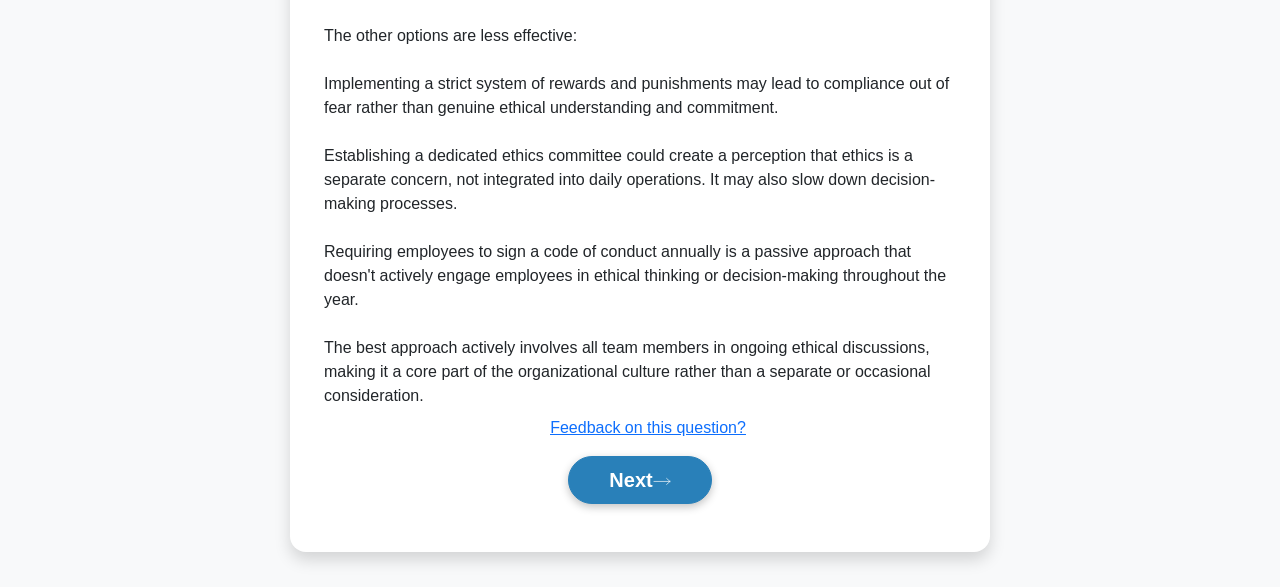 click on "Next" at bounding box center [639, 480] 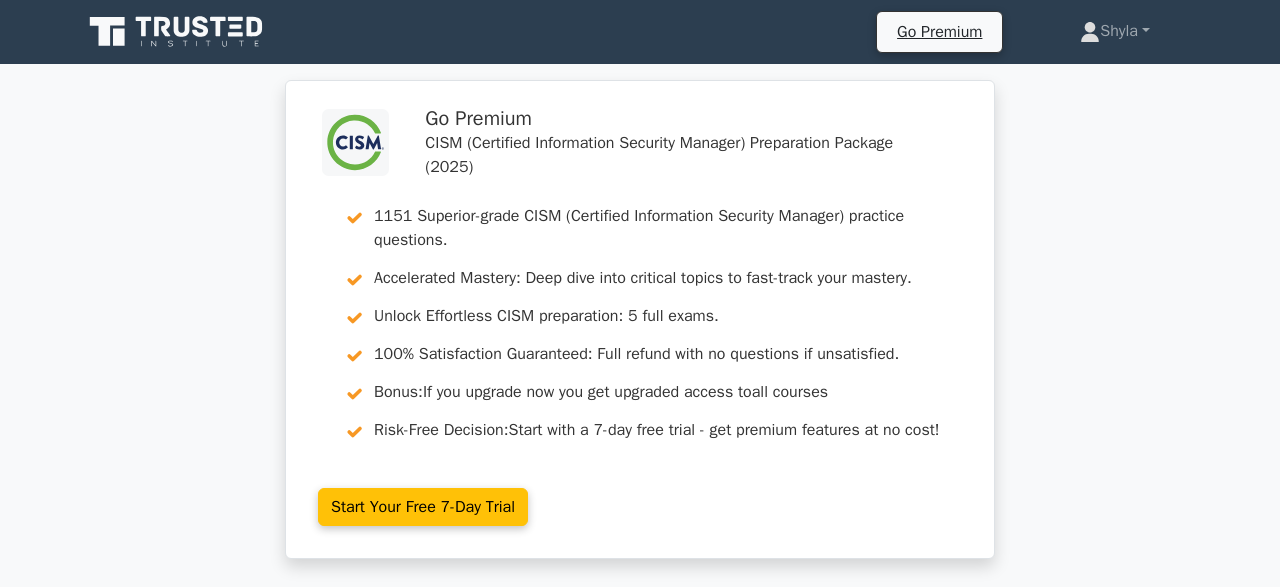 scroll, scrollTop: 0, scrollLeft: 0, axis: both 